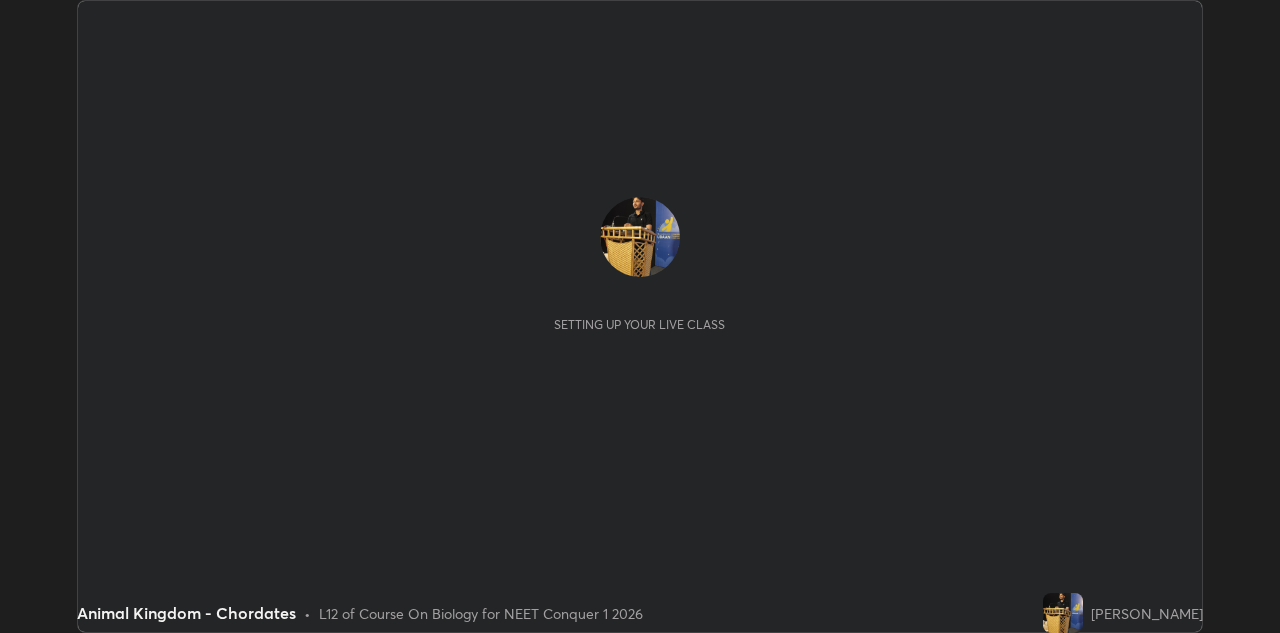 scroll, scrollTop: 0, scrollLeft: 0, axis: both 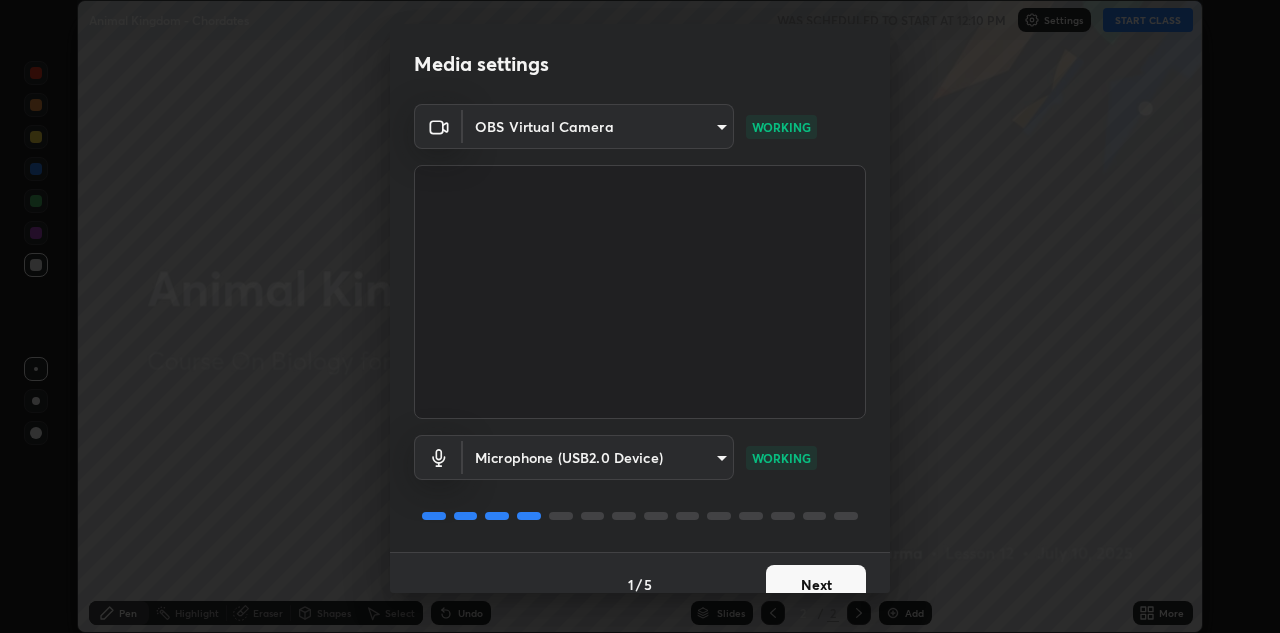 click on "Next" at bounding box center [816, 585] 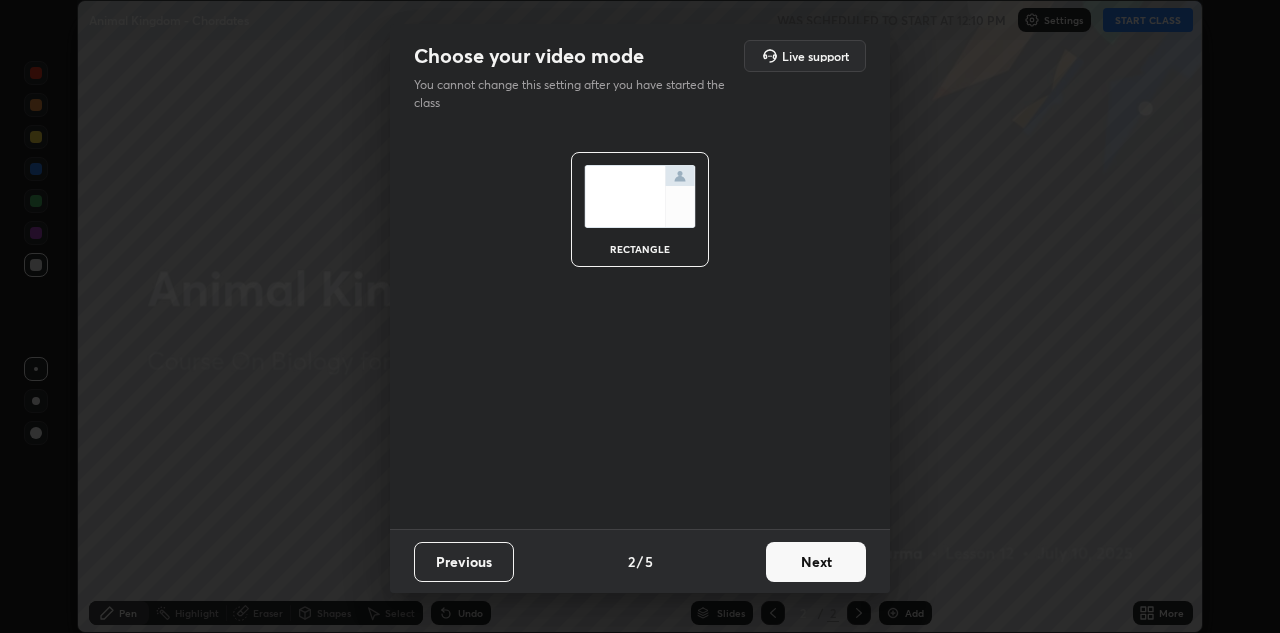 click on "Next" at bounding box center [816, 562] 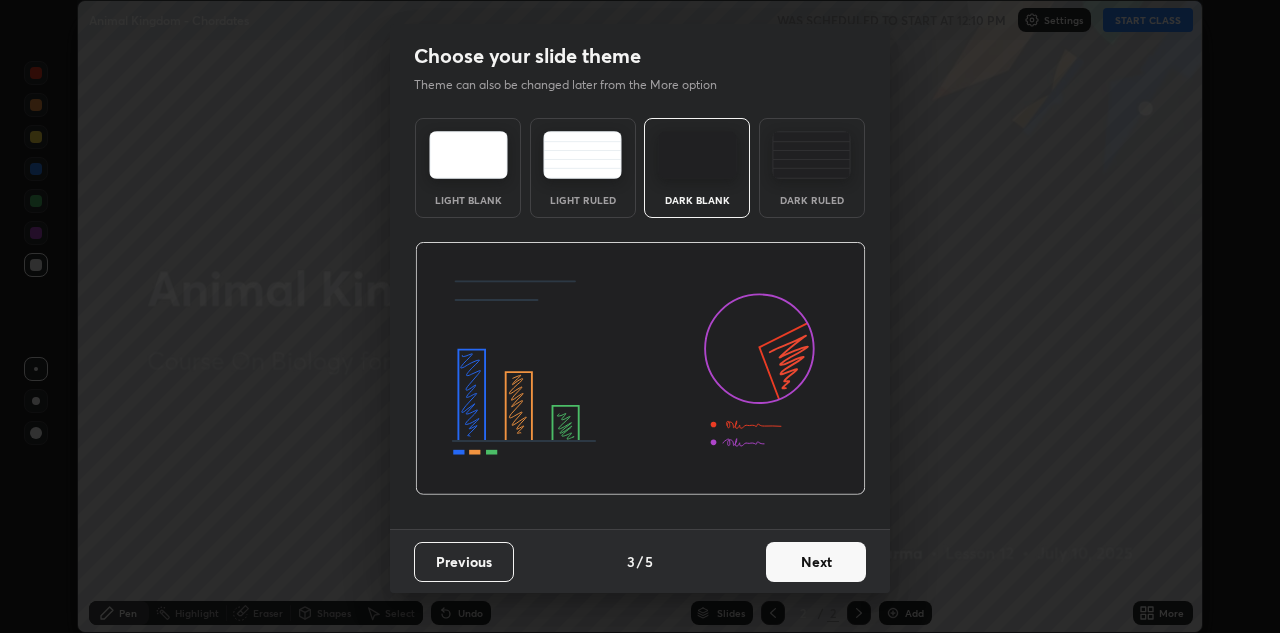 click on "Next" at bounding box center (816, 562) 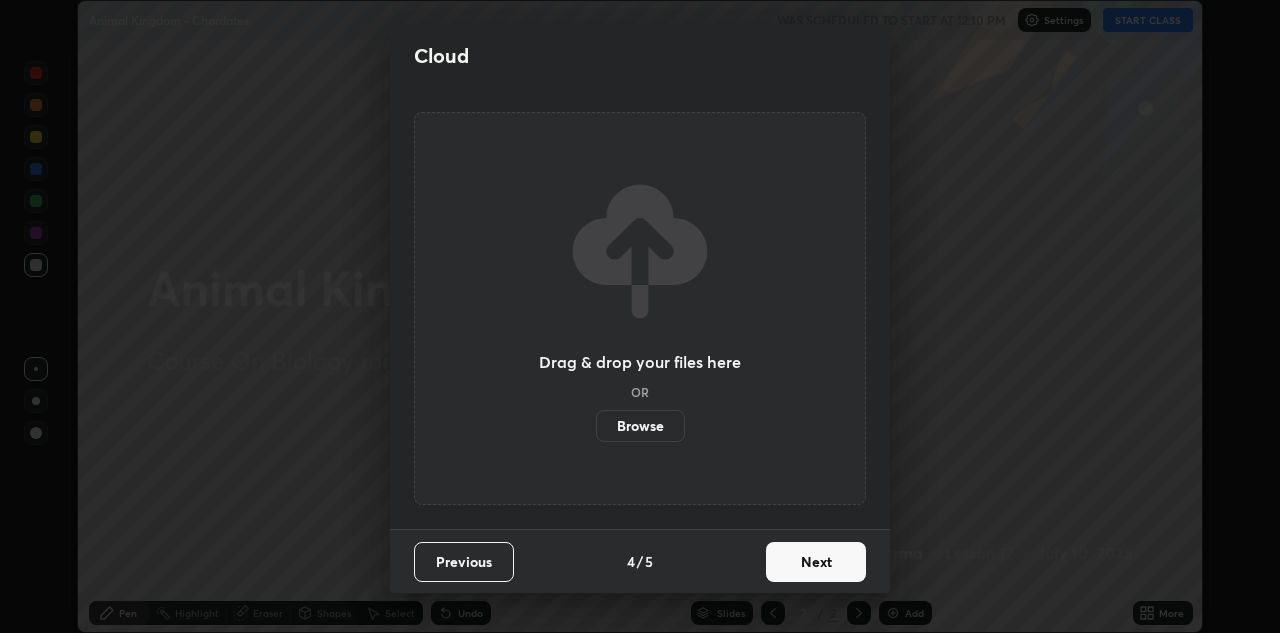 click on "Next" at bounding box center (816, 562) 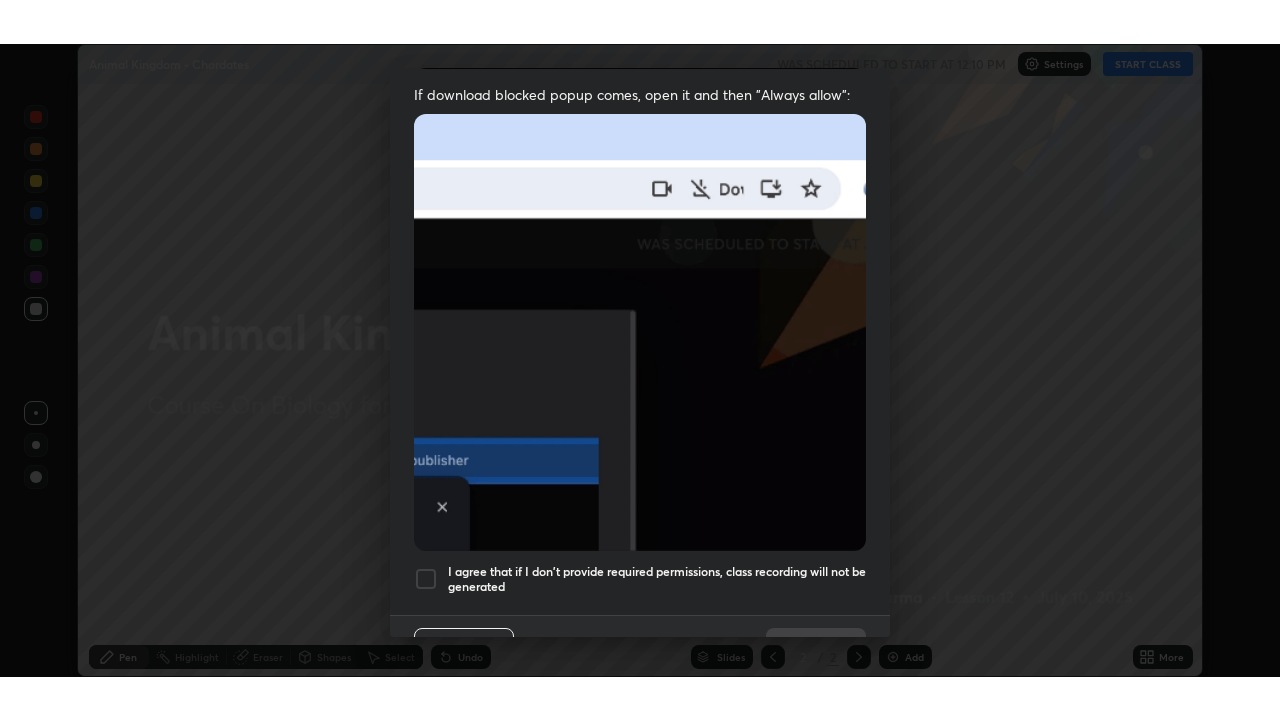 scroll, scrollTop: 401, scrollLeft: 0, axis: vertical 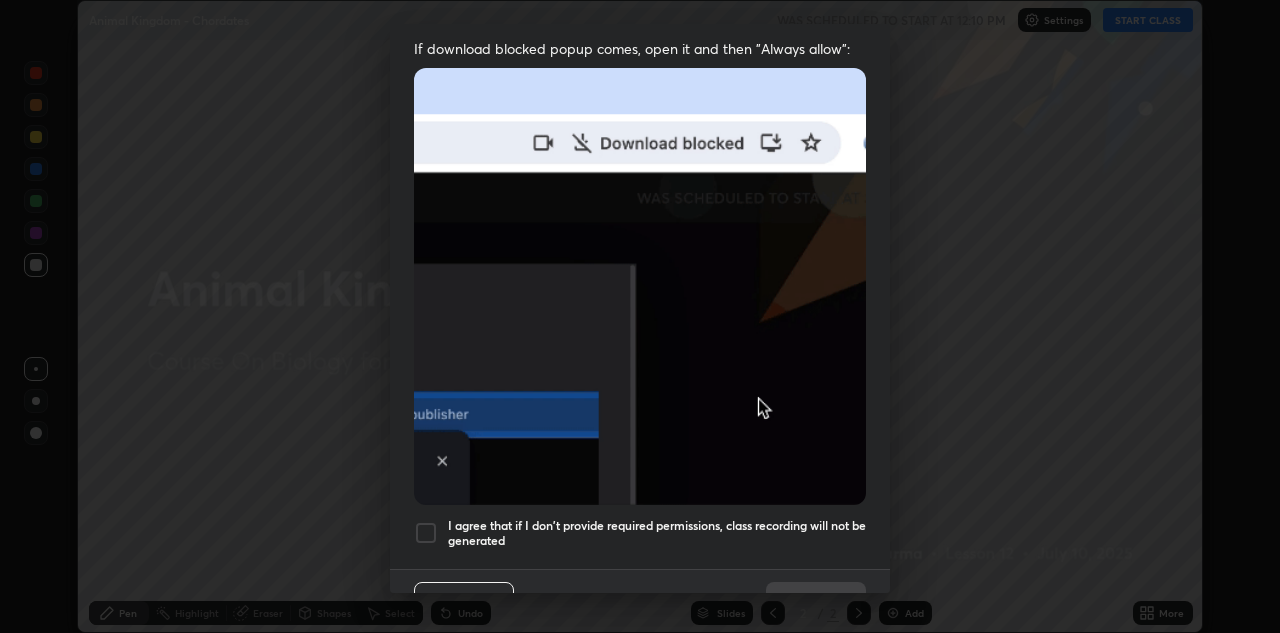 click at bounding box center [426, 533] 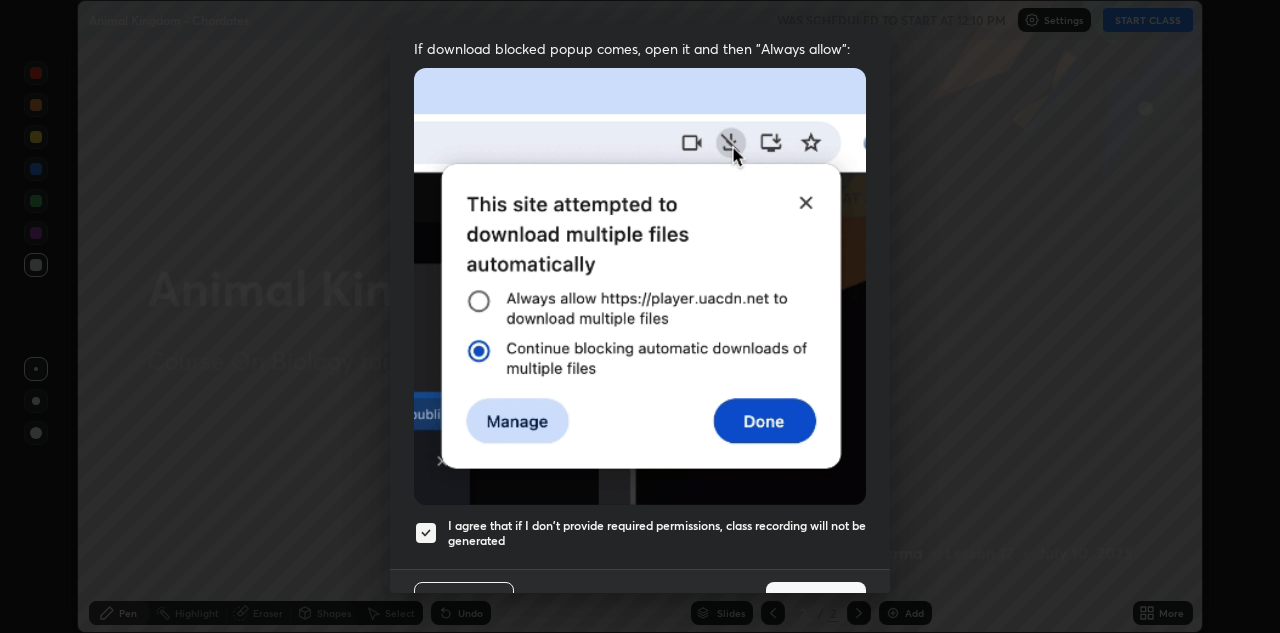 click on "Done" at bounding box center [816, 602] 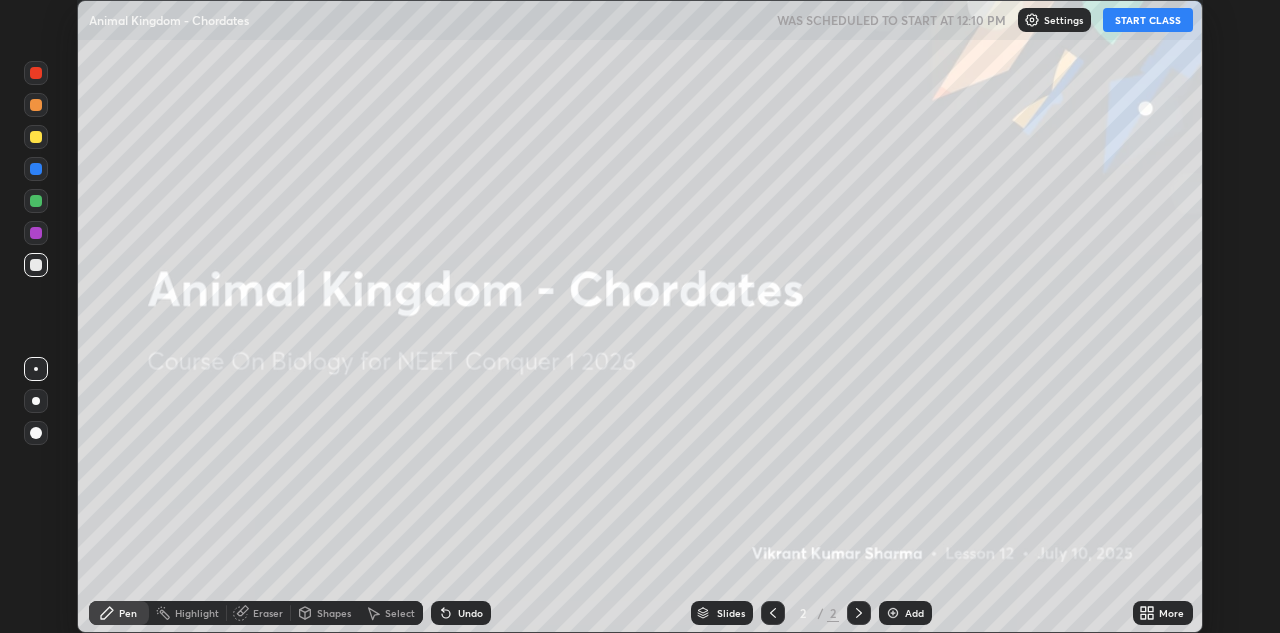click on "START CLASS" at bounding box center [1148, 20] 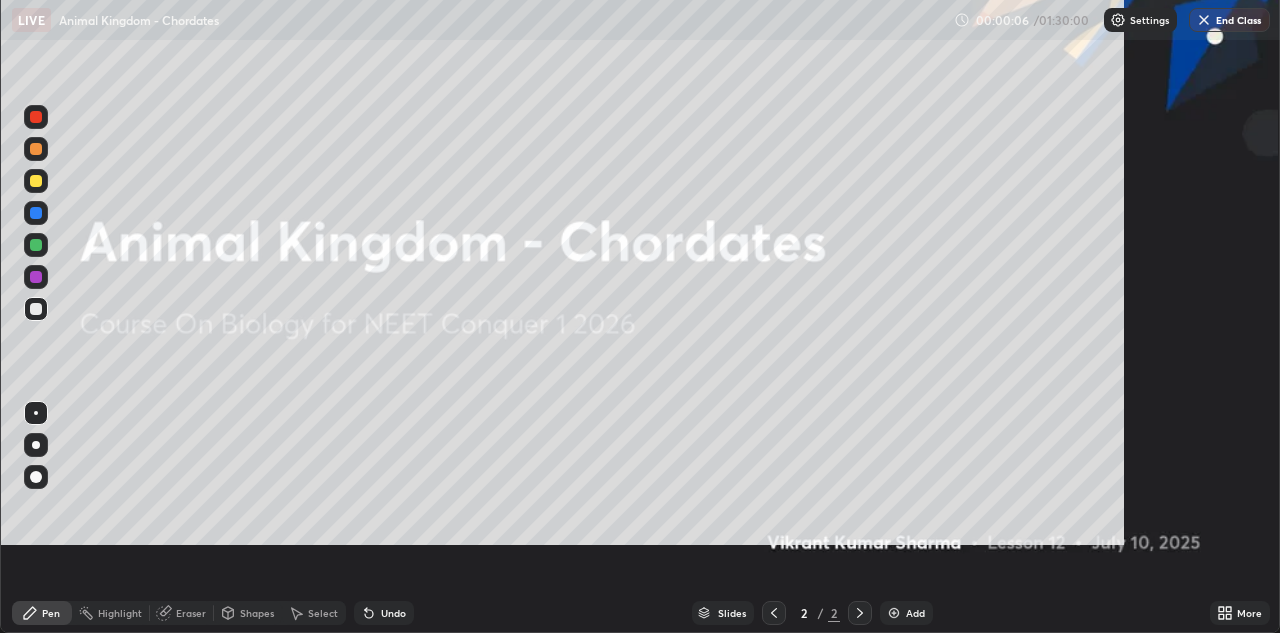 click on "Slides 2 / 2 Add" at bounding box center (812, 613) 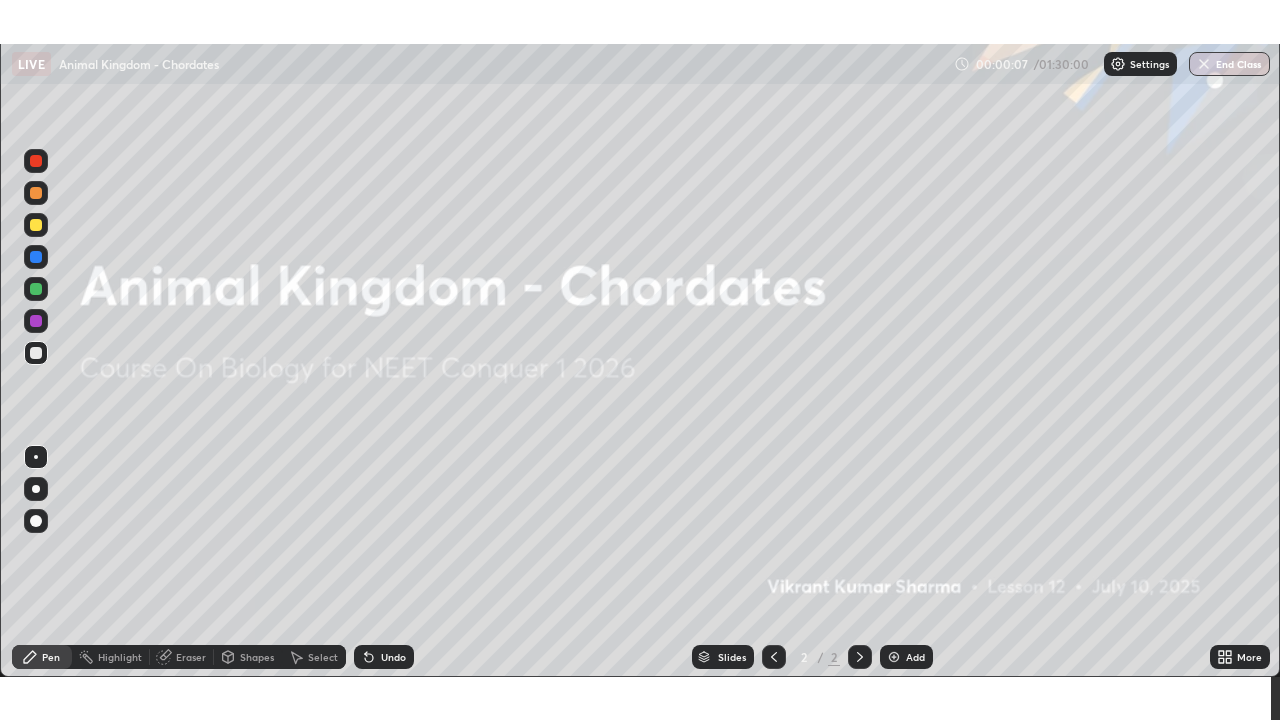 scroll, scrollTop: 99280, scrollLeft: 98720, axis: both 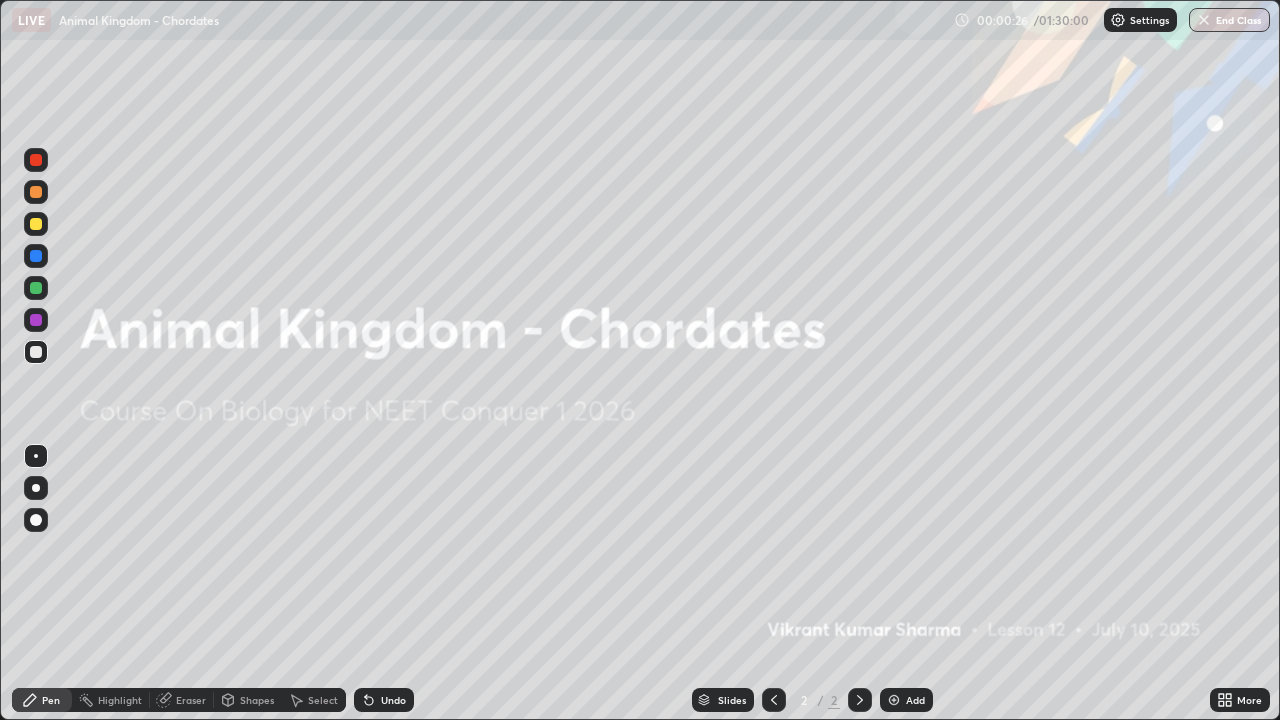 click at bounding box center [894, 700] 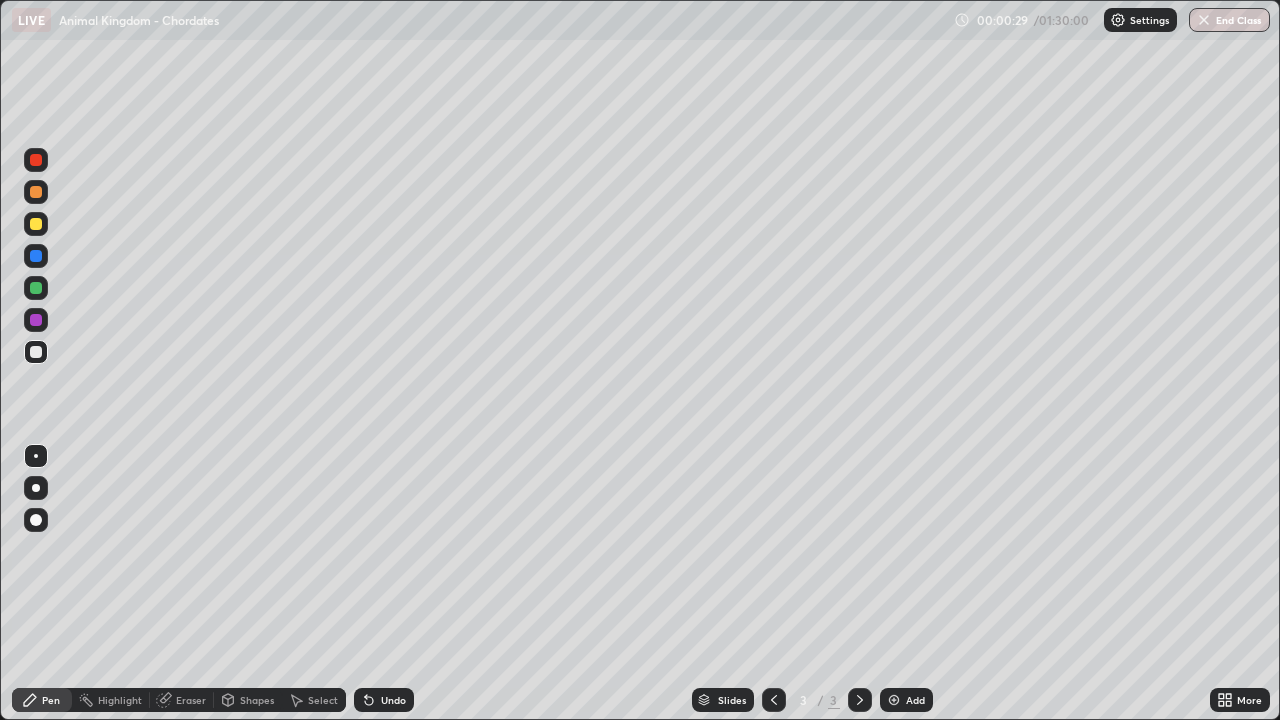 click at bounding box center (36, 256) 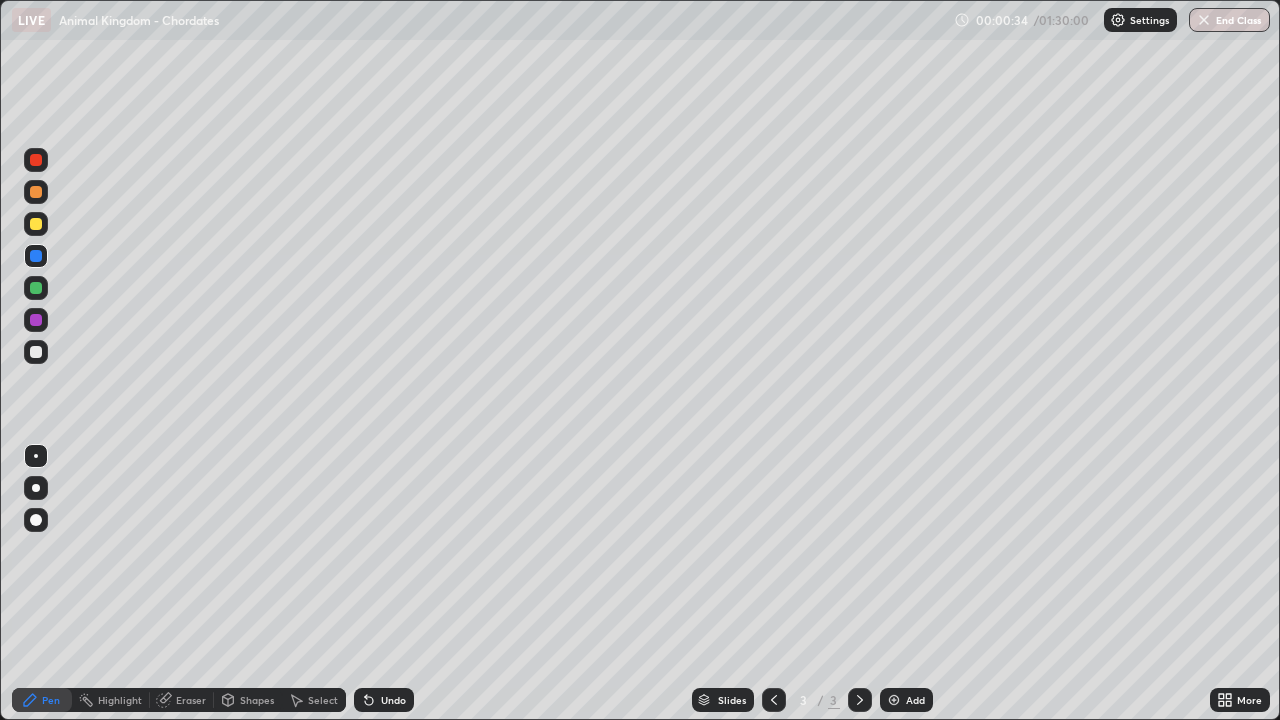 click at bounding box center [36, 488] 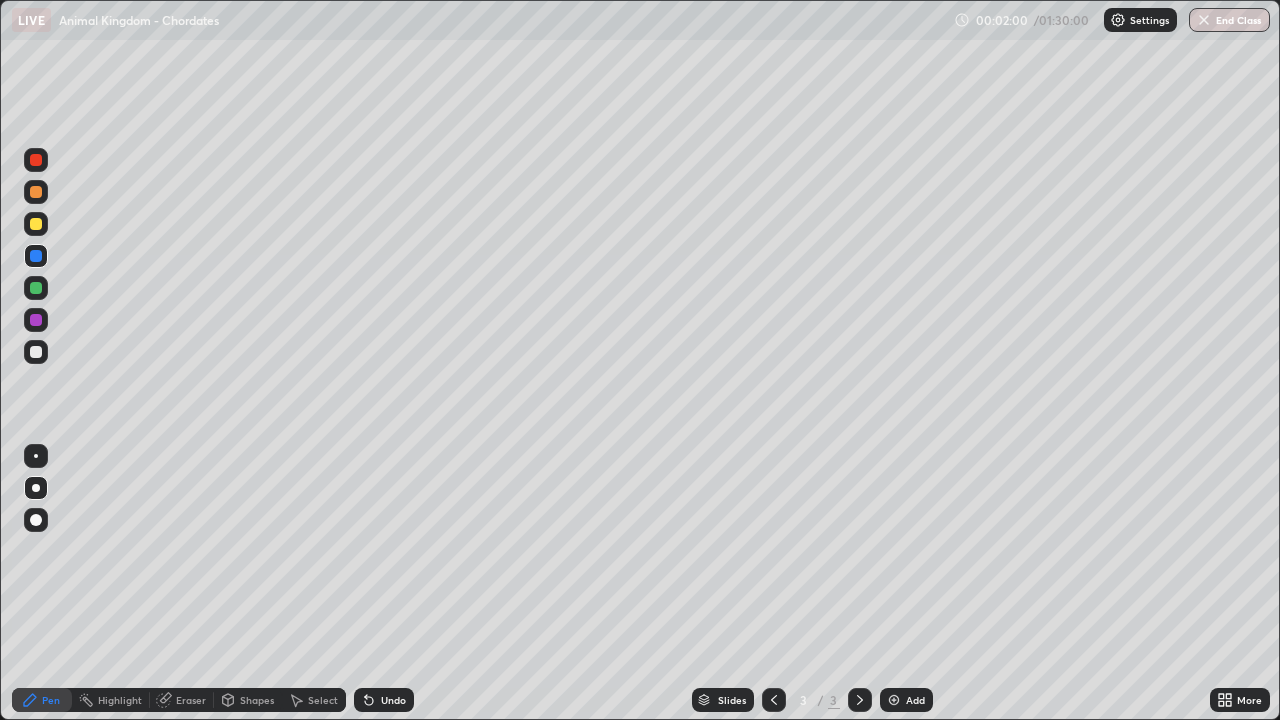 click at bounding box center [36, 352] 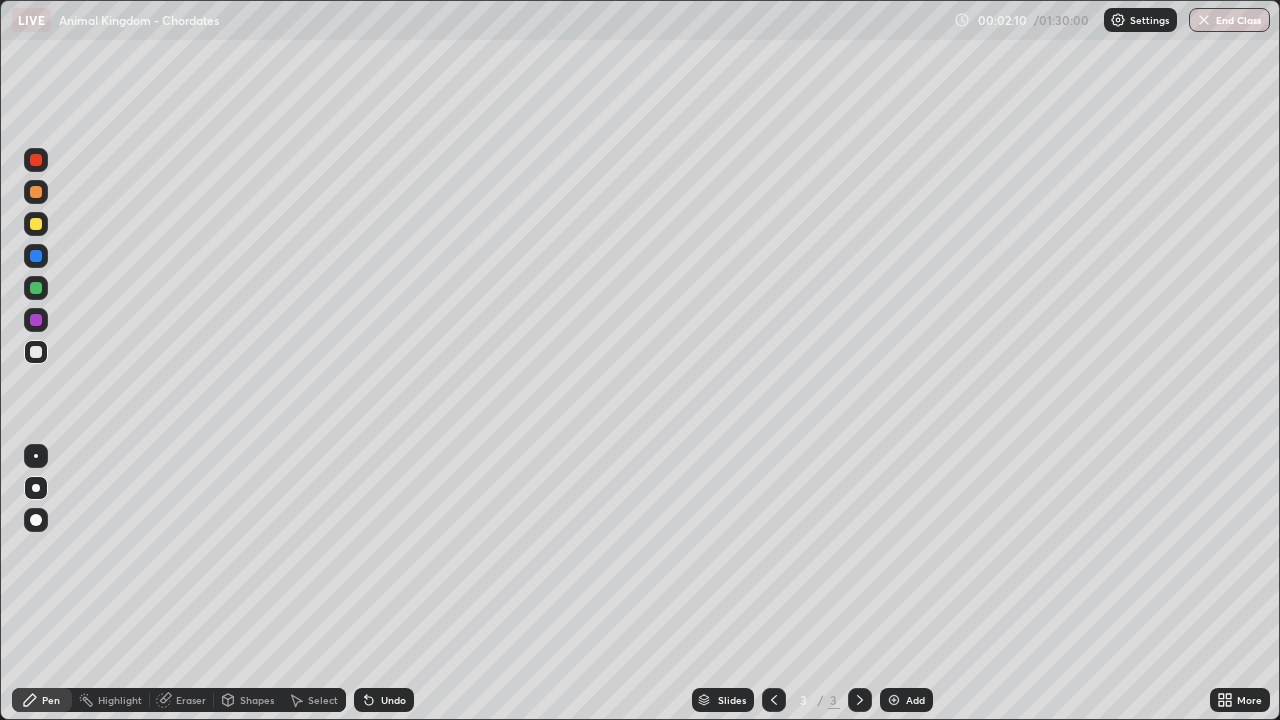click at bounding box center [36, 288] 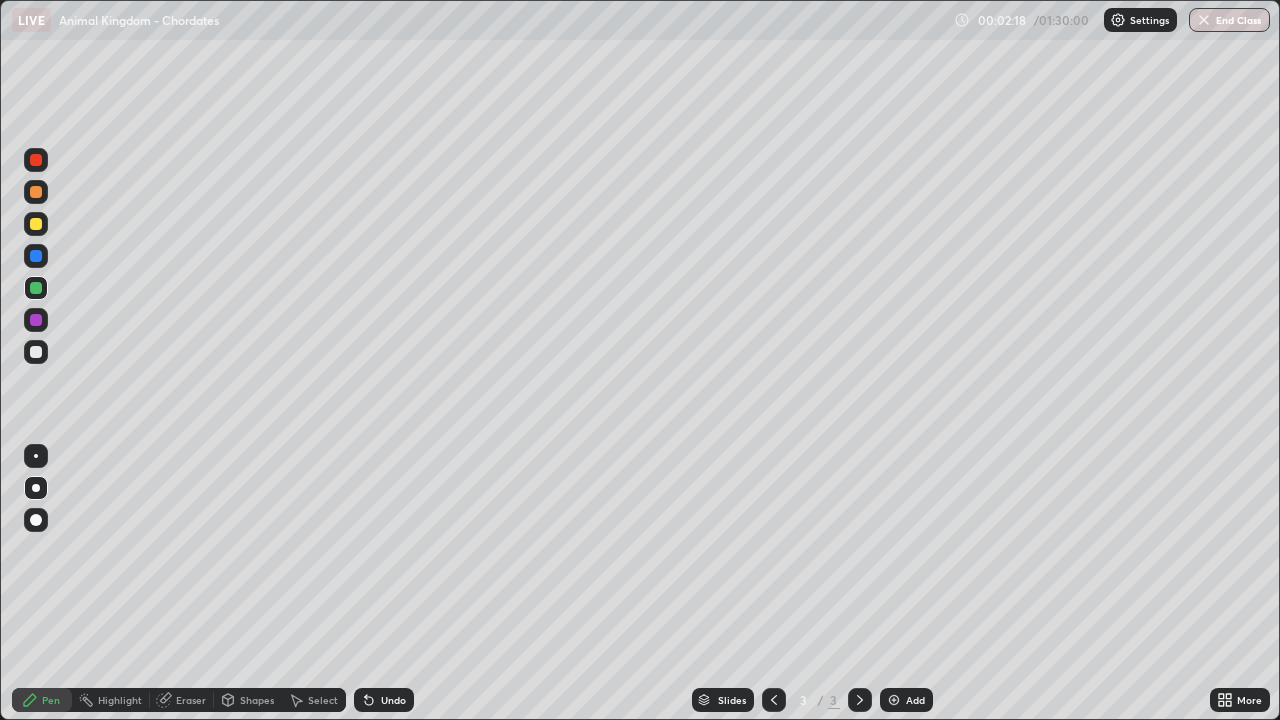 click at bounding box center [36, 224] 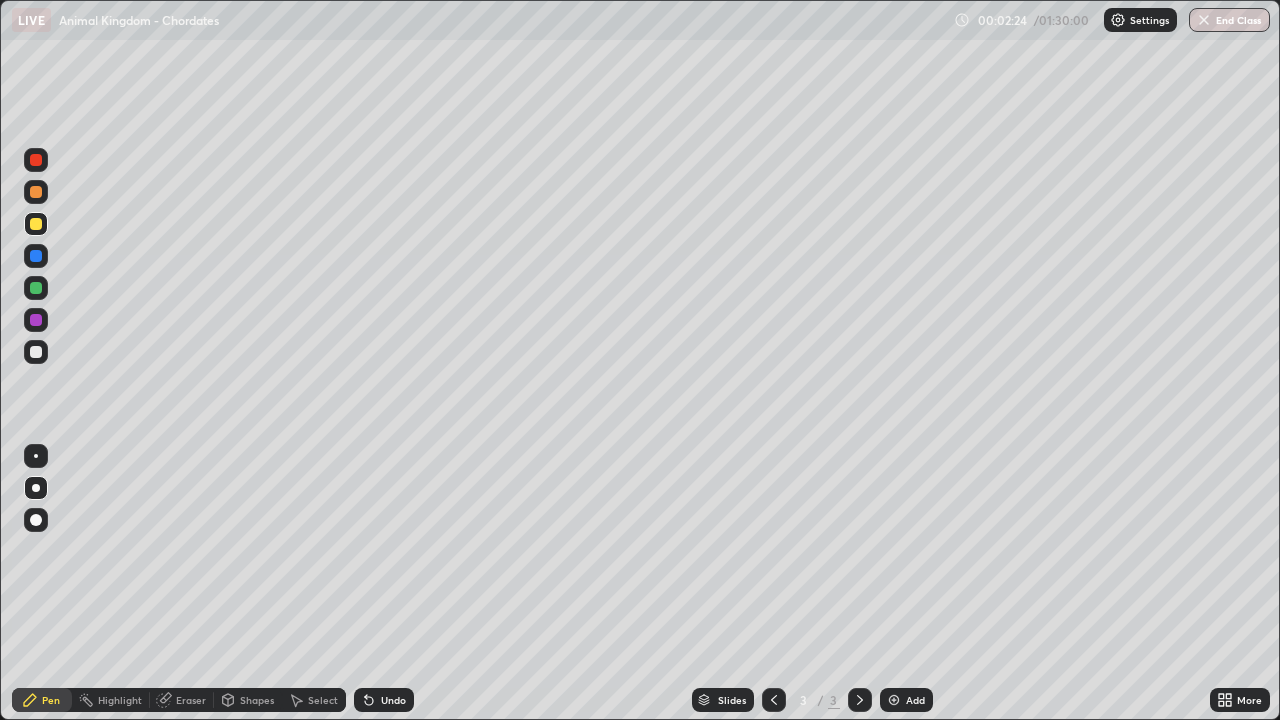 click at bounding box center [36, 256] 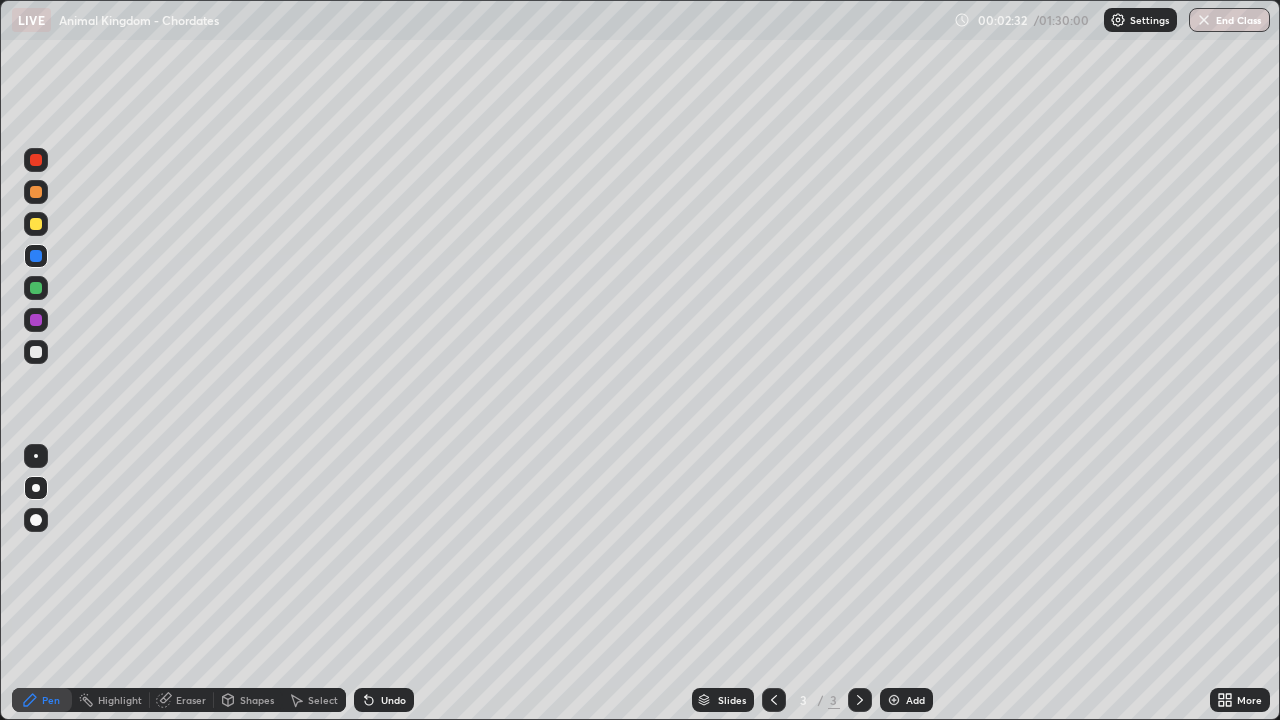 click at bounding box center [36, 288] 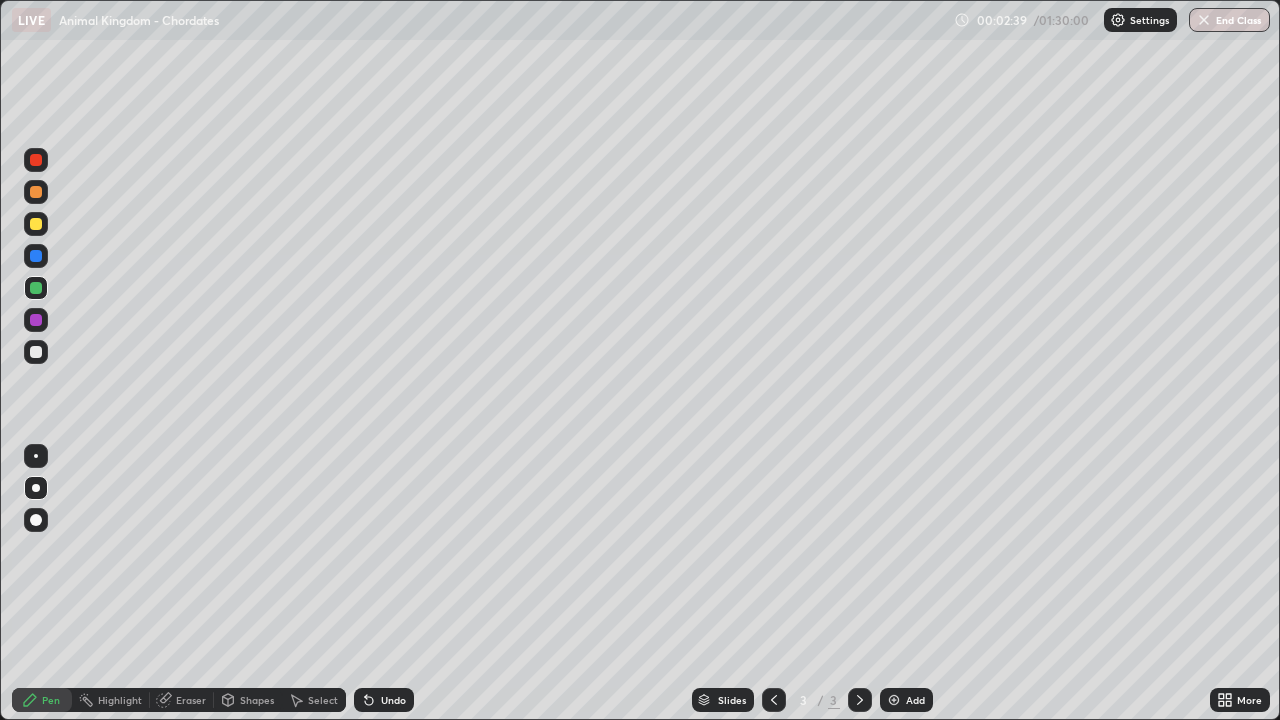 click at bounding box center [36, 352] 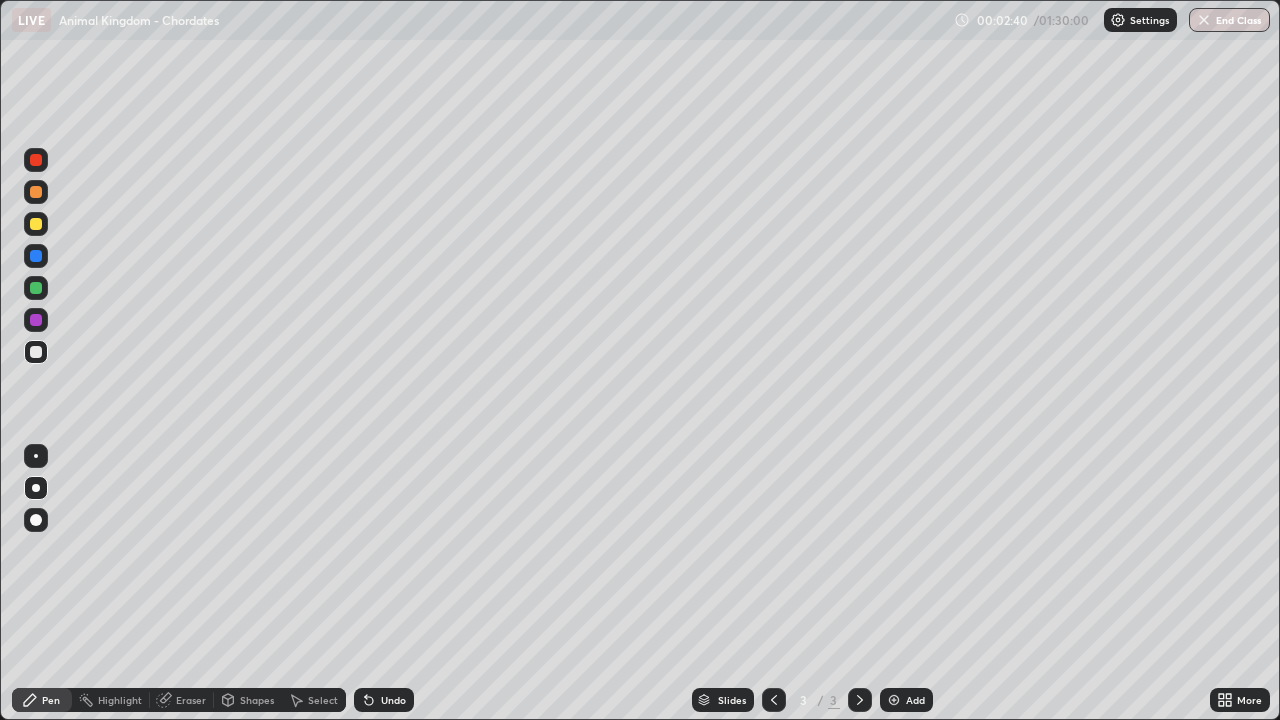 click at bounding box center [36, 456] 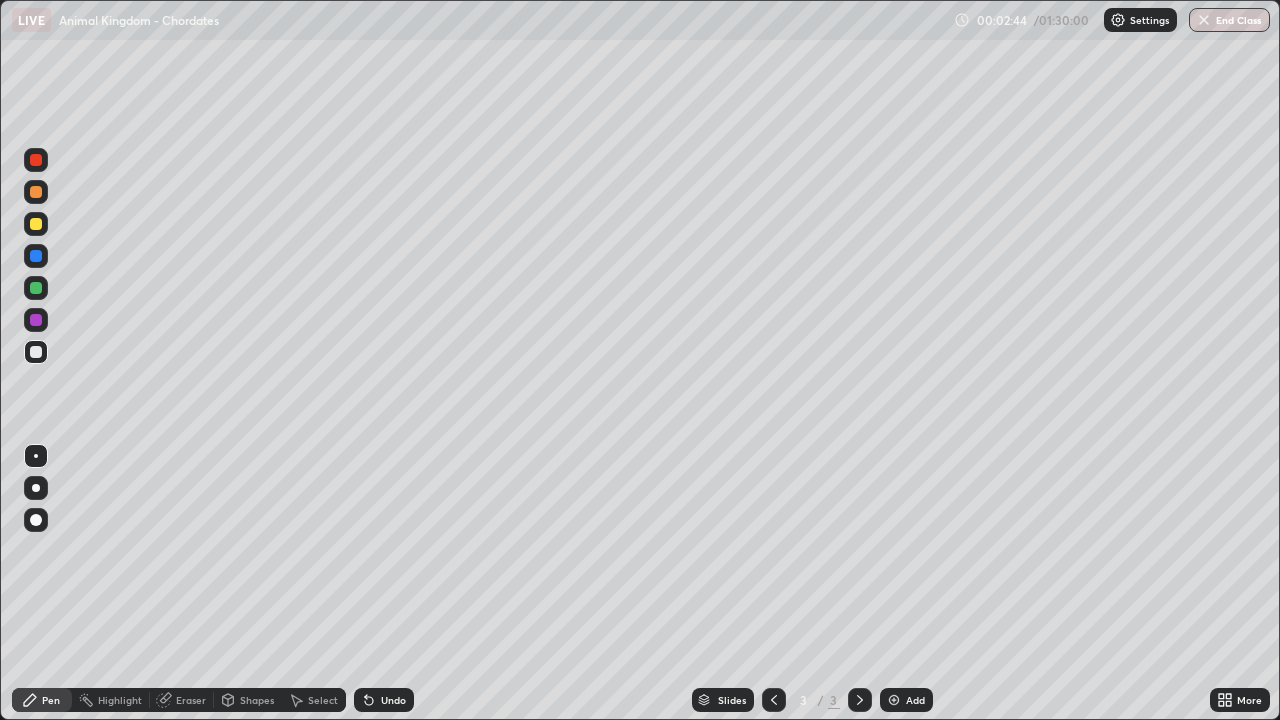 click at bounding box center (36, 192) 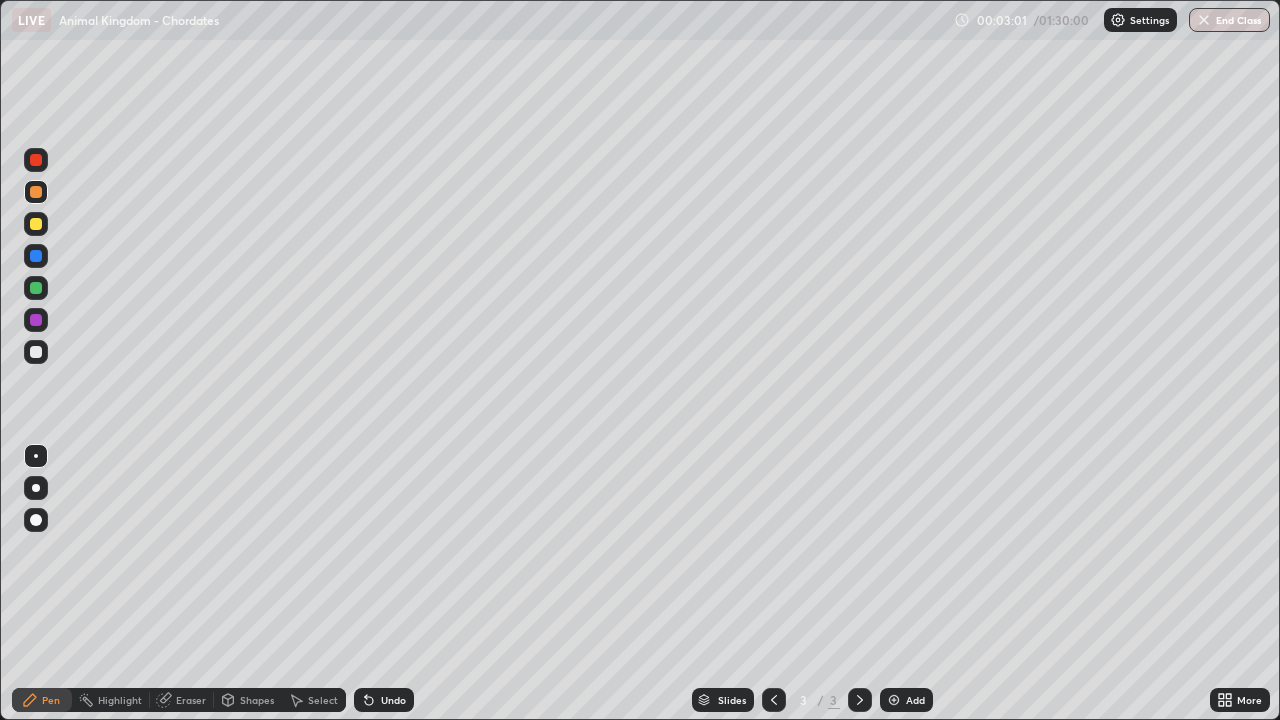 click at bounding box center (36, 352) 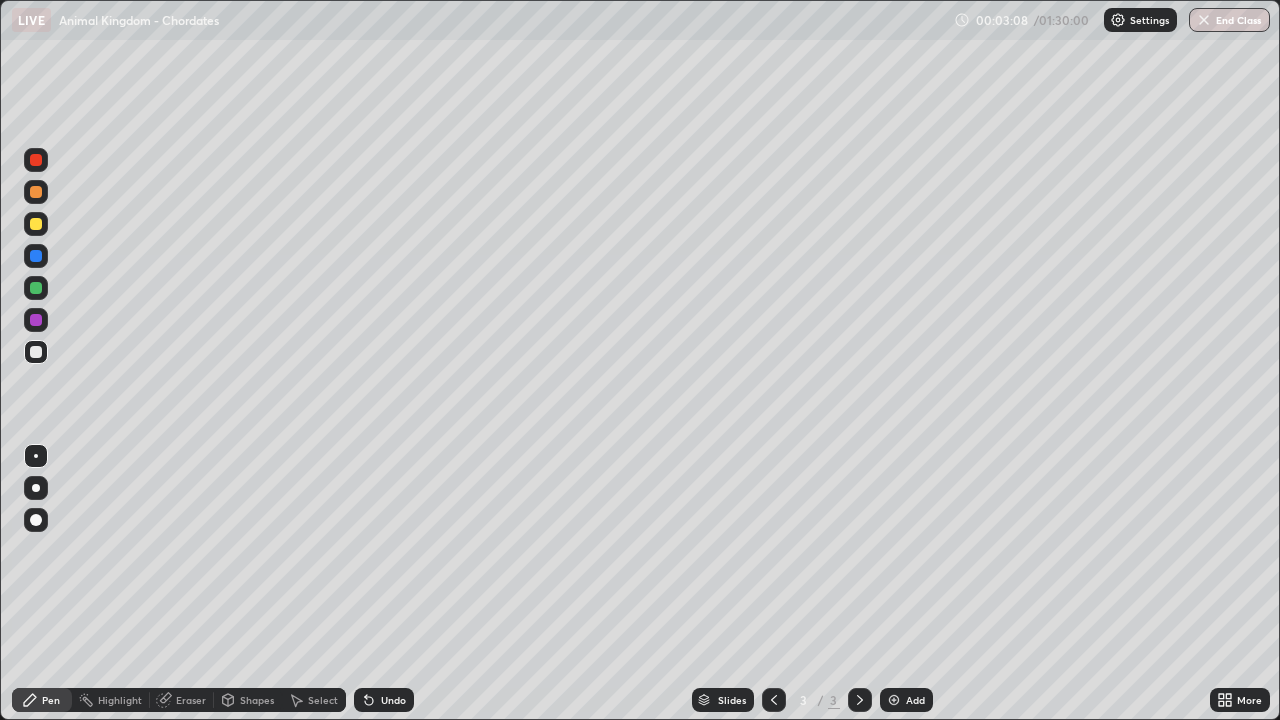 click at bounding box center (36, 224) 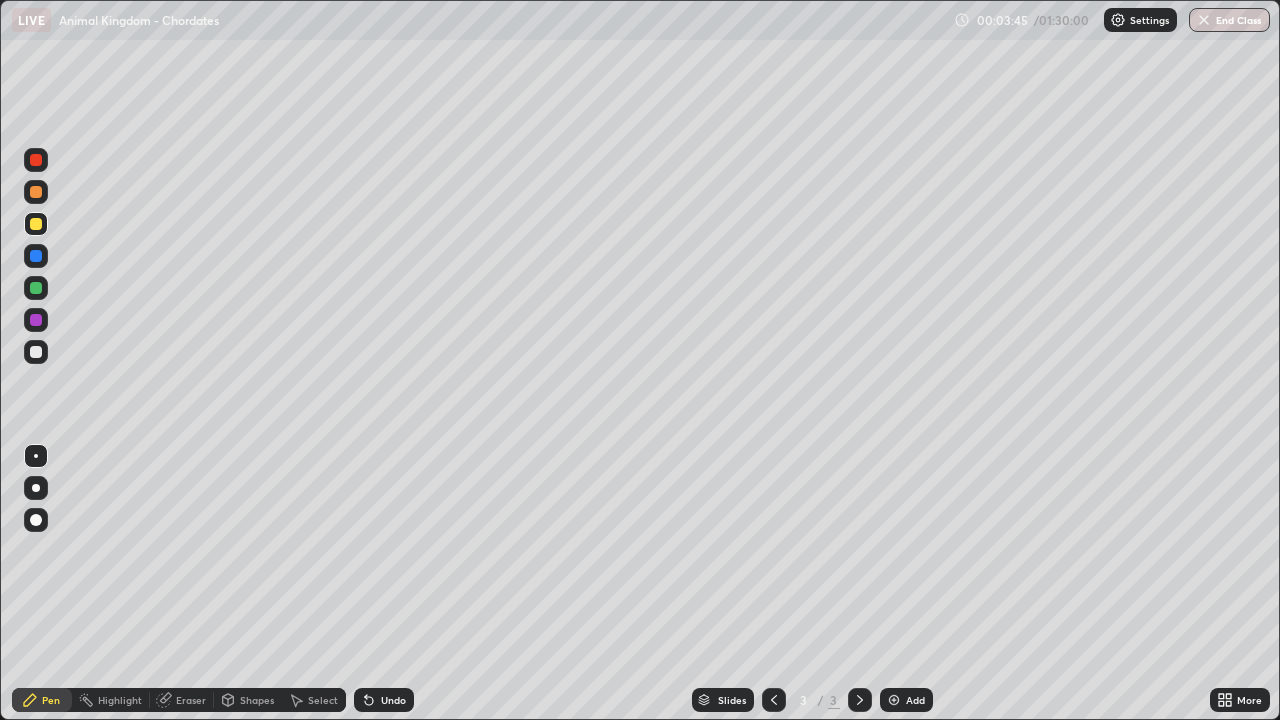 click at bounding box center [36, 352] 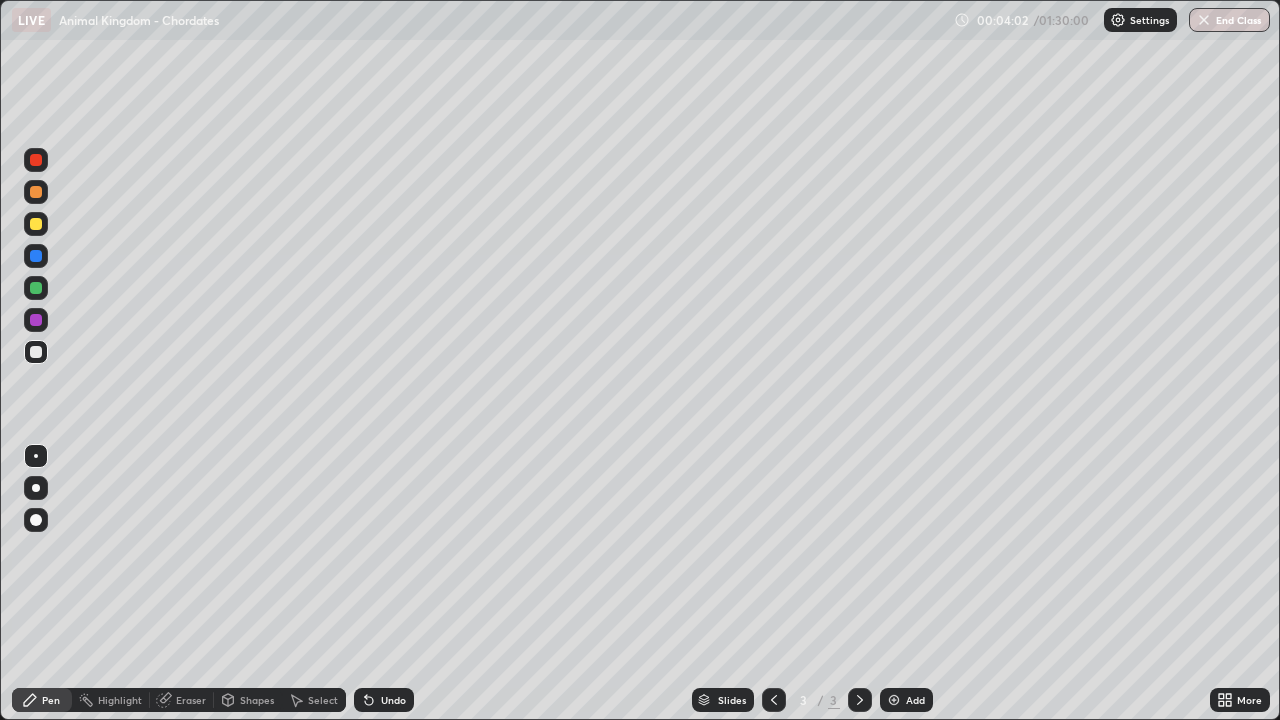 click on "Eraser" at bounding box center [191, 700] 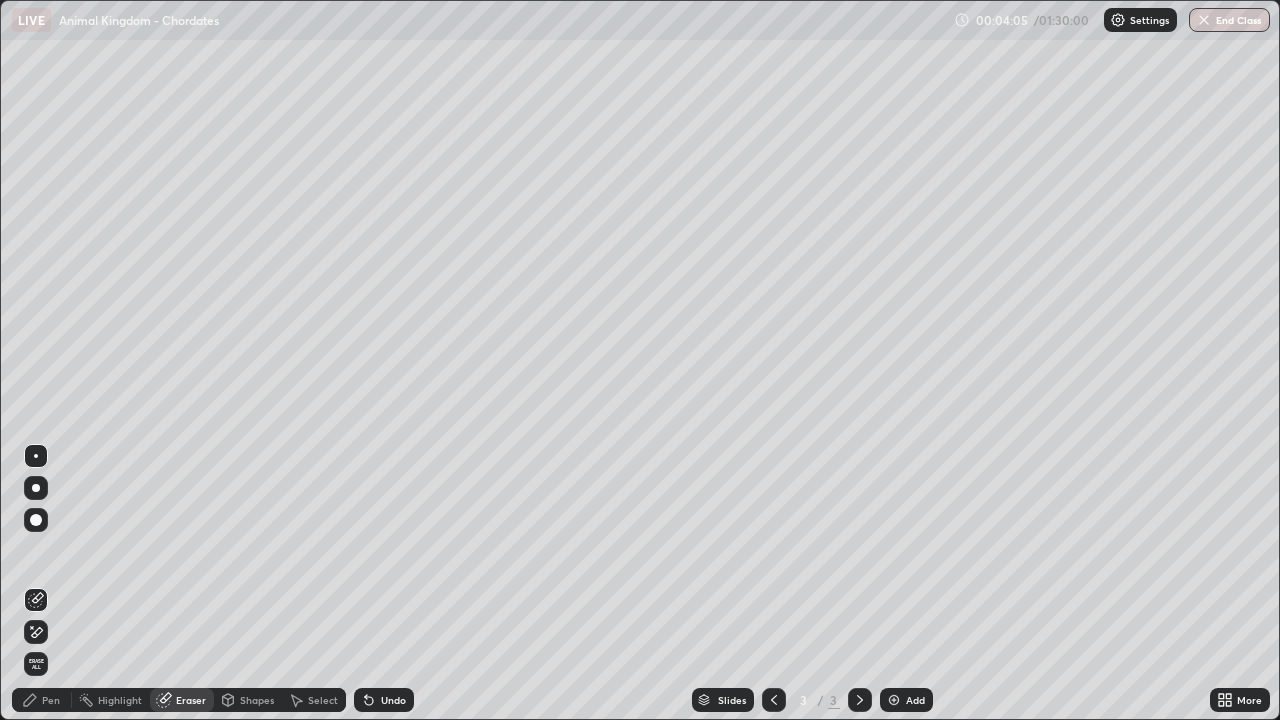 click on "Pen" at bounding box center [51, 700] 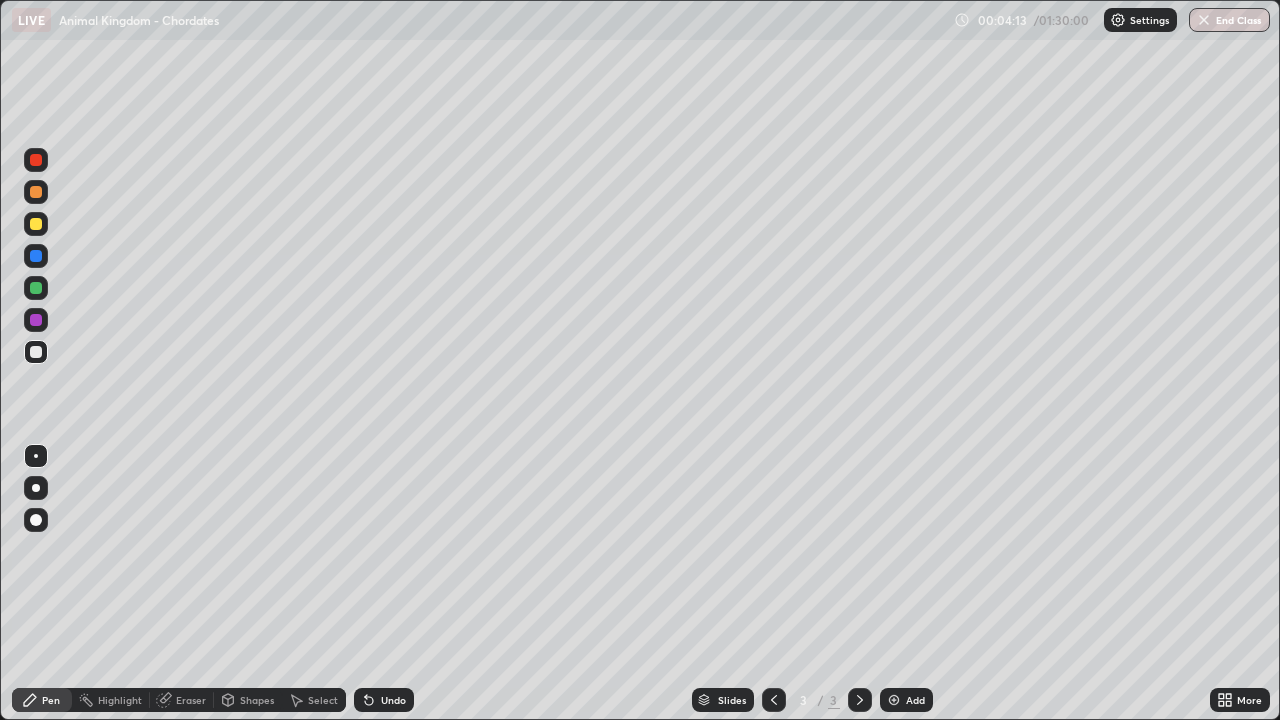 click on "Eraser" at bounding box center (191, 700) 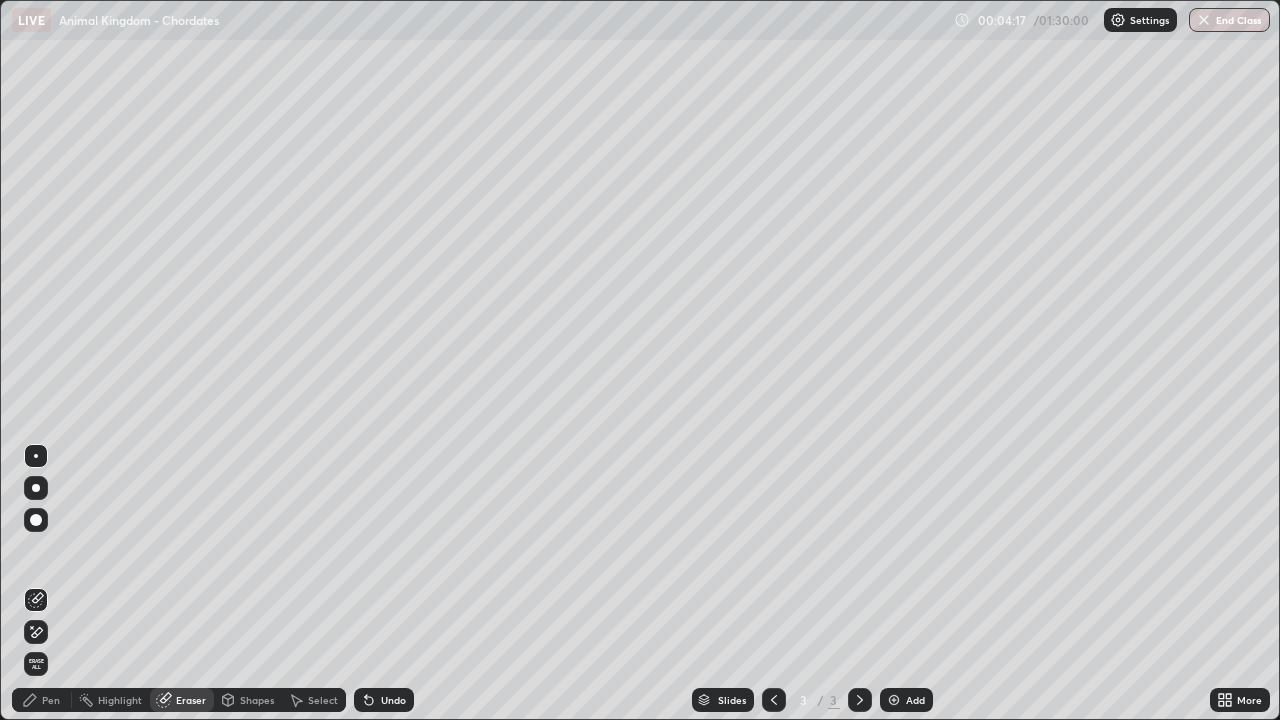 click on "Pen" at bounding box center [42, 700] 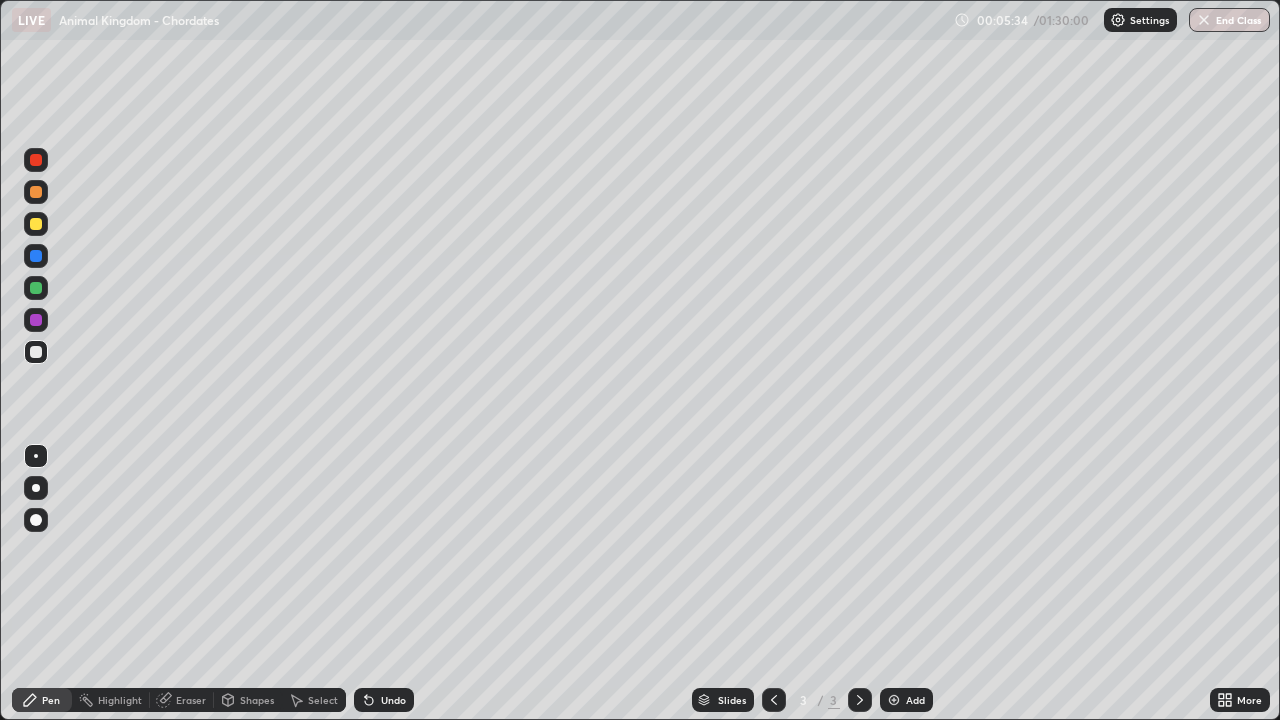 click at bounding box center (36, 352) 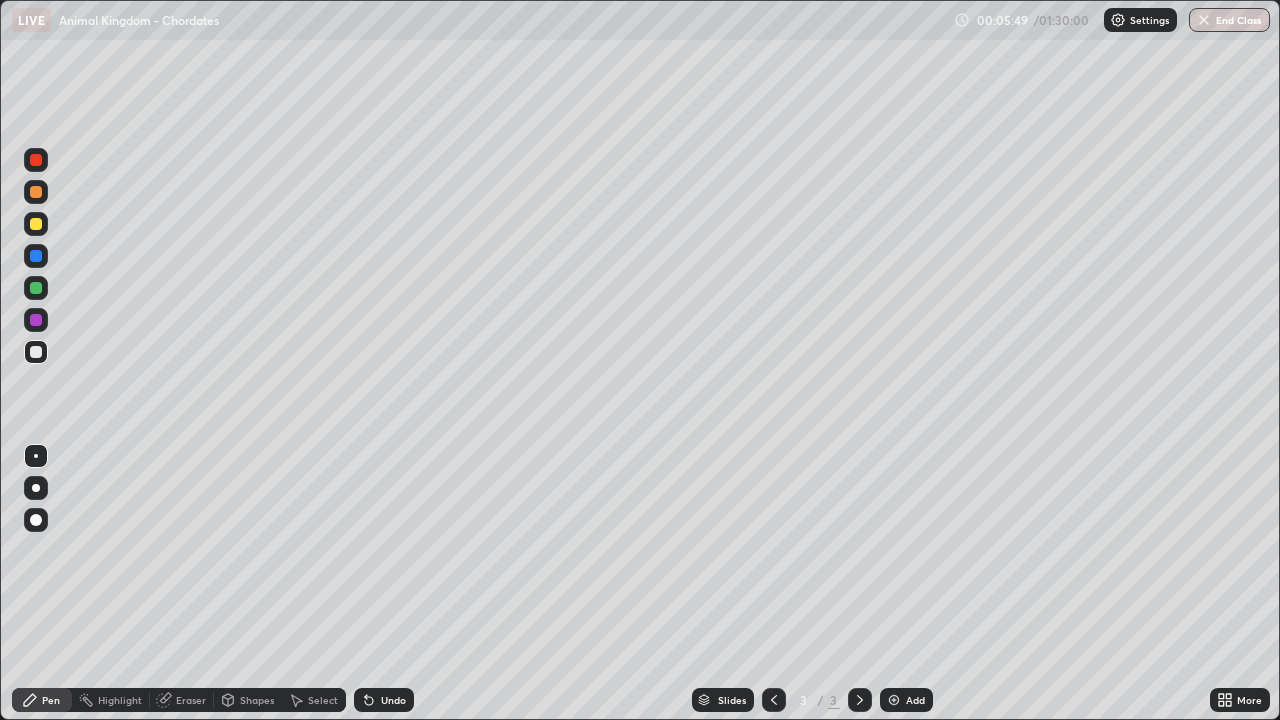 click at bounding box center [36, 256] 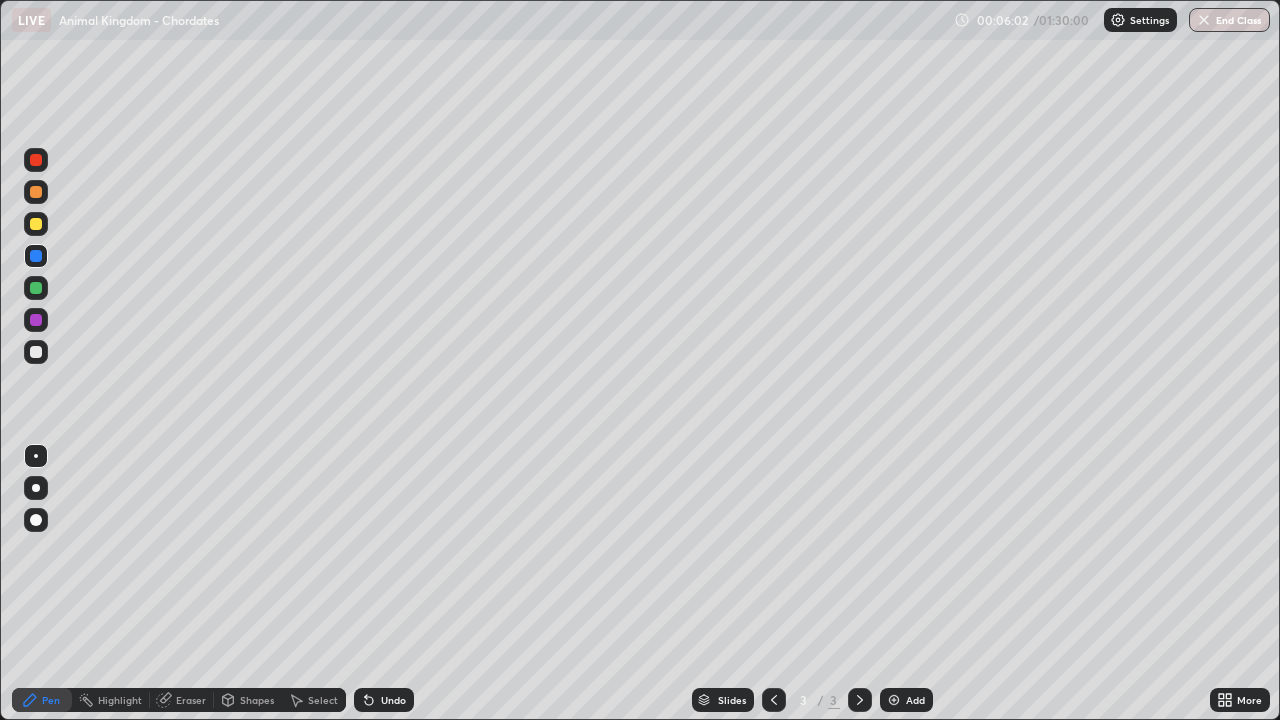 click at bounding box center [36, 352] 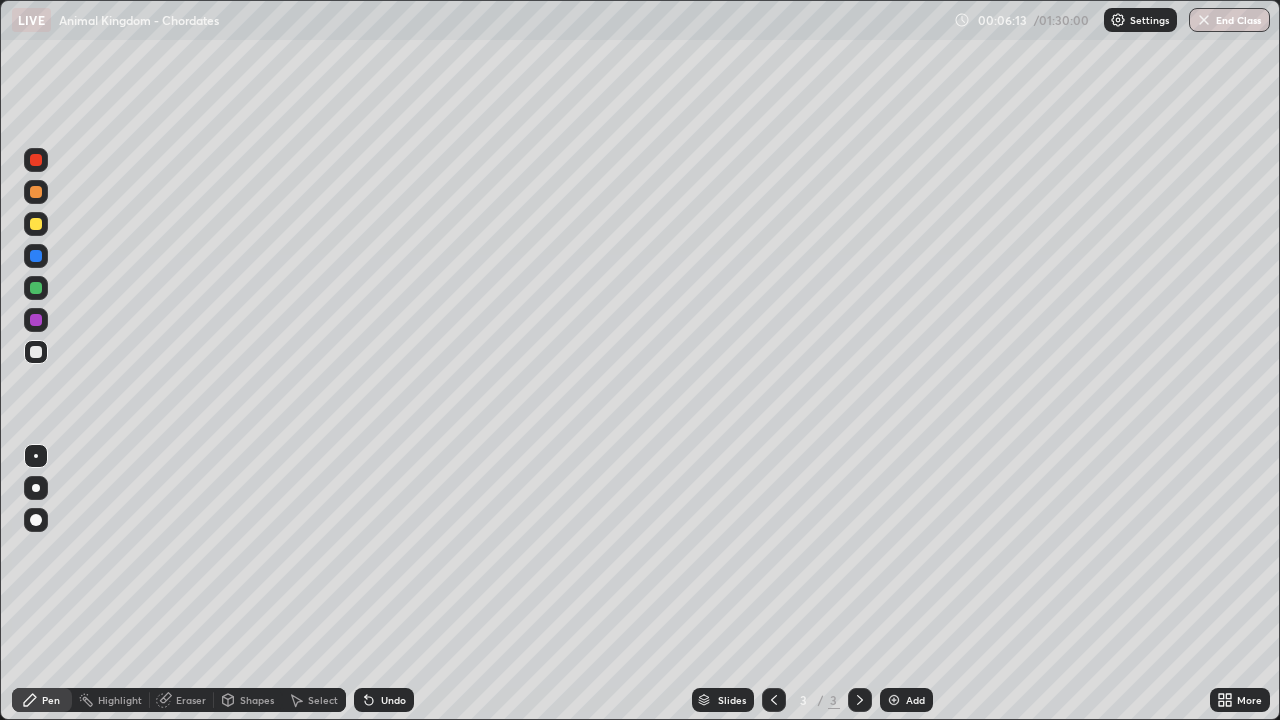 click at bounding box center [36, 288] 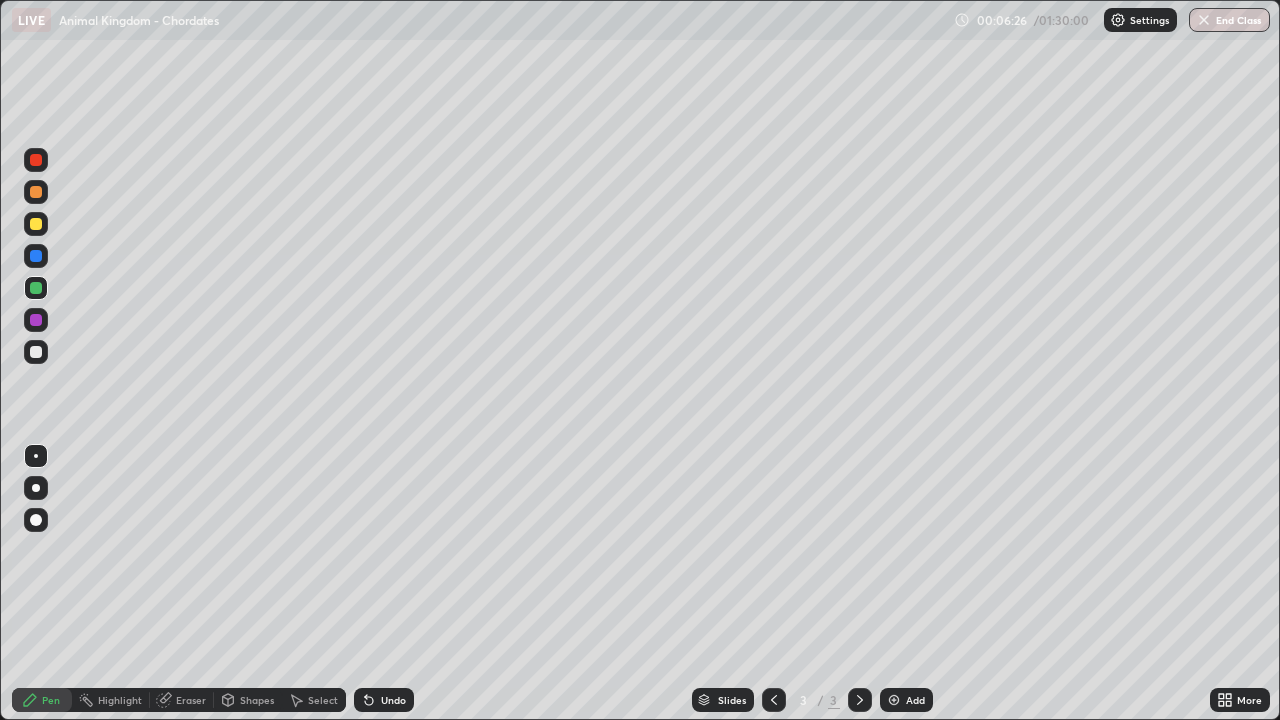 click at bounding box center (36, 352) 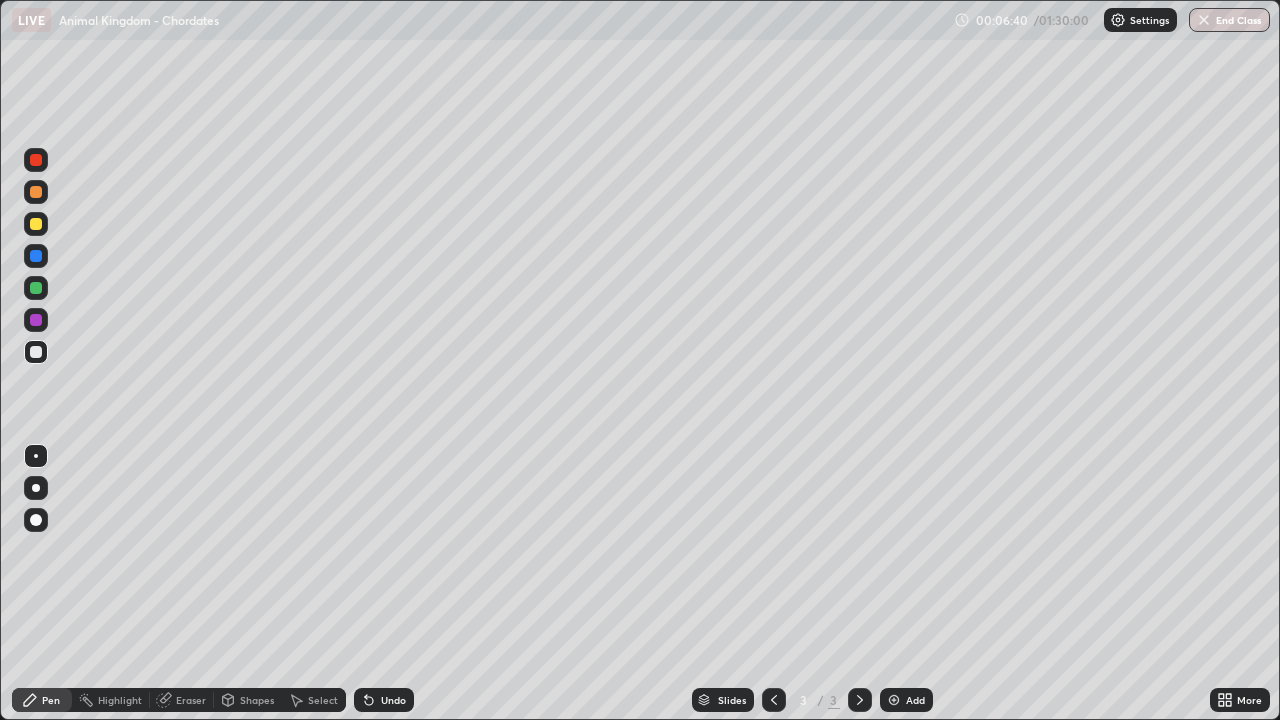 click at bounding box center (36, 320) 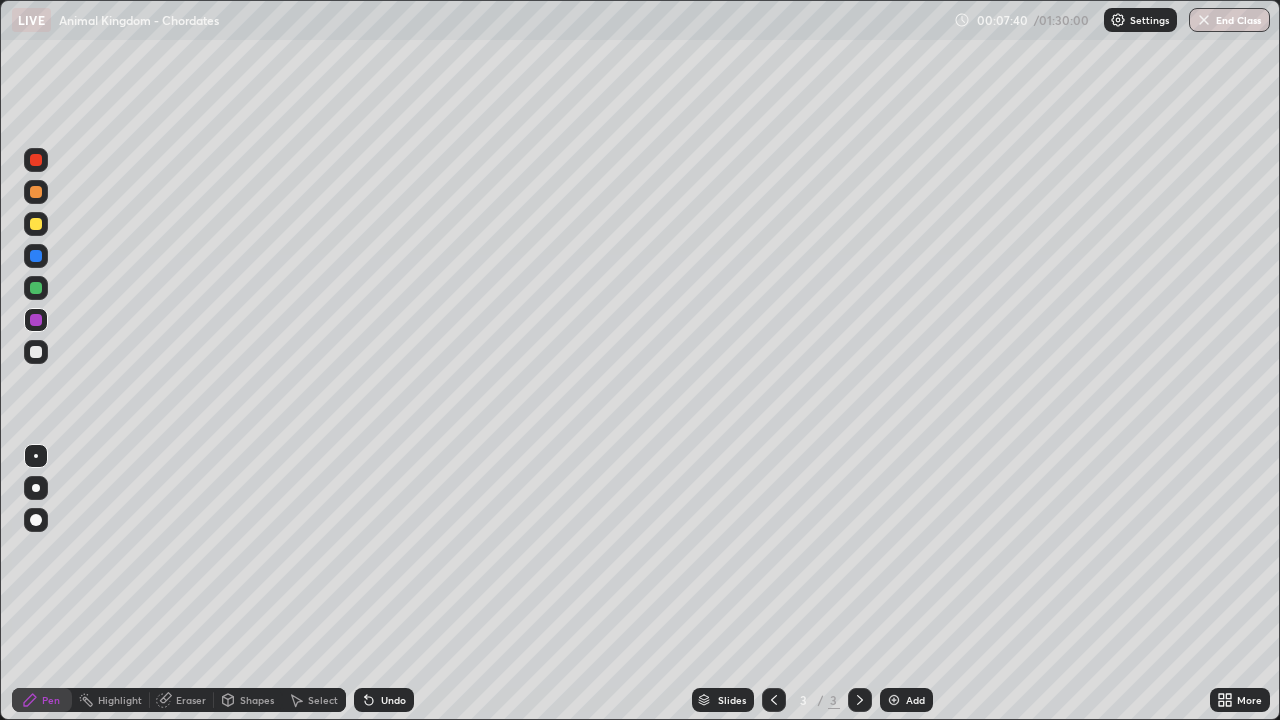 click at bounding box center (36, 288) 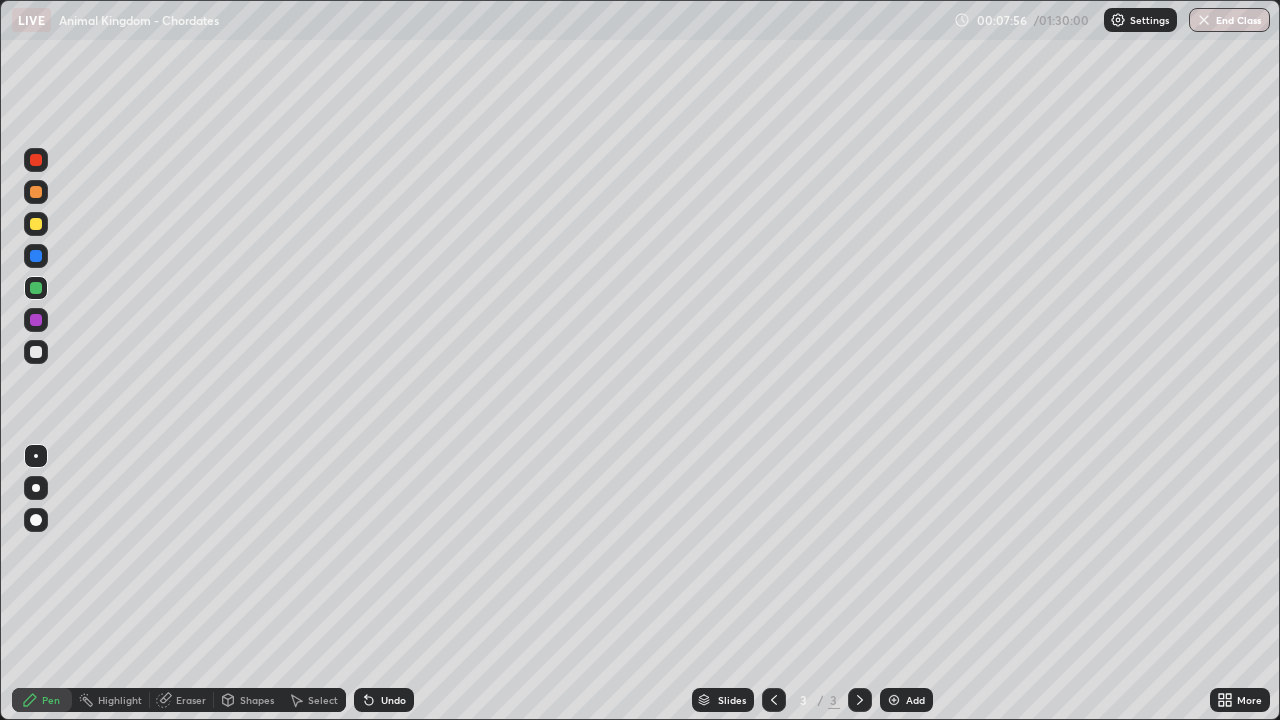 click at bounding box center [36, 320] 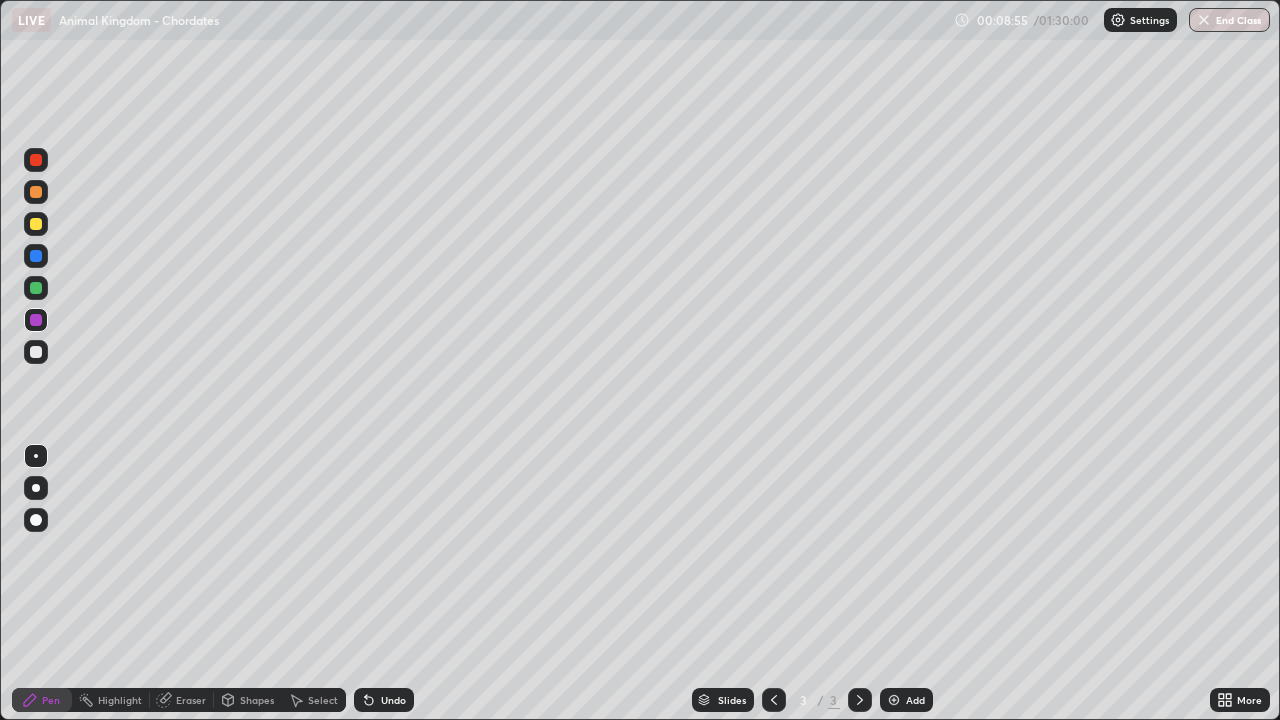 click at bounding box center [36, 192] 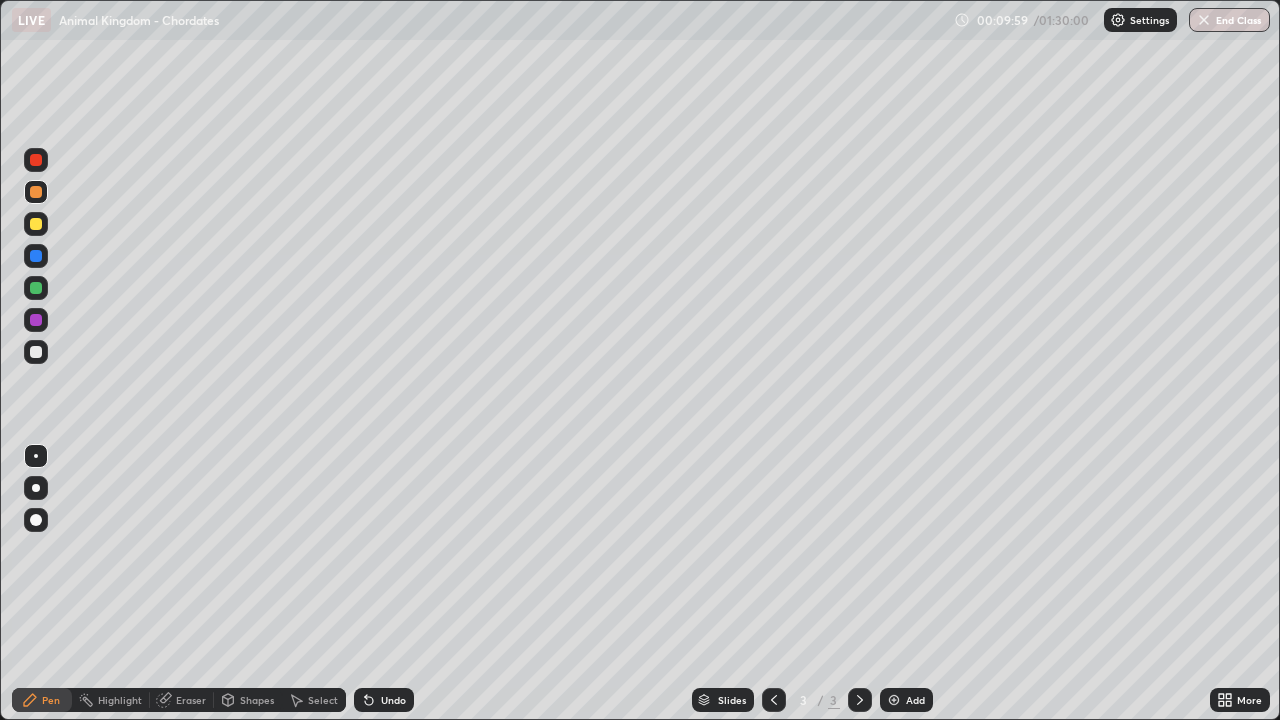 click on "More" at bounding box center (1249, 700) 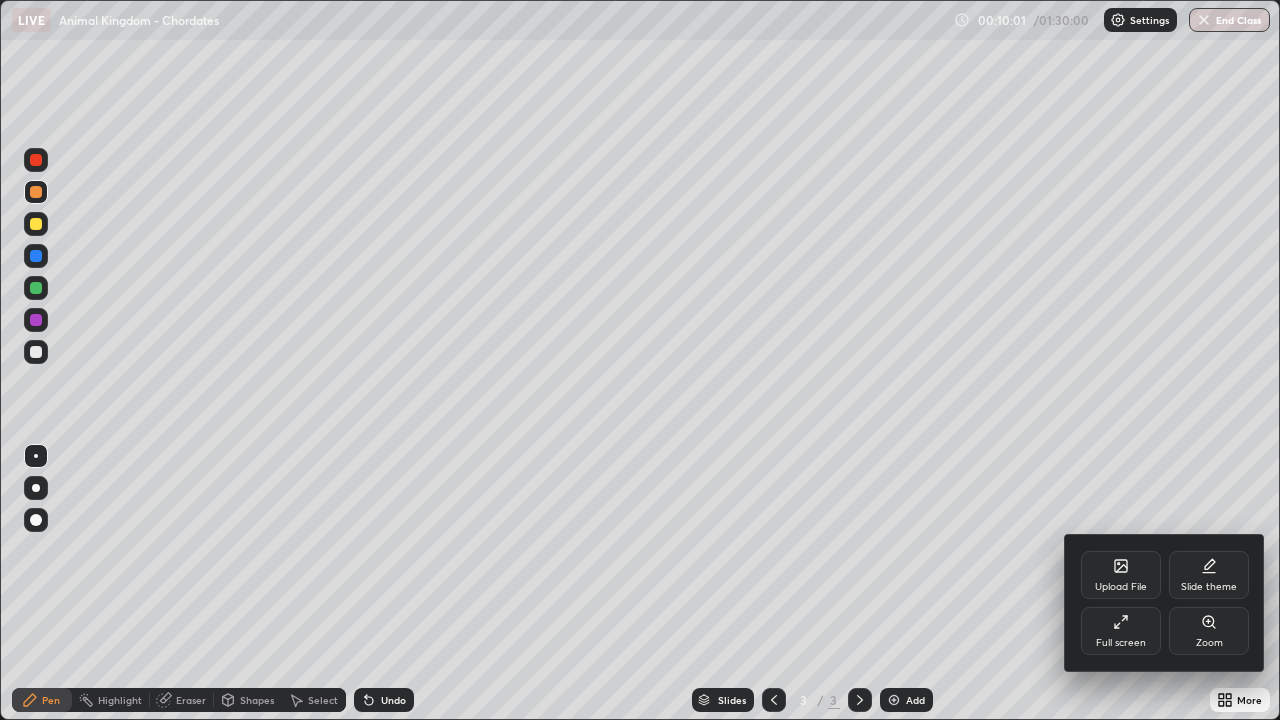 click on "Upload File" at bounding box center [1121, 575] 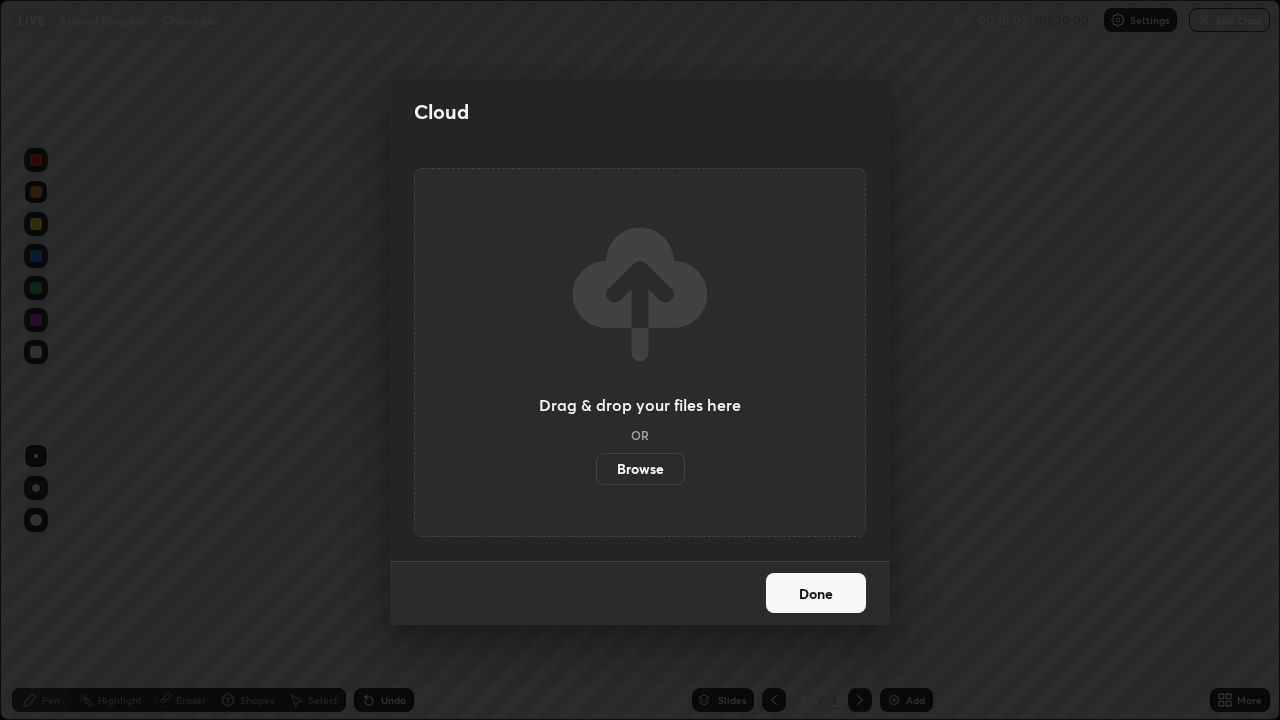 click on "Browse" at bounding box center [640, 469] 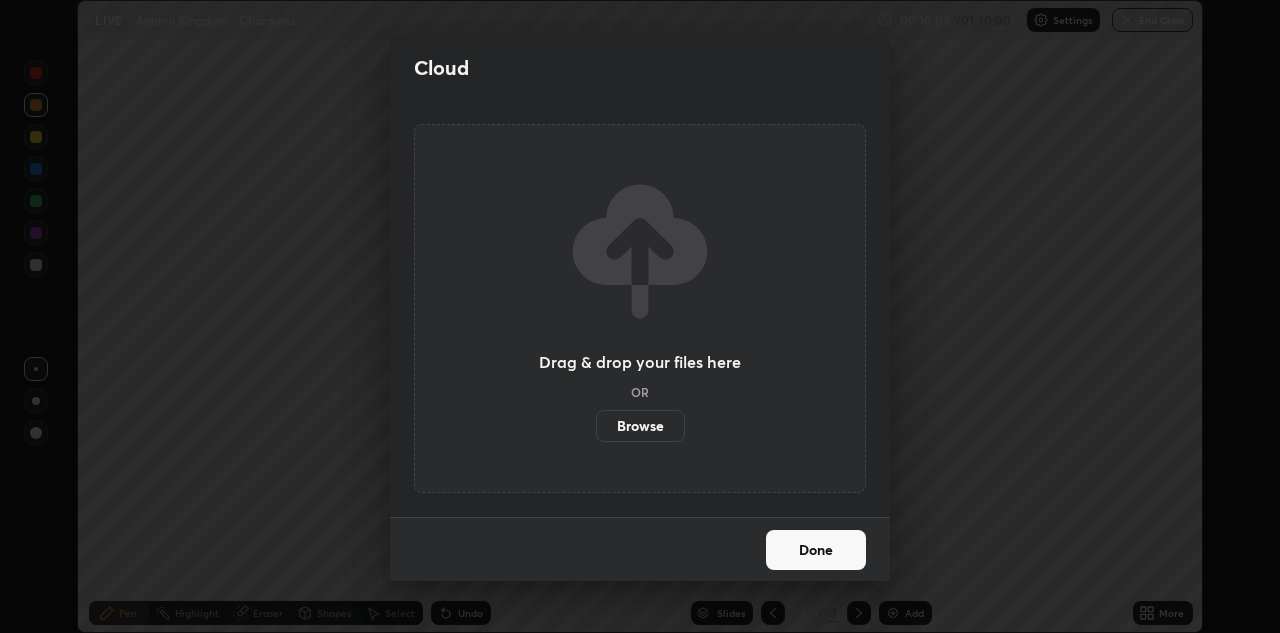 scroll, scrollTop: 633, scrollLeft: 1280, axis: both 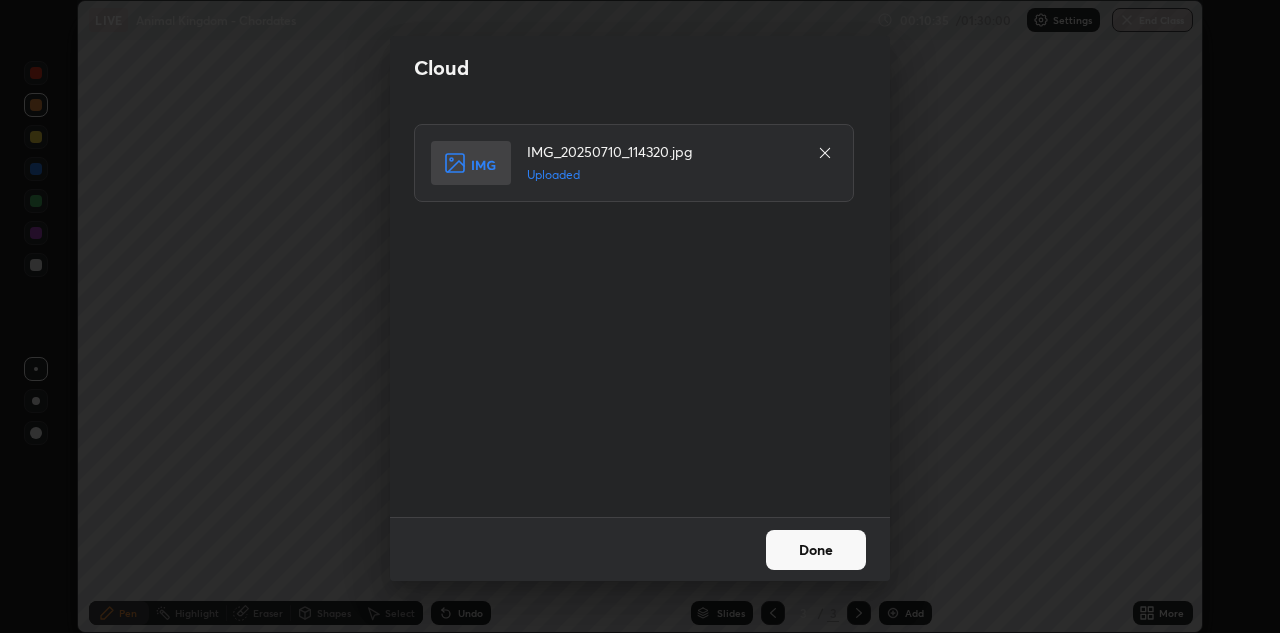 click on "Done" at bounding box center [816, 550] 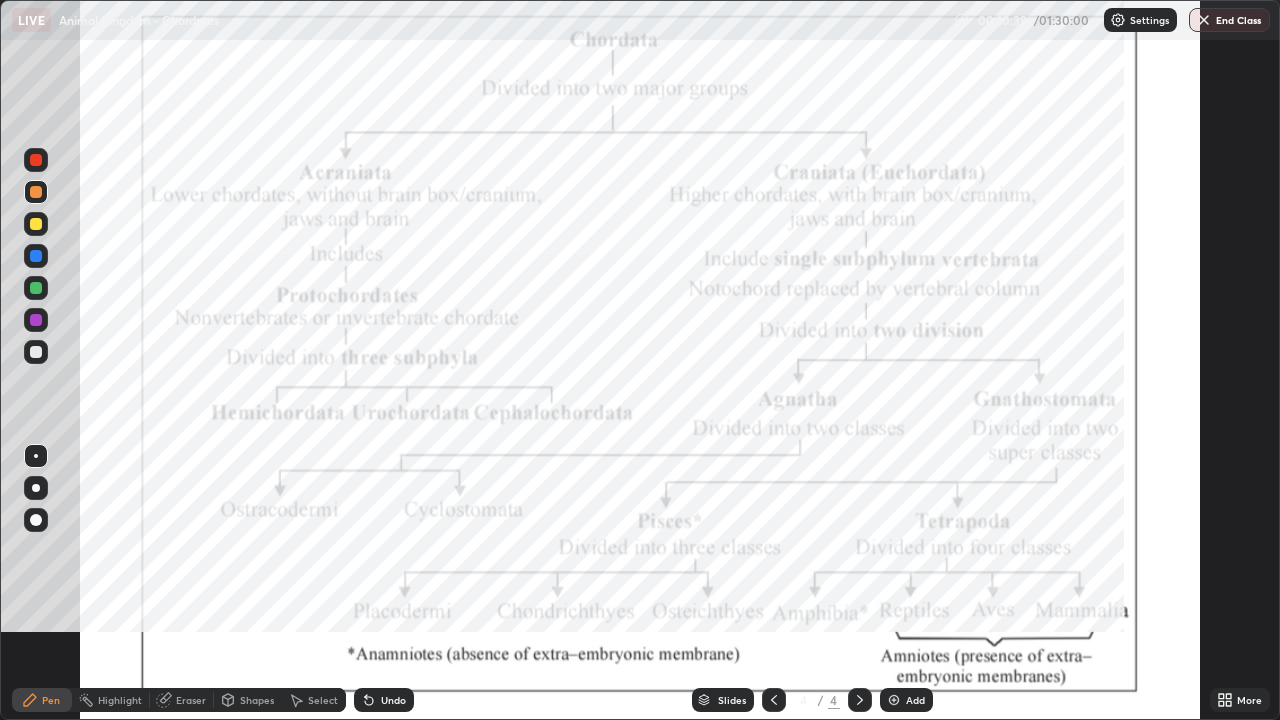 scroll, scrollTop: 99280, scrollLeft: 98720, axis: both 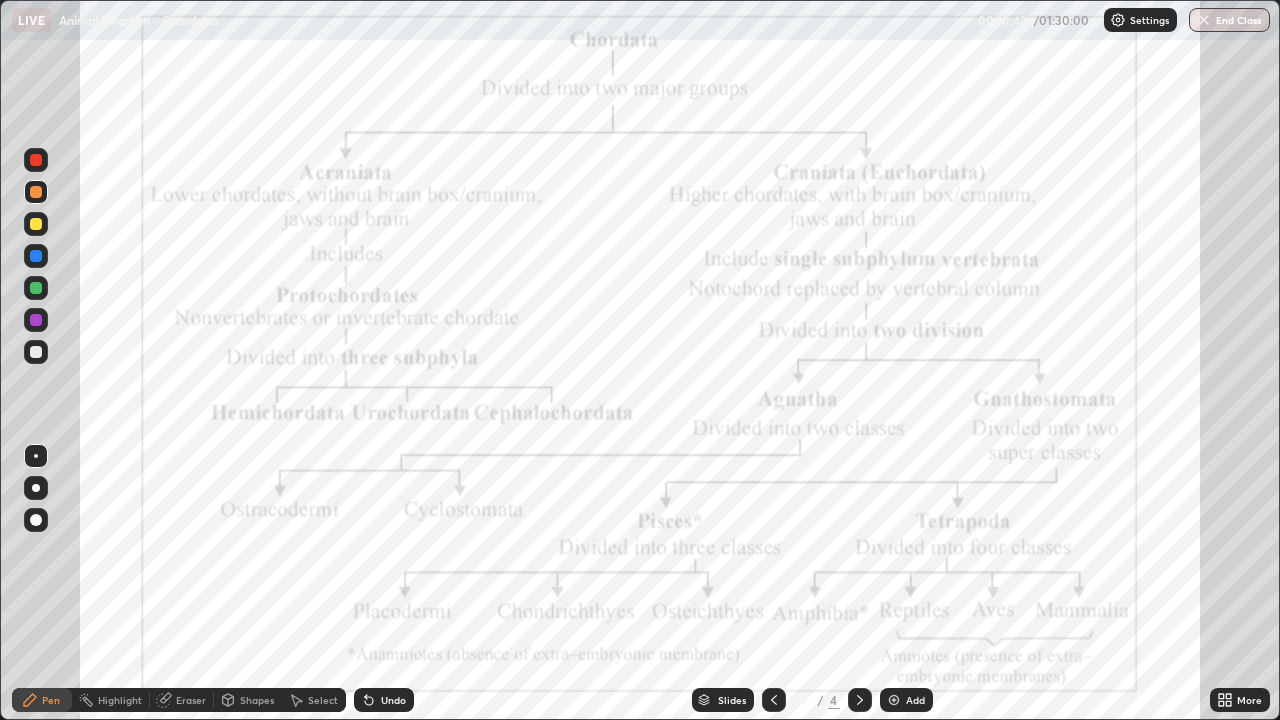 click at bounding box center (36, 224) 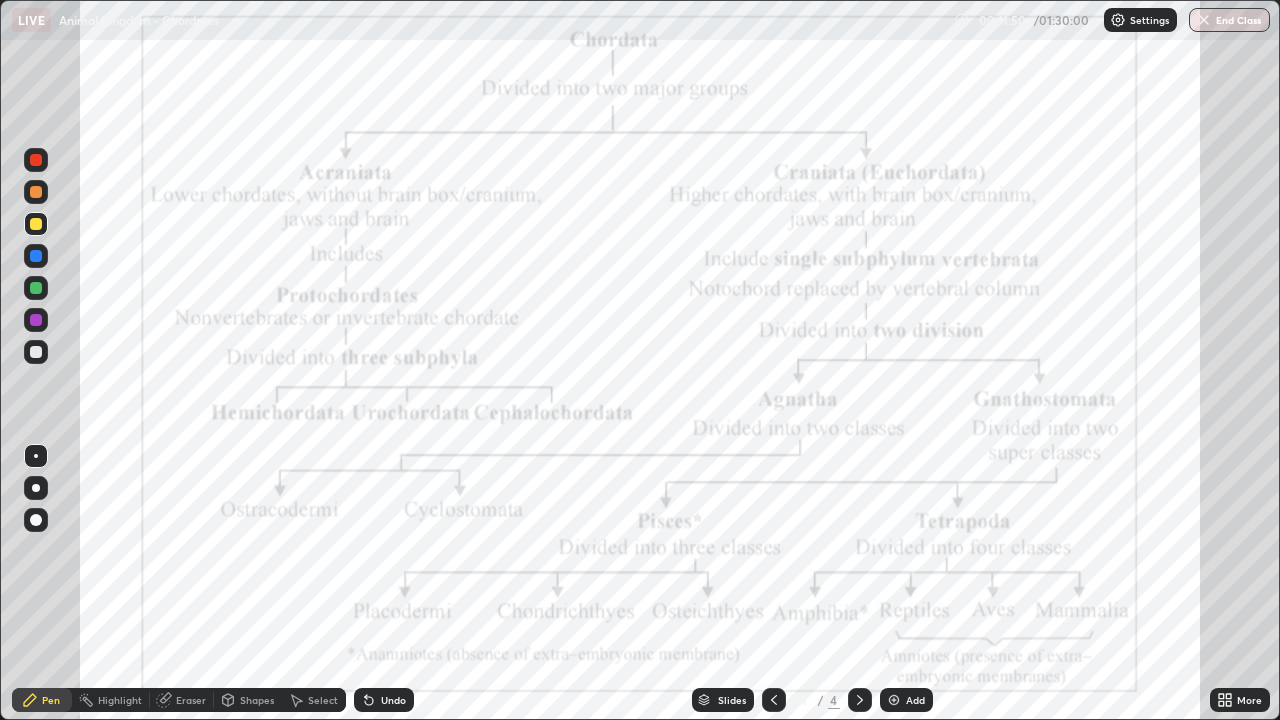 click at bounding box center [36, 160] 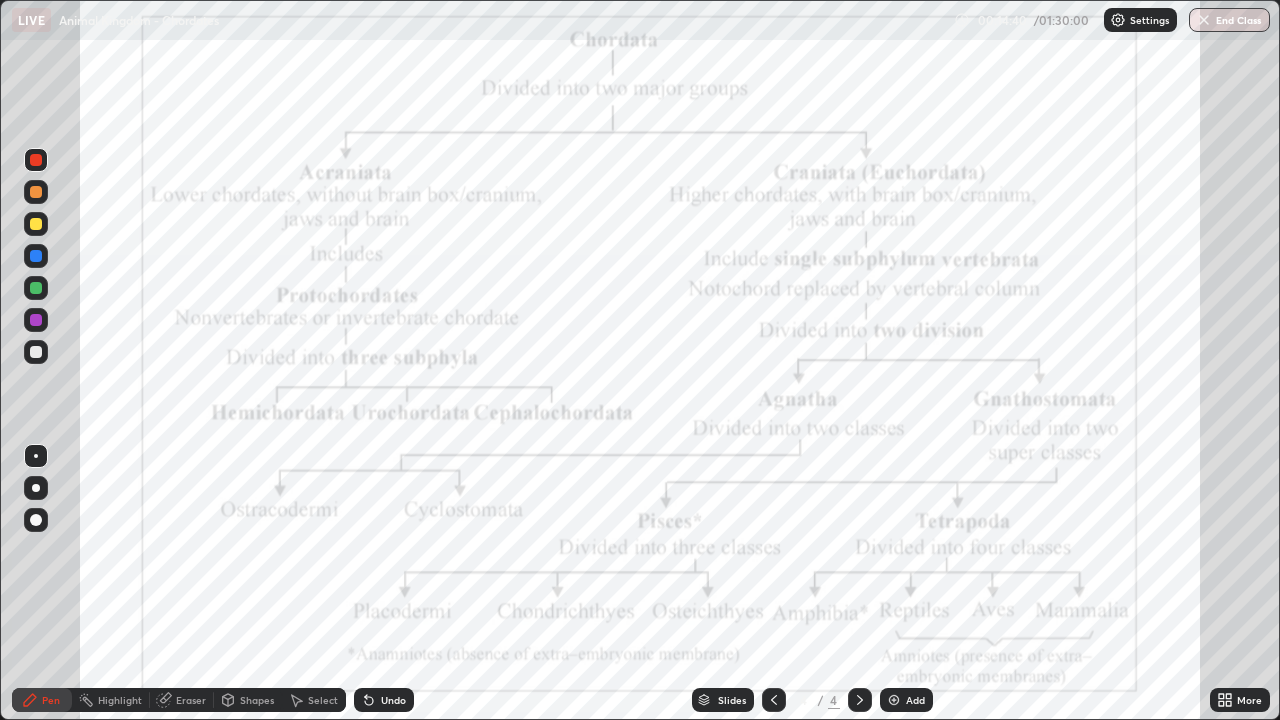click 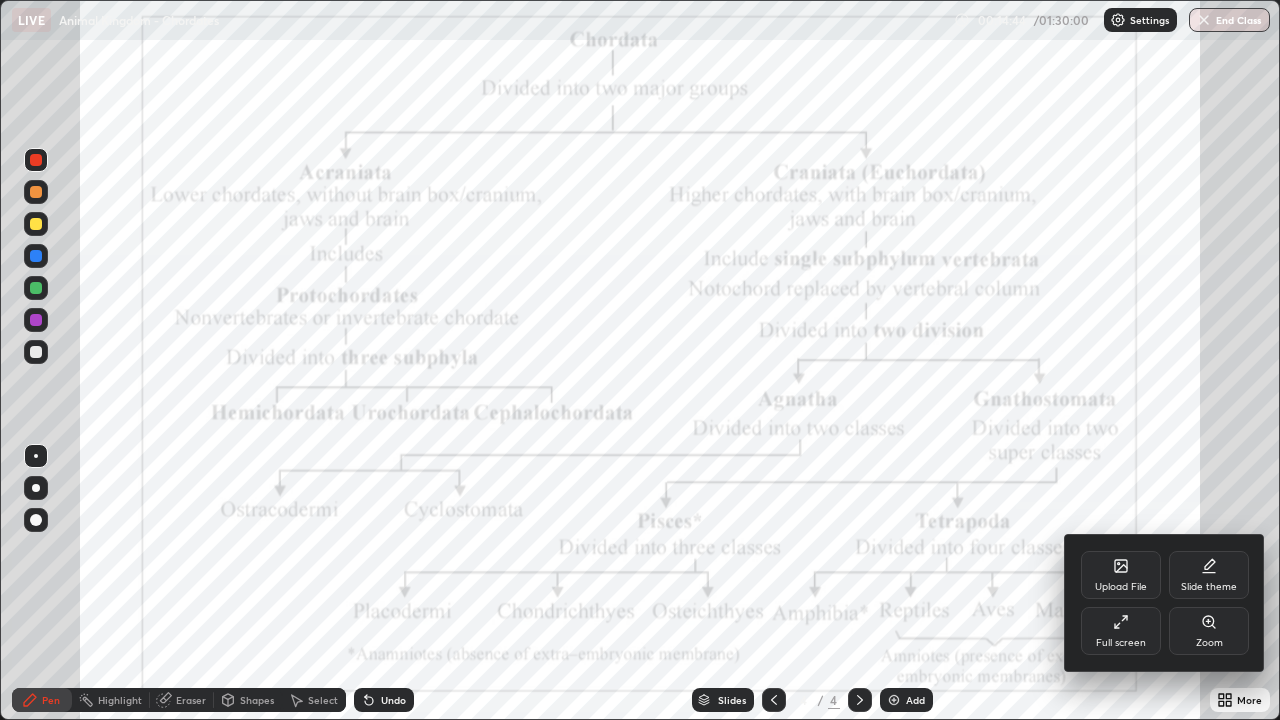 click on "Upload File" at bounding box center (1121, 575) 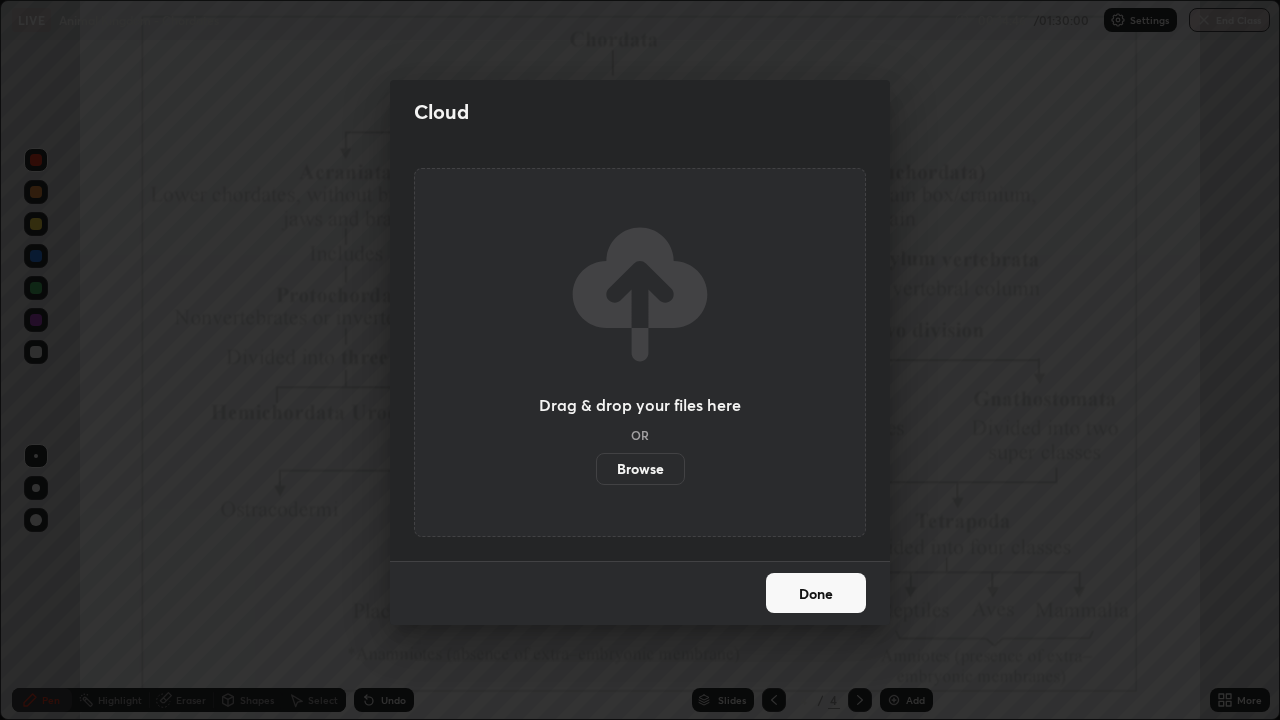 click on "Browse" at bounding box center [640, 469] 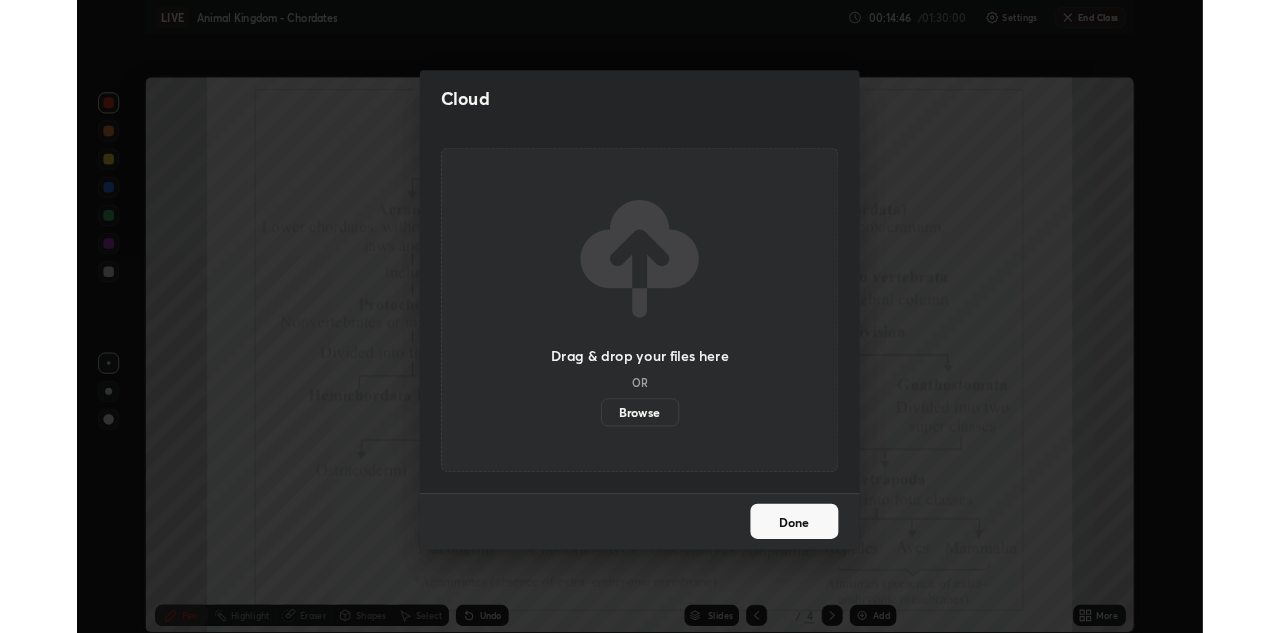 scroll, scrollTop: 633, scrollLeft: 1280, axis: both 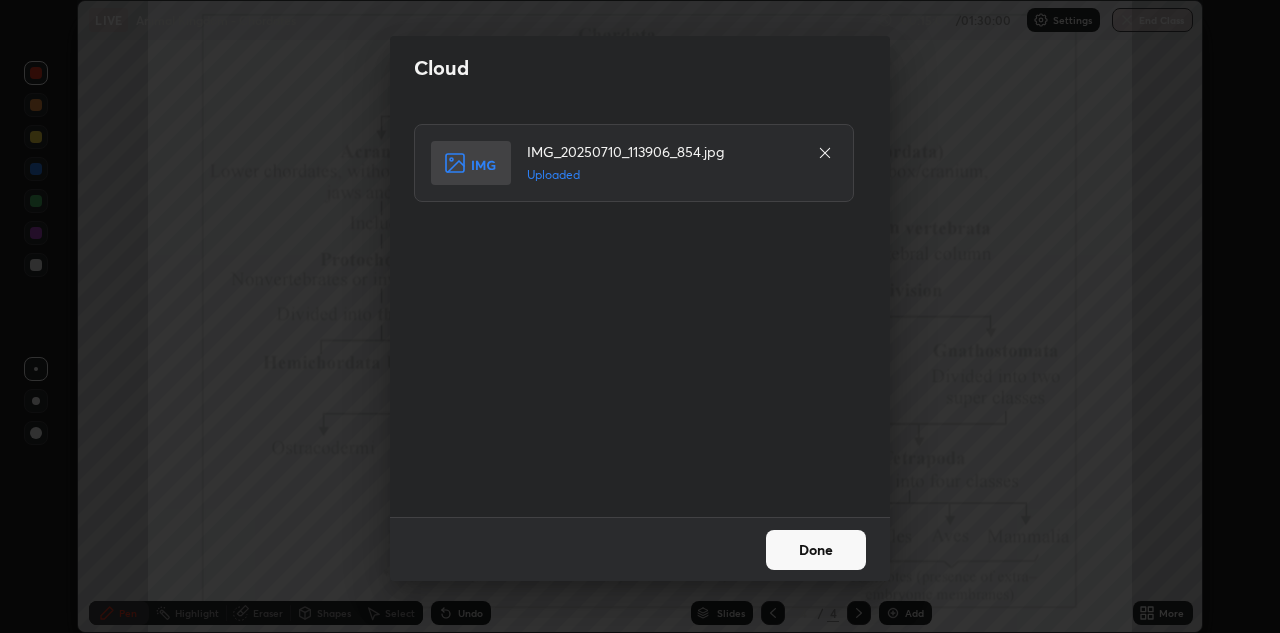 click on "Done" at bounding box center (816, 550) 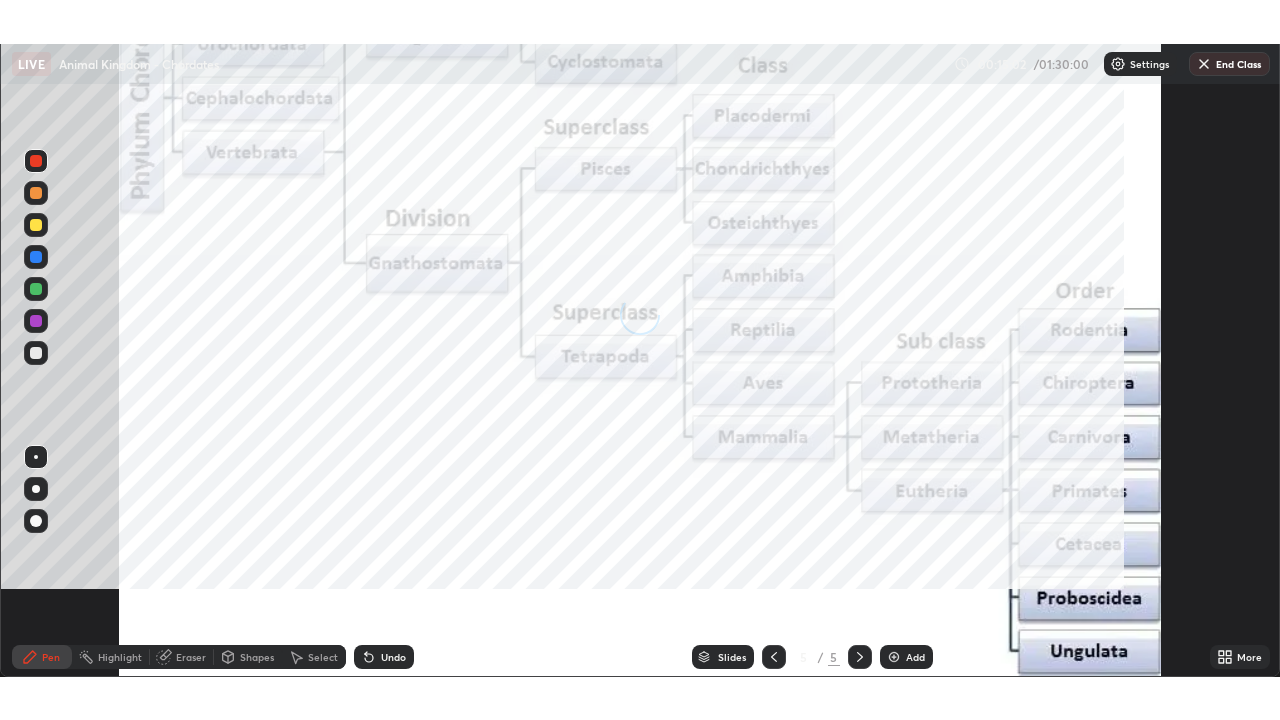 scroll, scrollTop: 99280, scrollLeft: 98720, axis: both 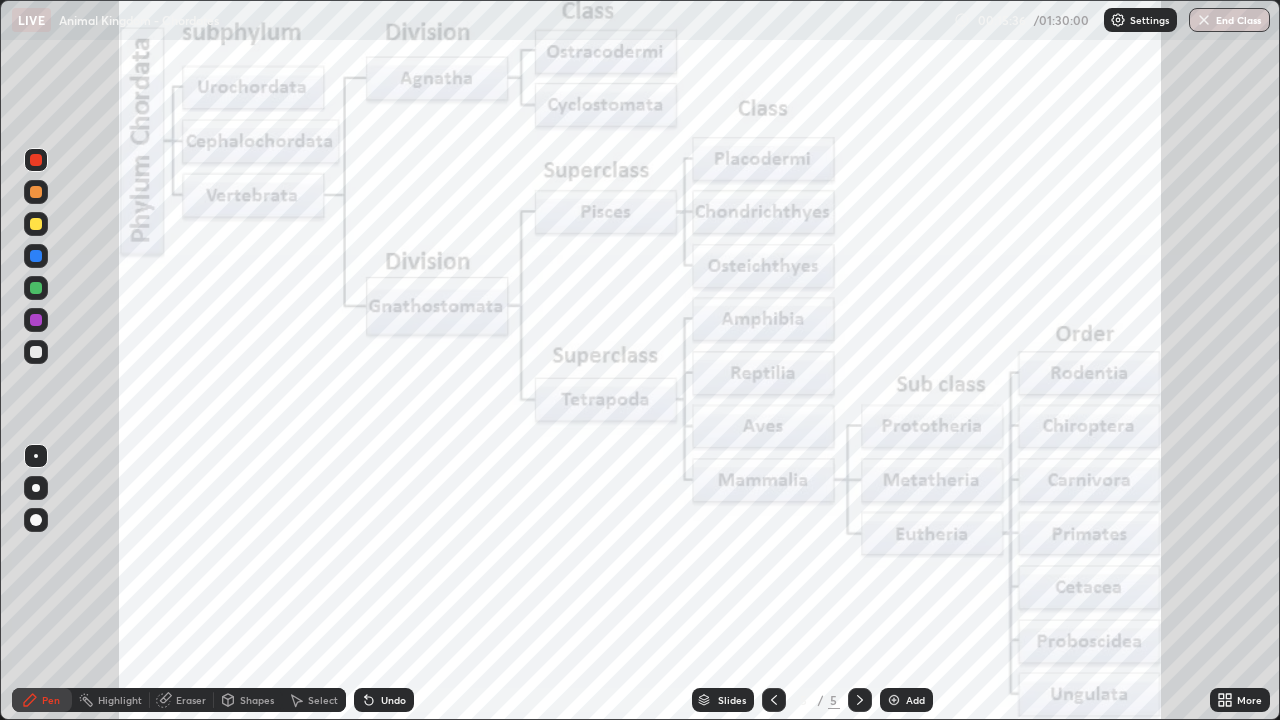 click at bounding box center [894, 700] 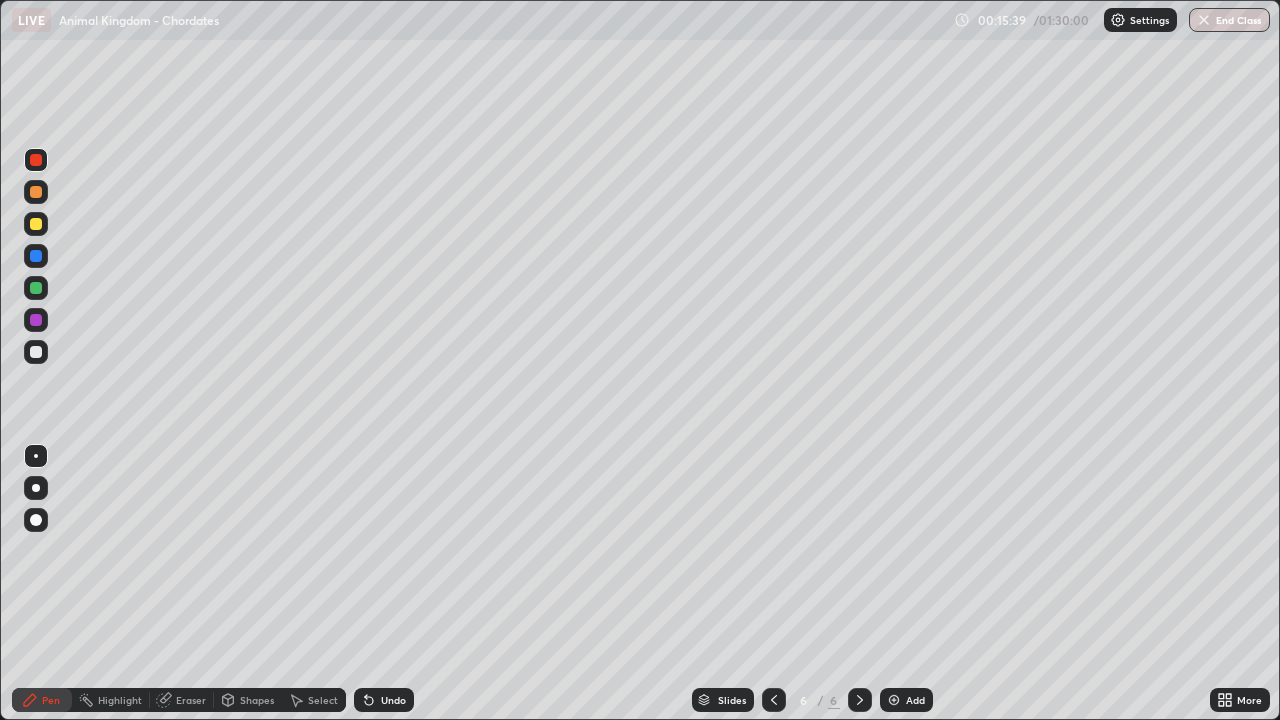 click at bounding box center [36, 224] 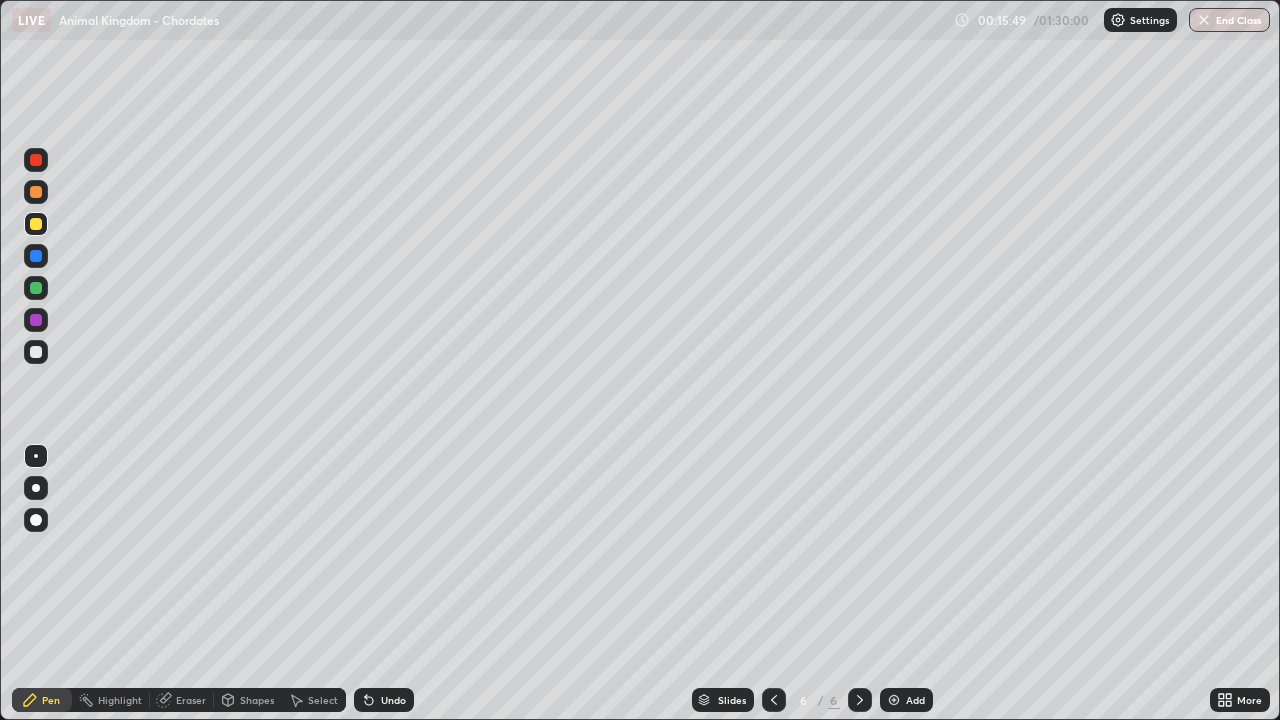 click 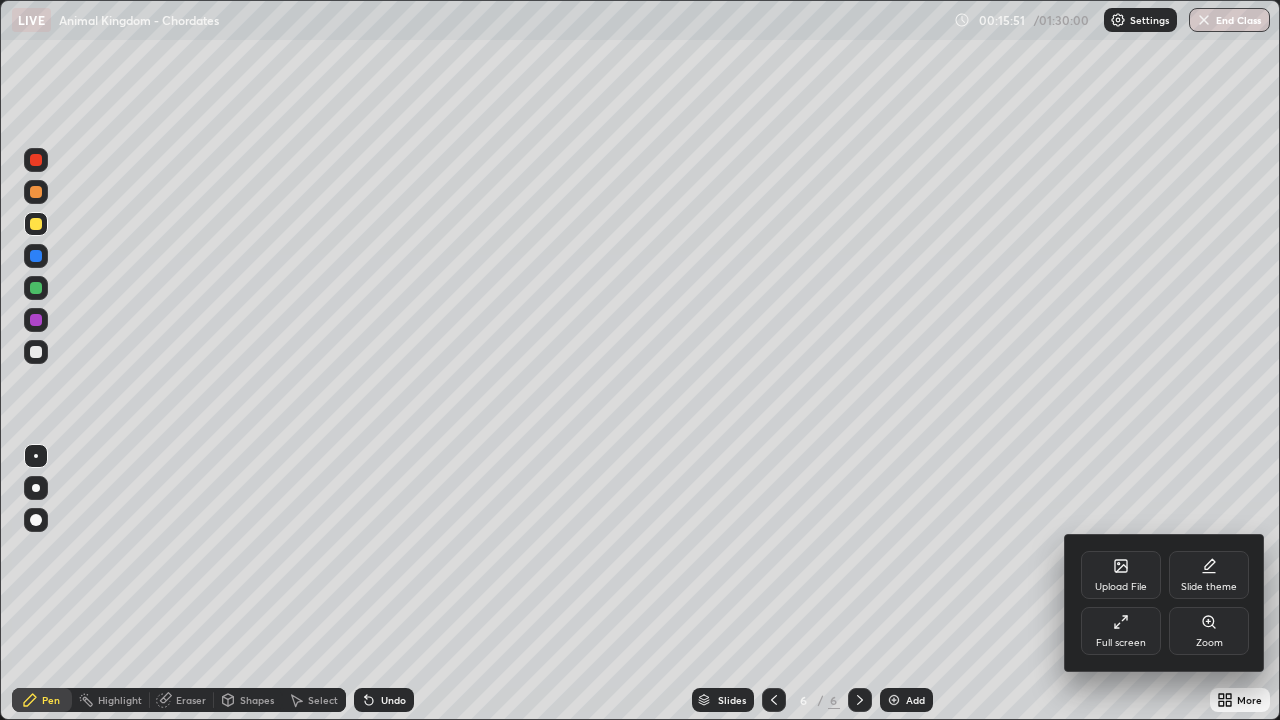 click on "Upload File" at bounding box center [1121, 575] 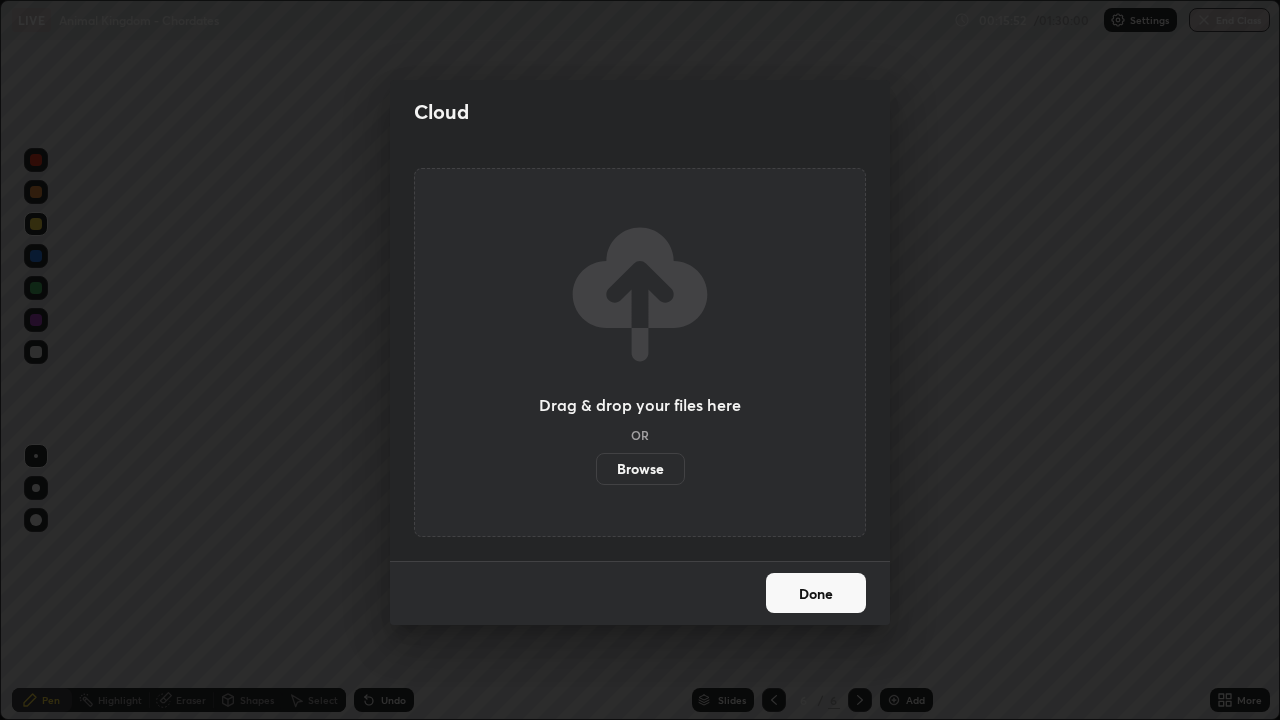 click on "Browse" at bounding box center [640, 469] 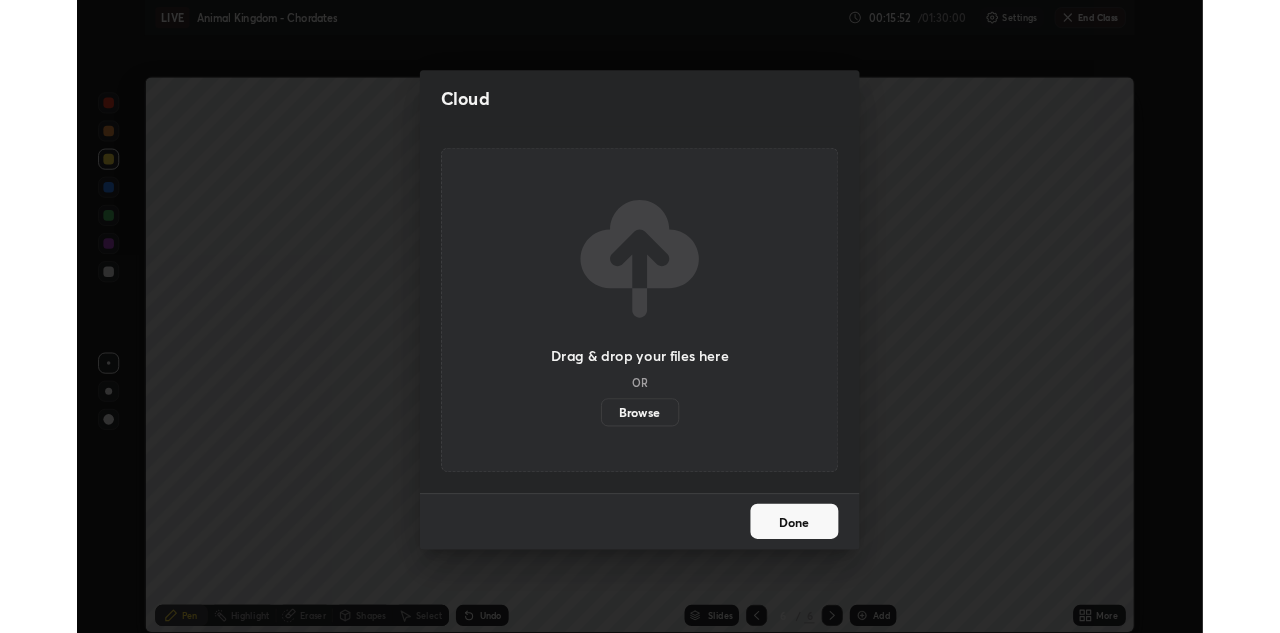 scroll, scrollTop: 633, scrollLeft: 1280, axis: both 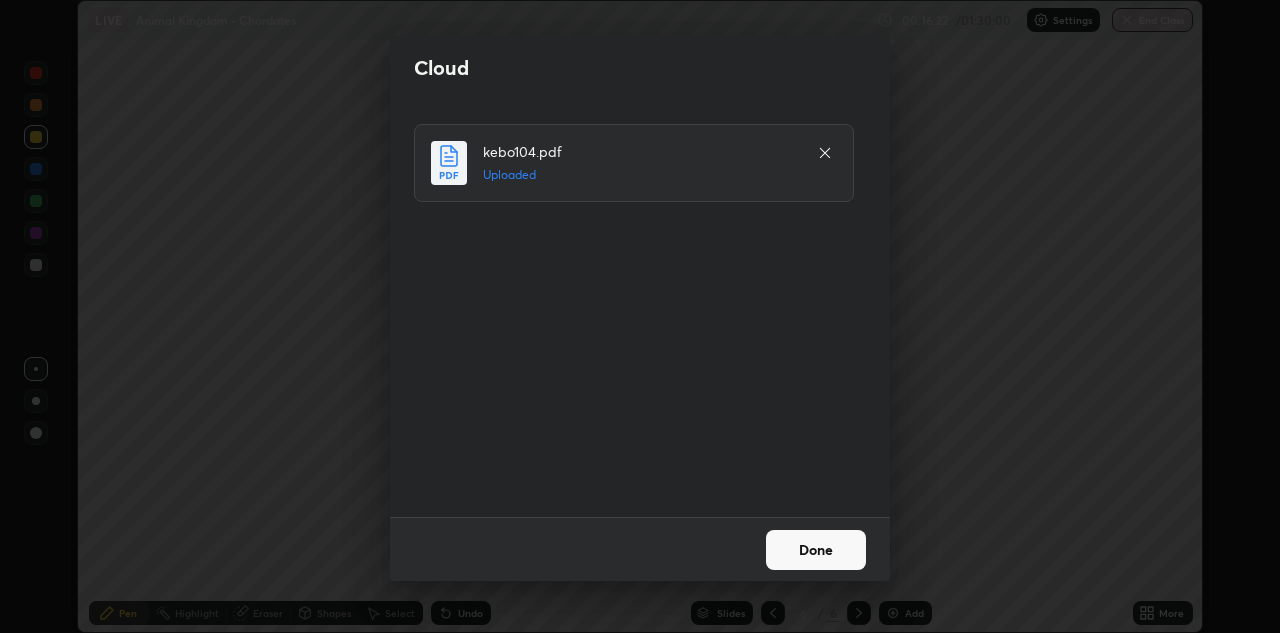 click on "Done" at bounding box center [816, 550] 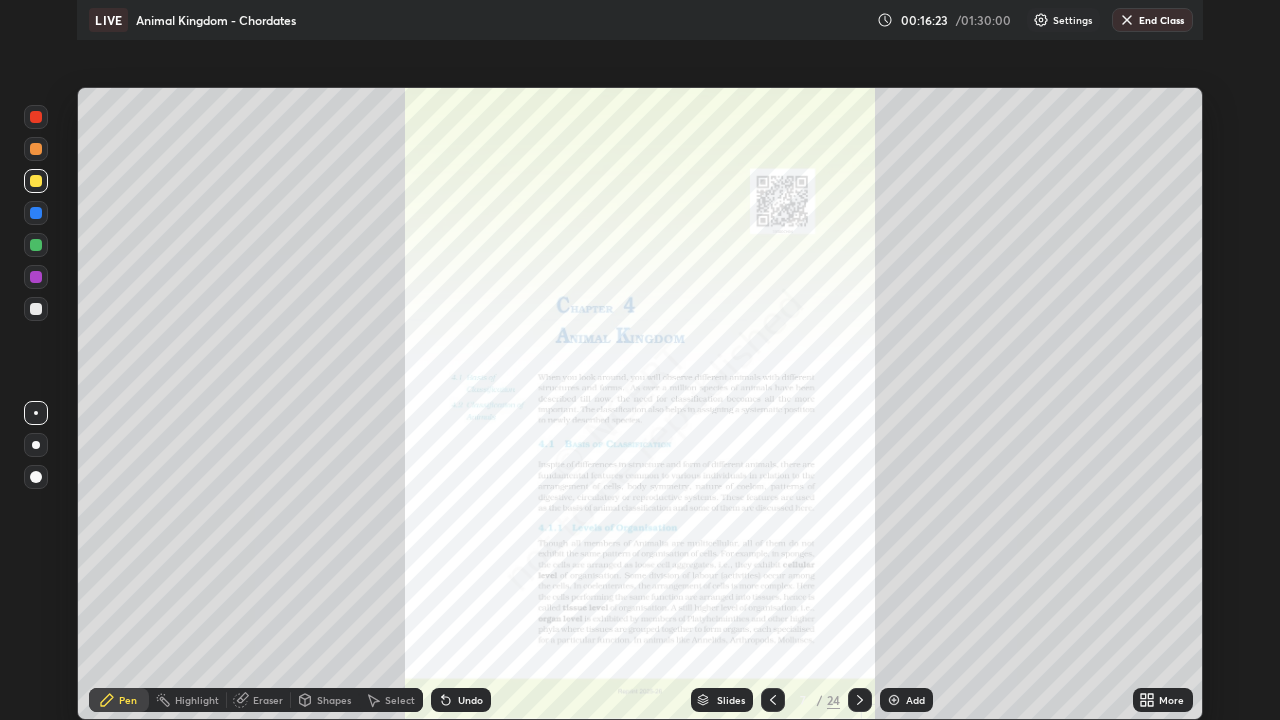 scroll, scrollTop: 99280, scrollLeft: 98720, axis: both 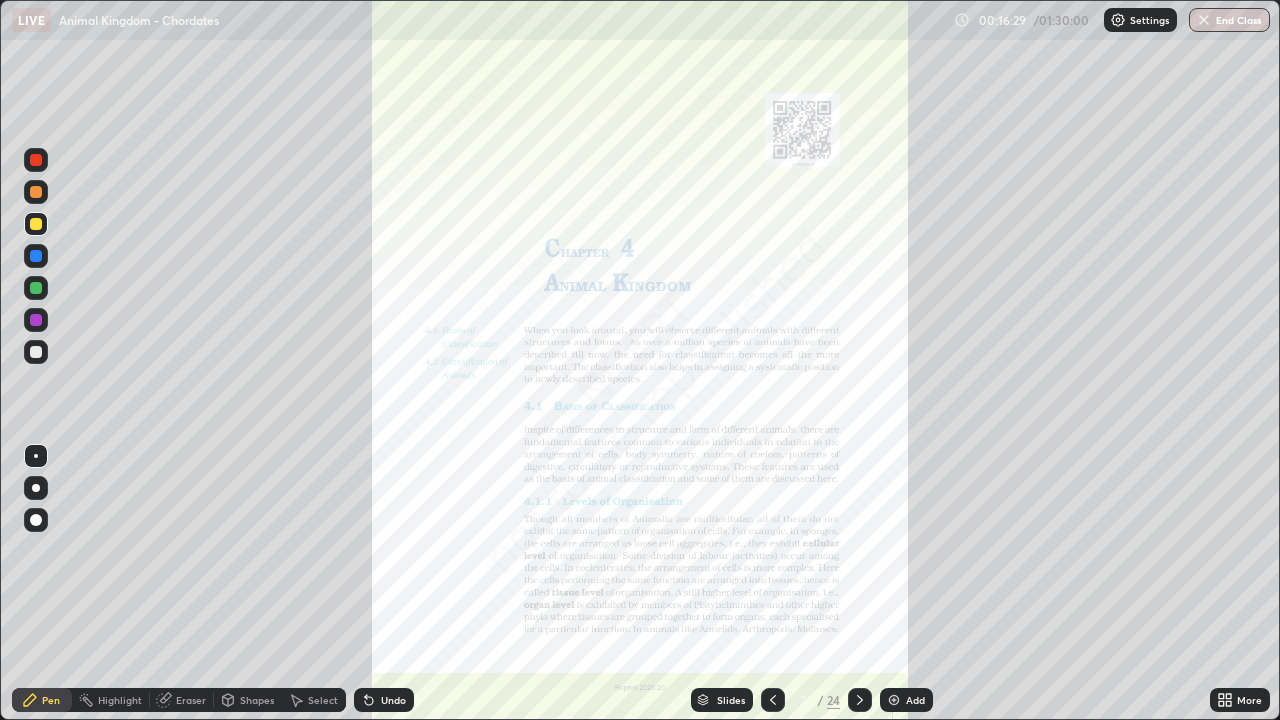 click 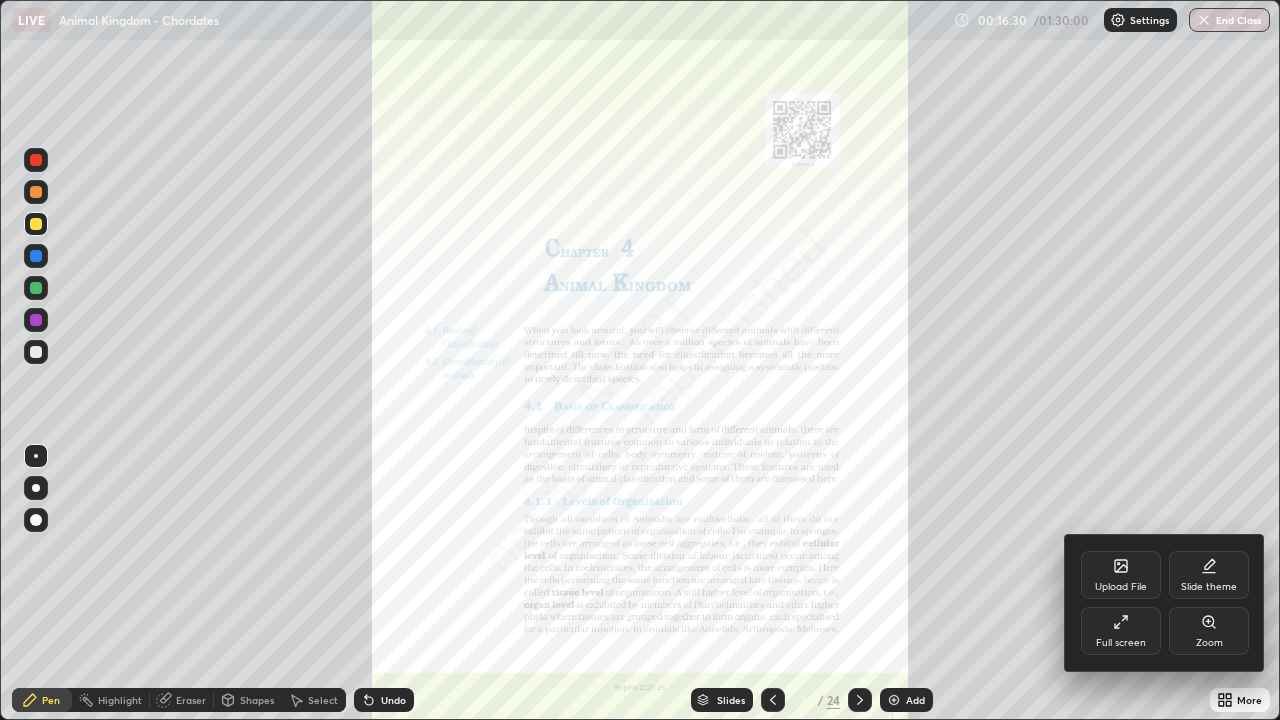 click at bounding box center (640, 360) 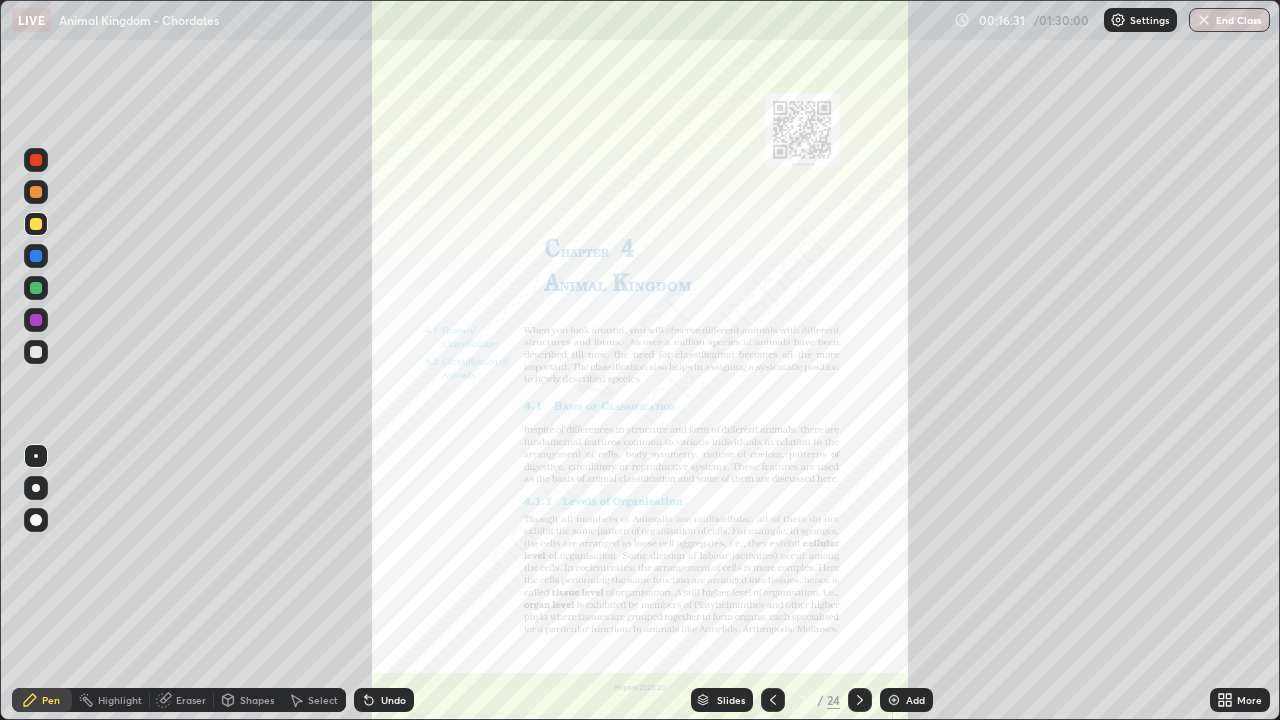 click on "Slides" at bounding box center (731, 700) 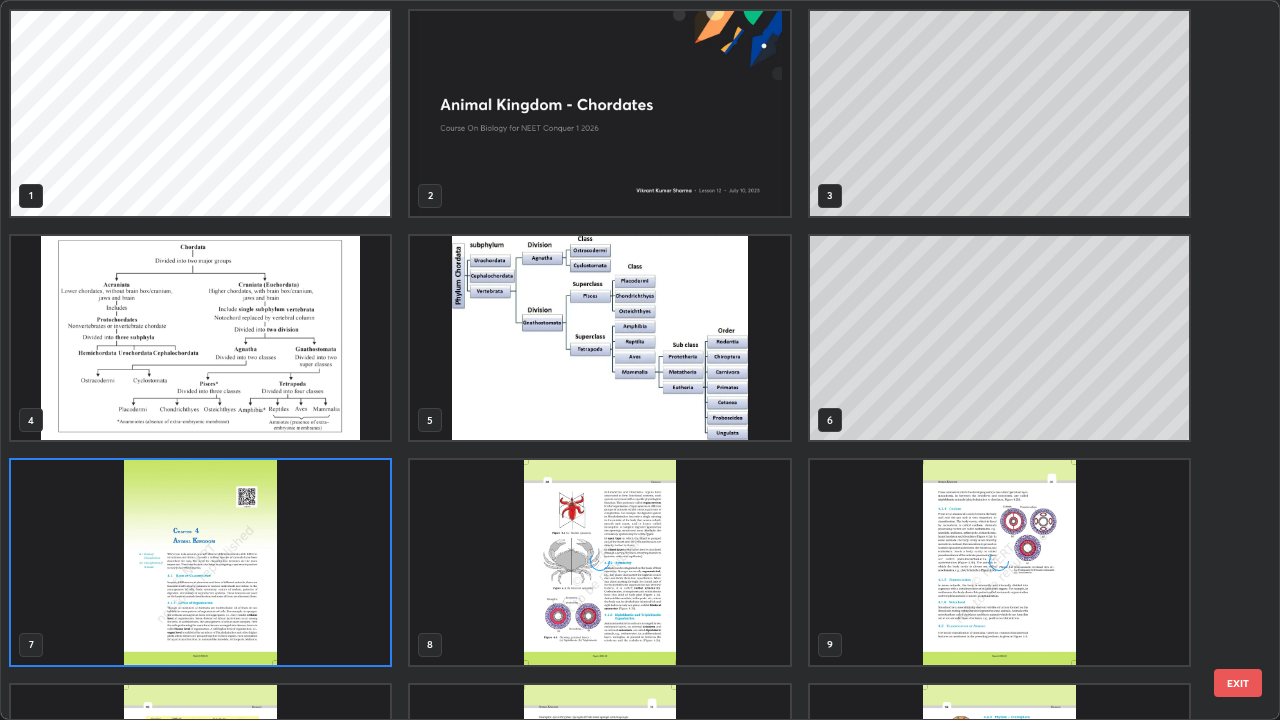 scroll, scrollTop: 7, scrollLeft: 11, axis: both 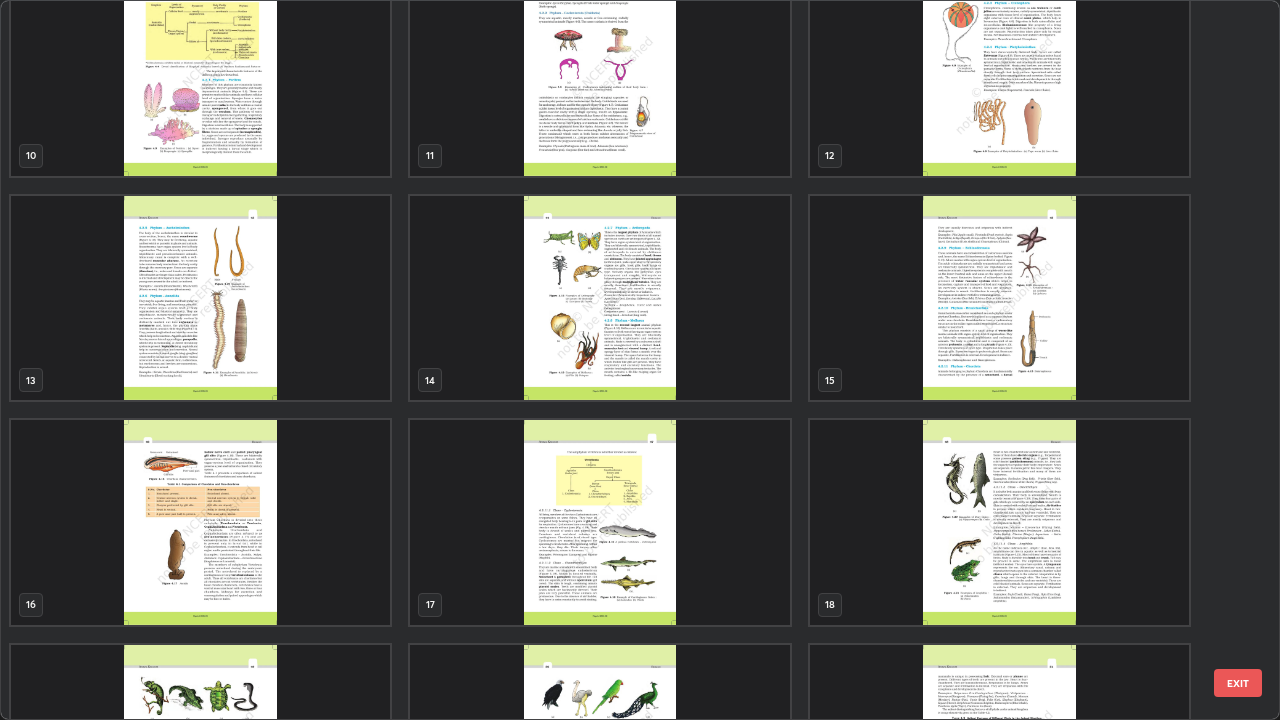 click at bounding box center (999, 298) 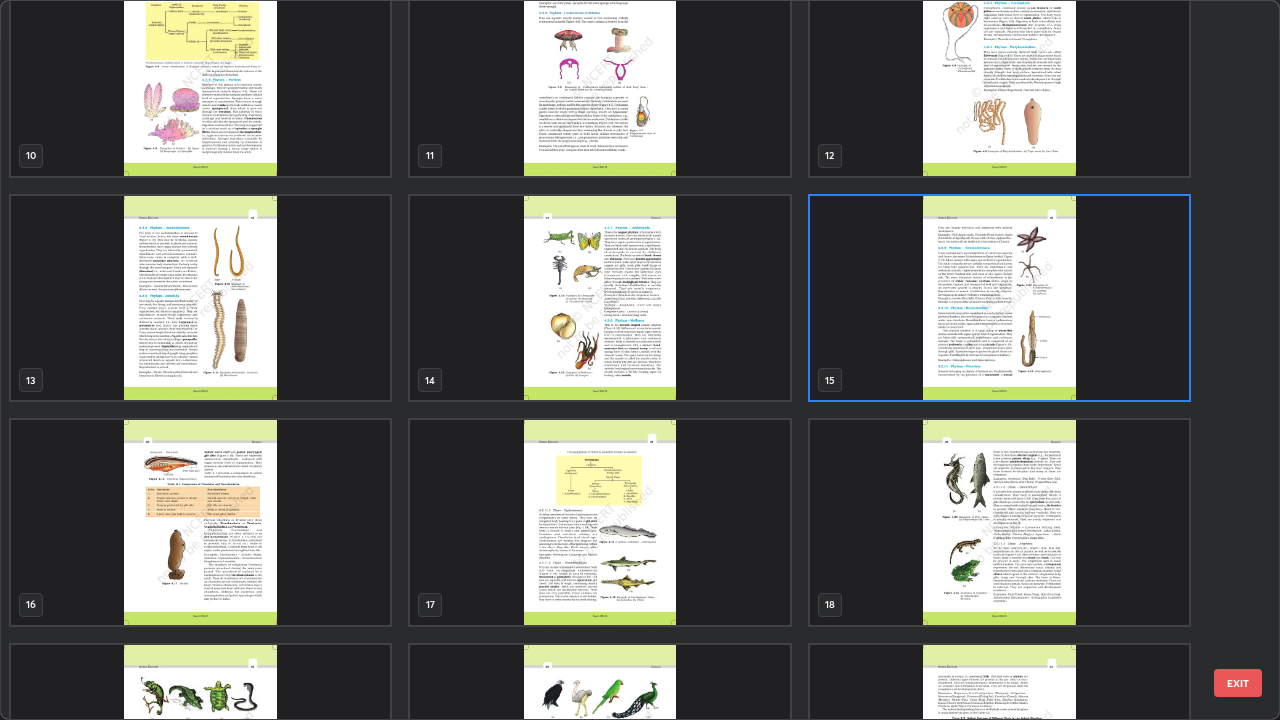 click at bounding box center [999, 298] 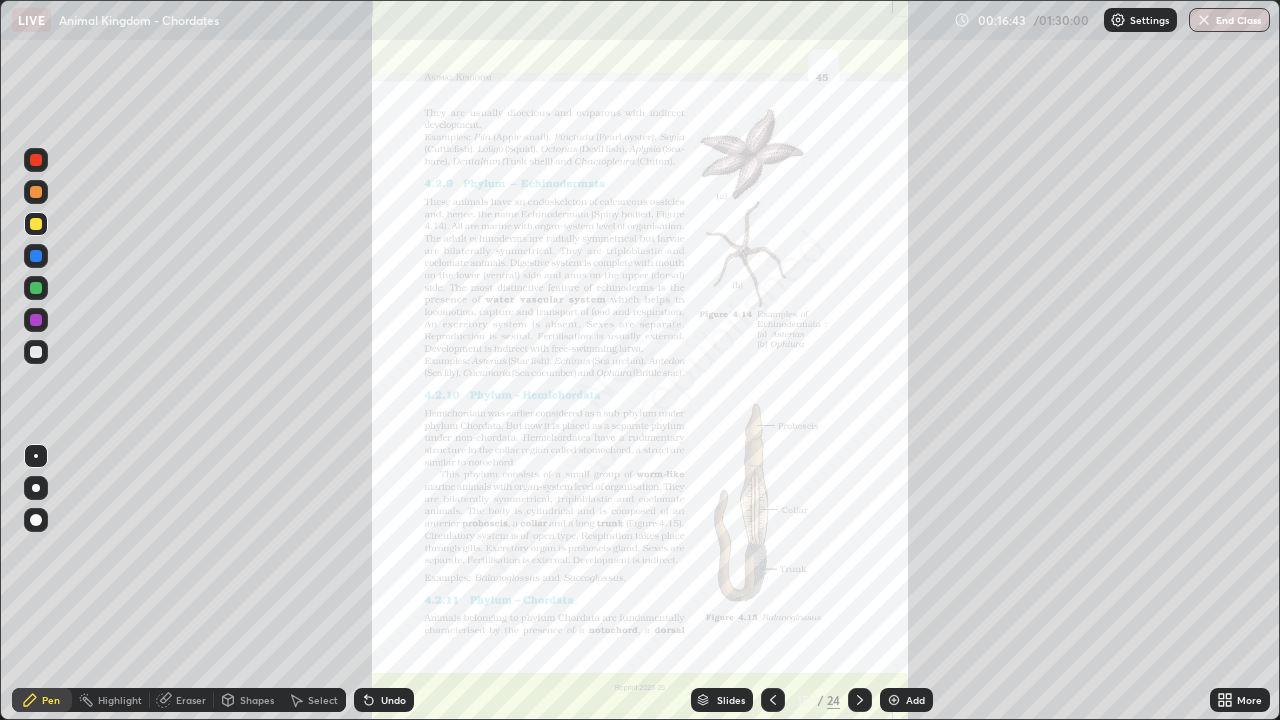 click 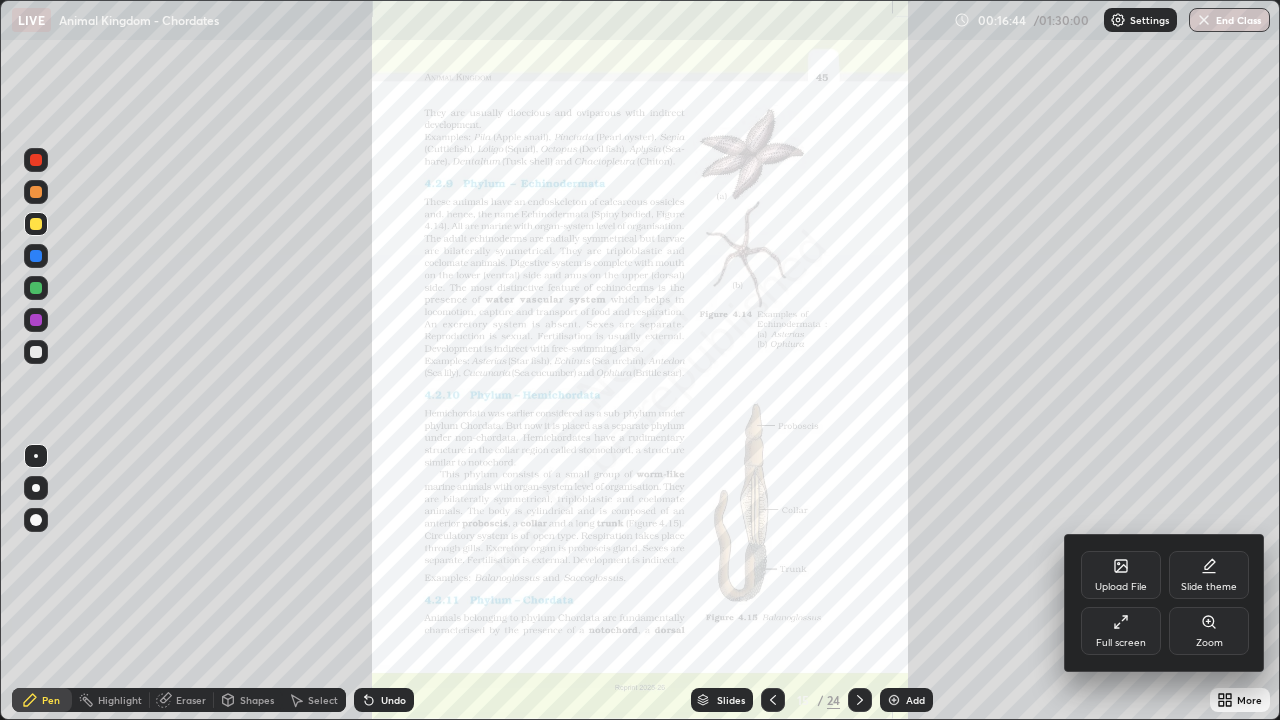 click 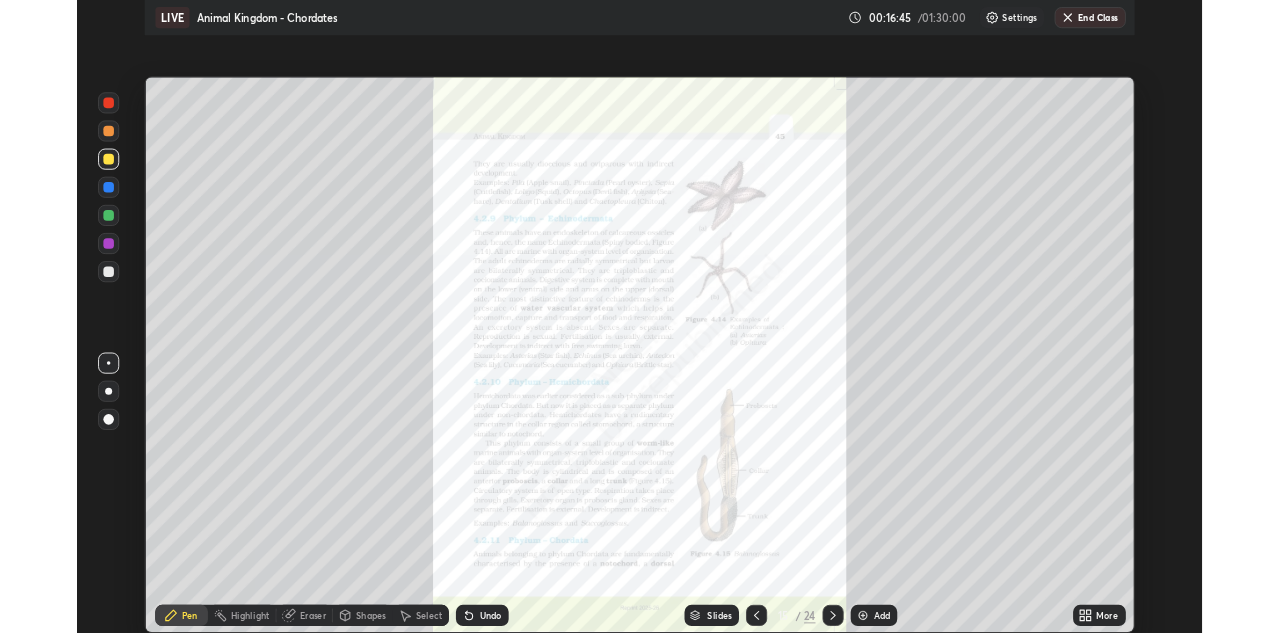scroll, scrollTop: 633, scrollLeft: 1280, axis: both 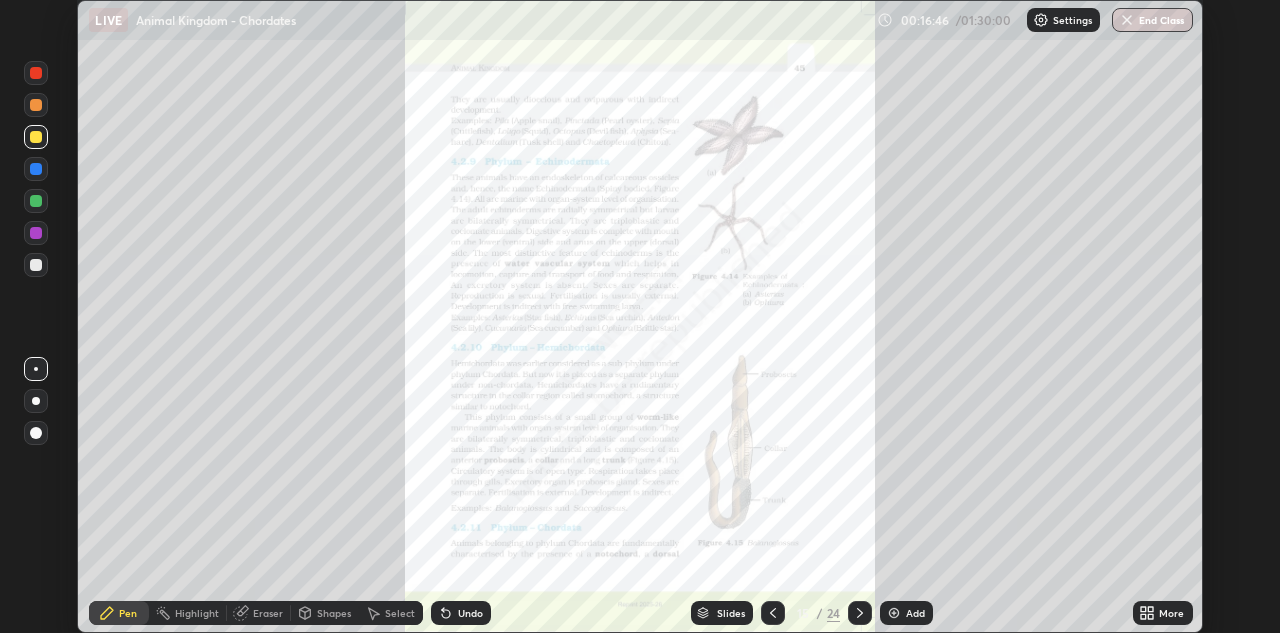 click 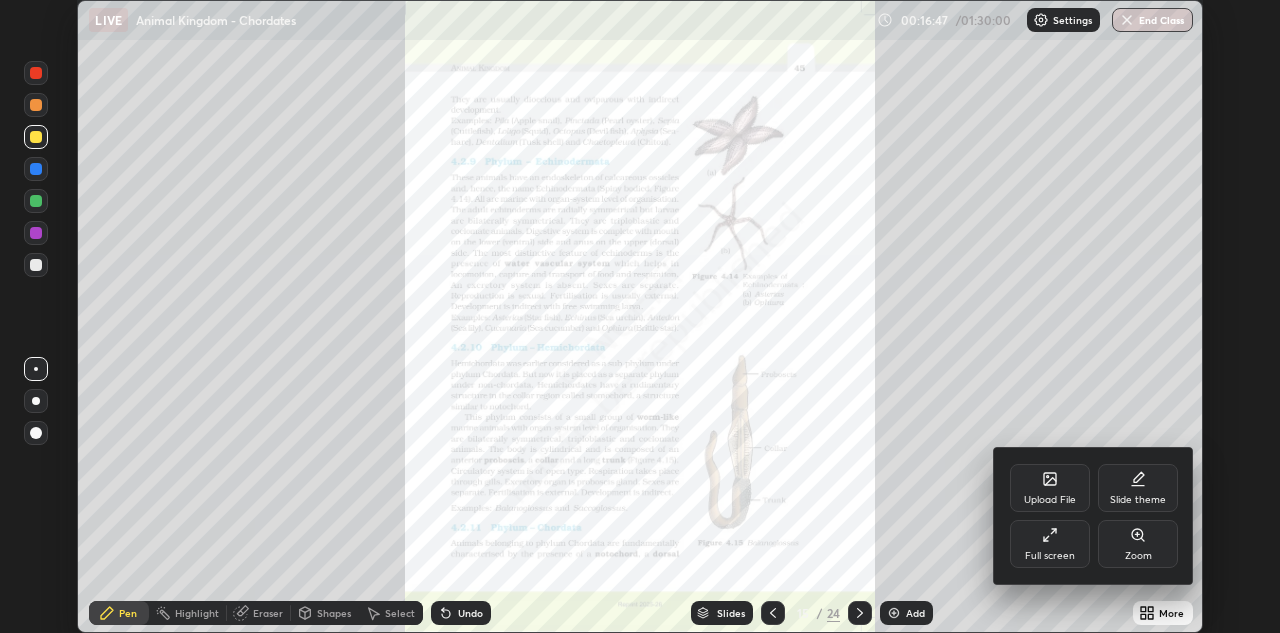 click on "Zoom" at bounding box center [1138, 556] 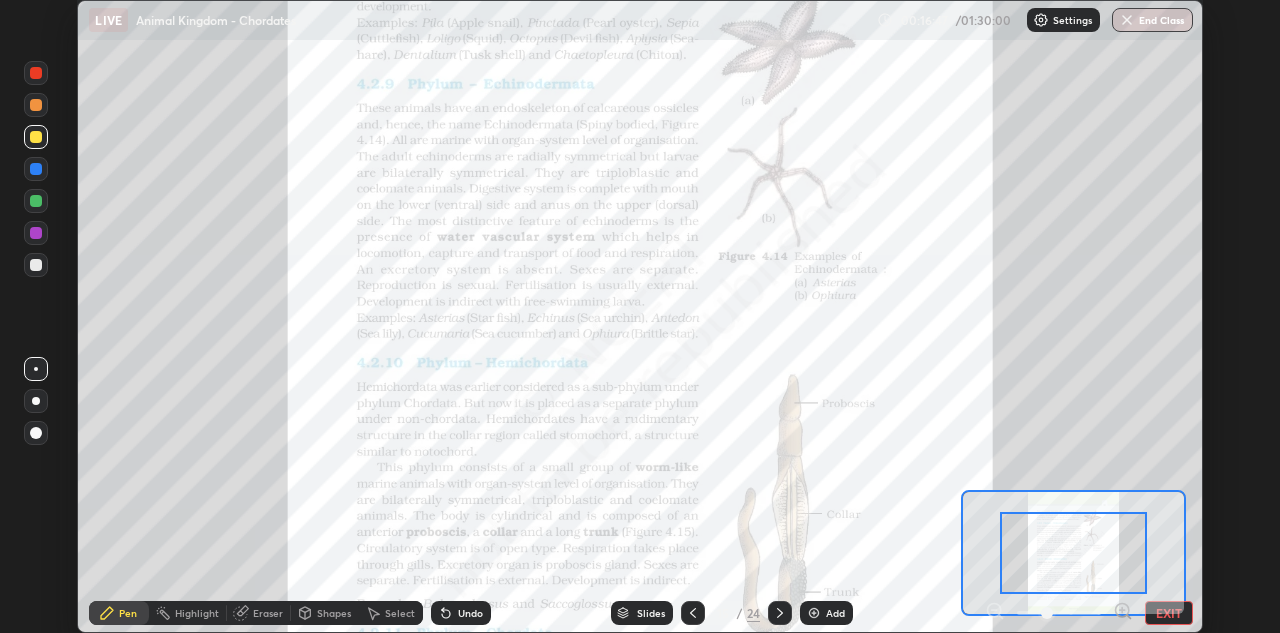 click 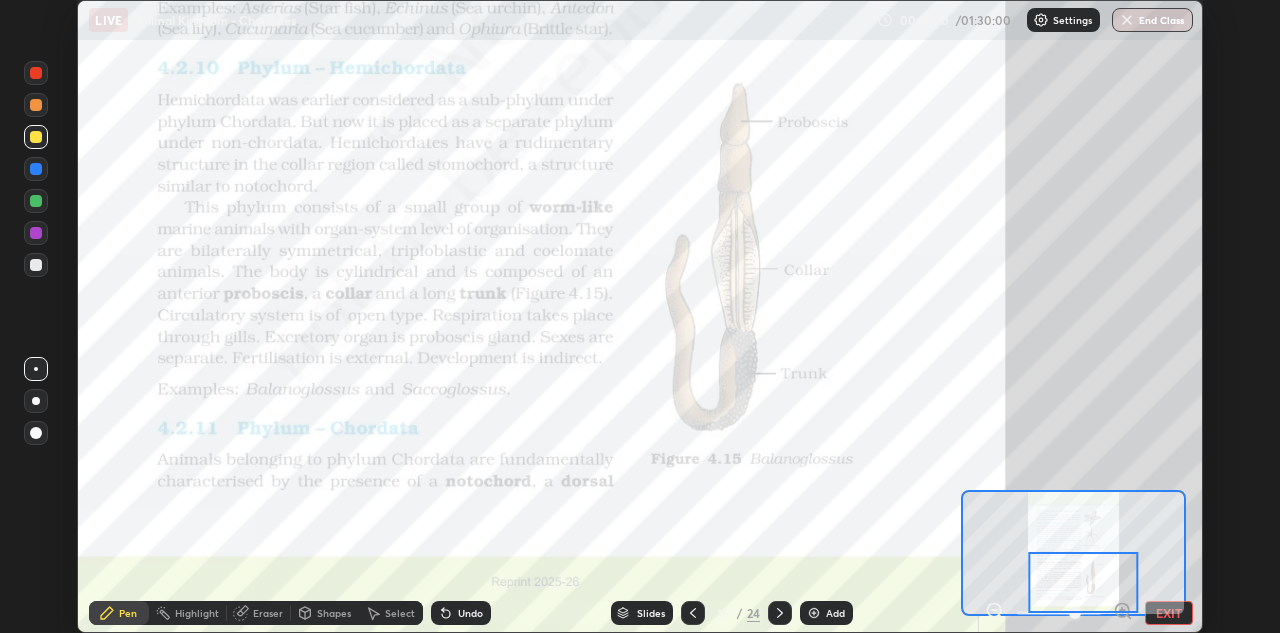 click 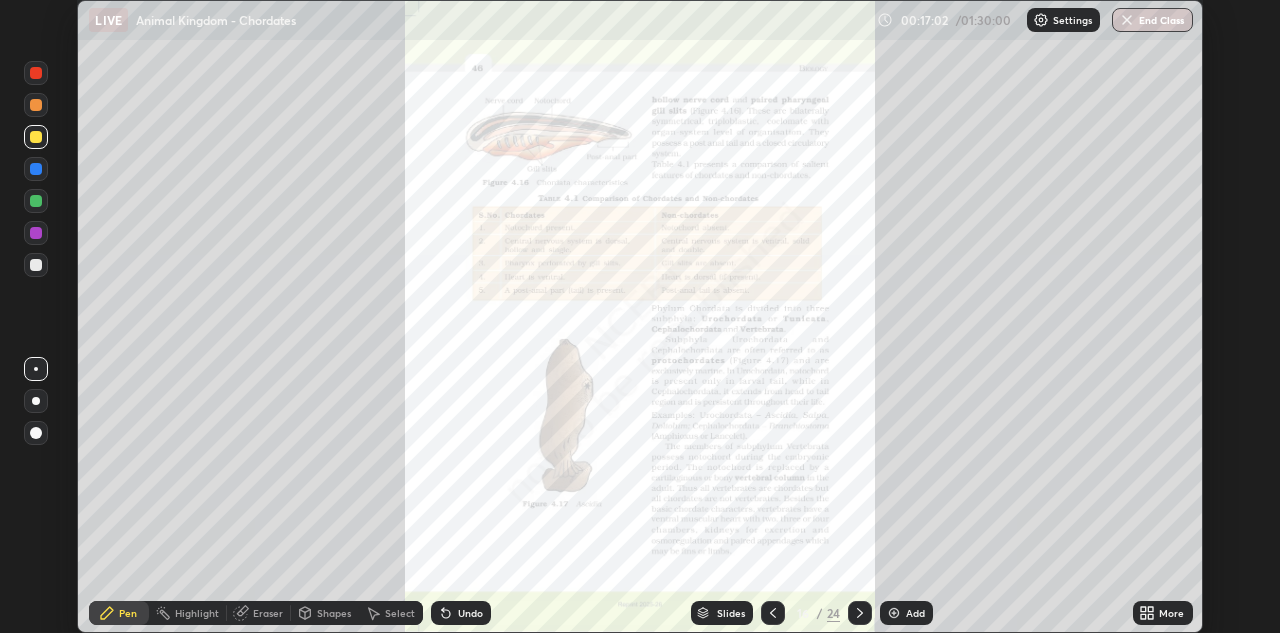 click 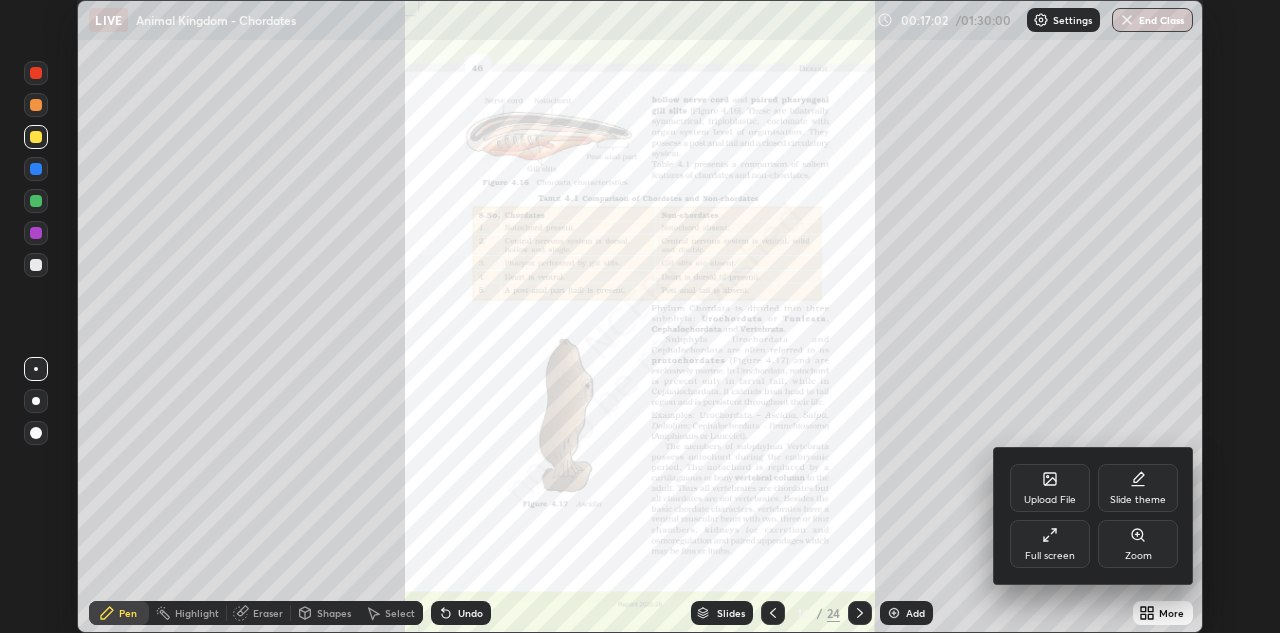 click on "Zoom" at bounding box center [1138, 544] 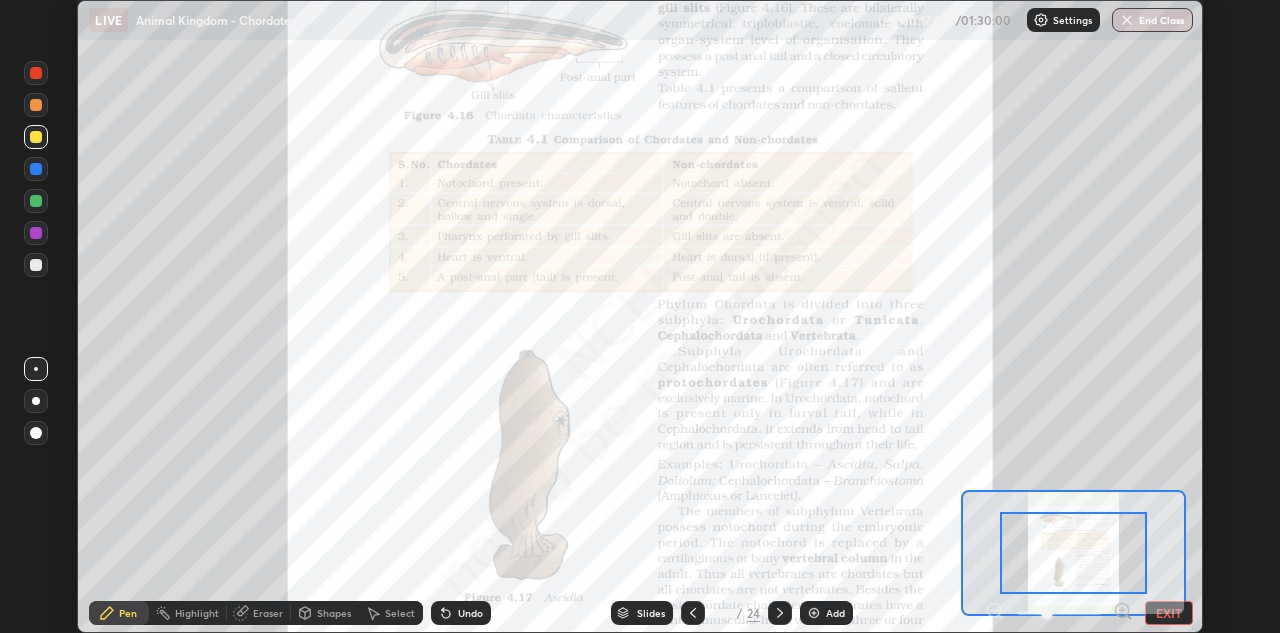 click 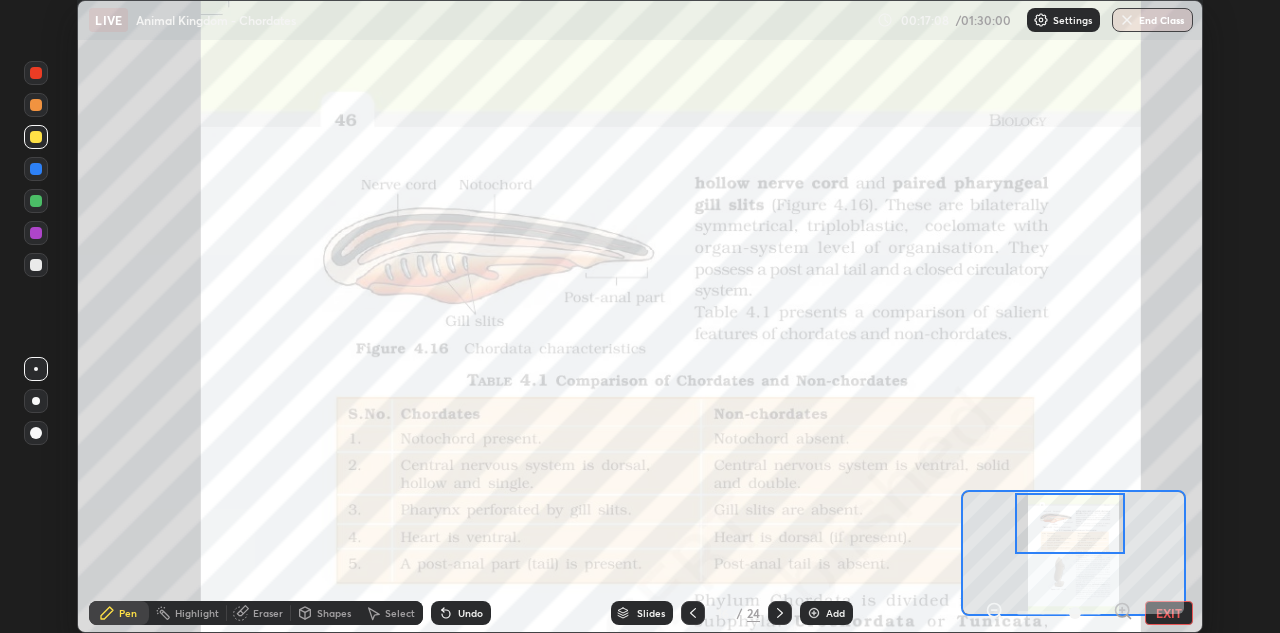 click at bounding box center [36, 105] 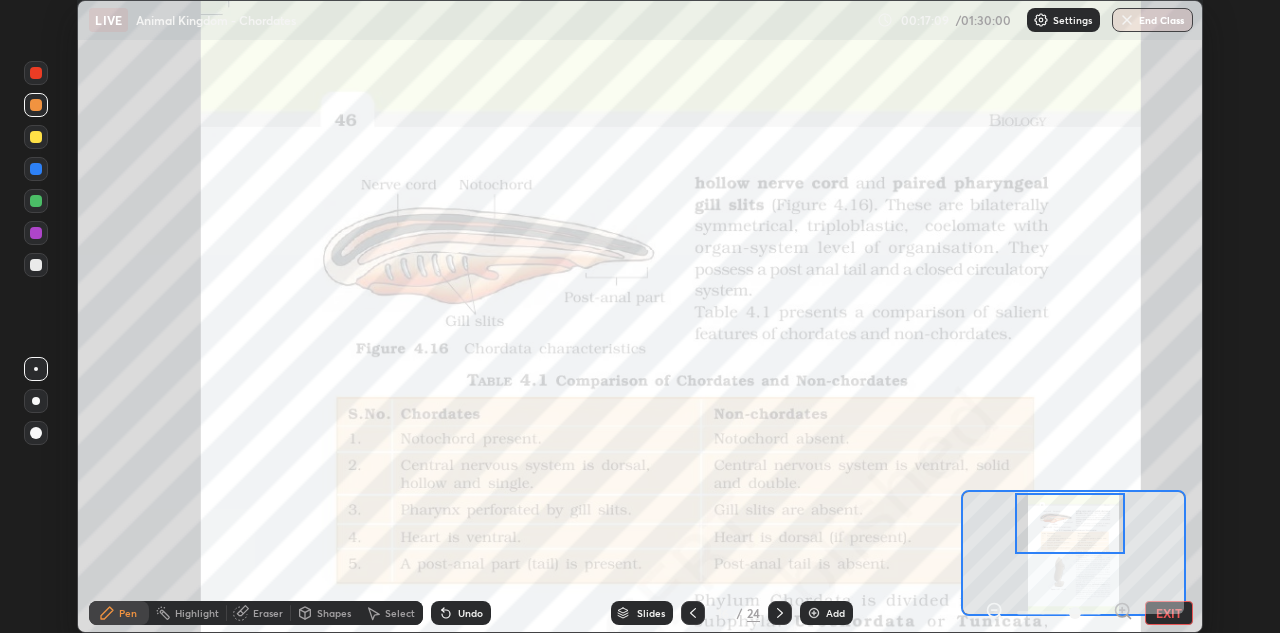 click at bounding box center (36, 73) 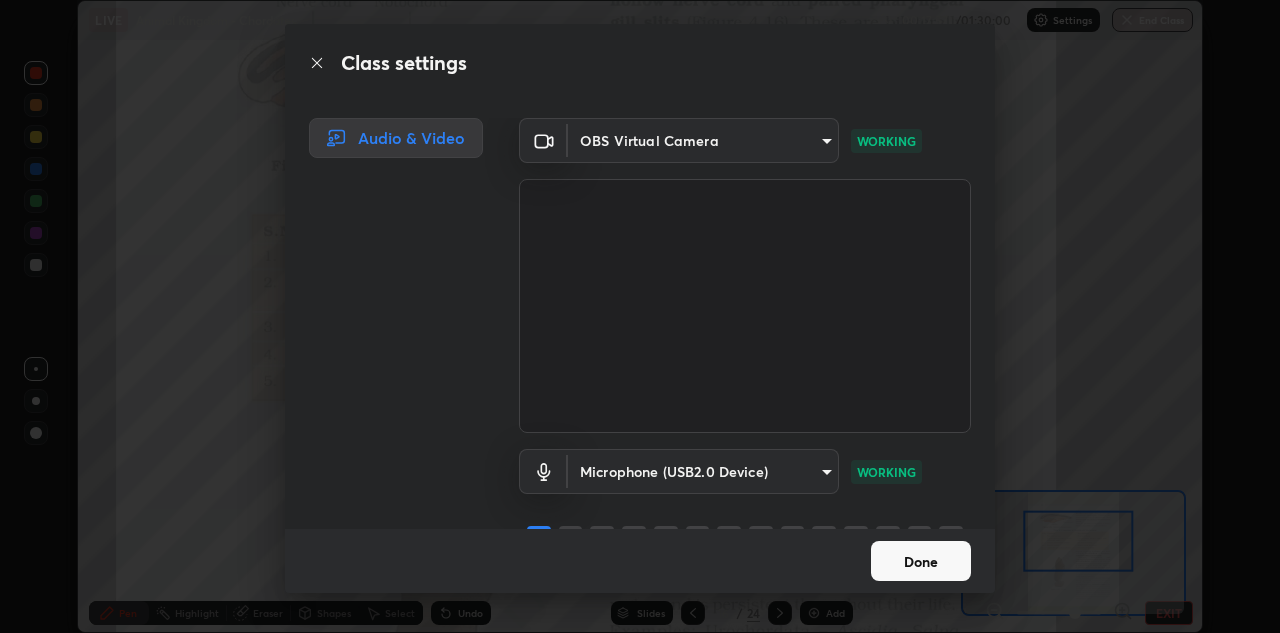 click on "Done" at bounding box center (921, 561) 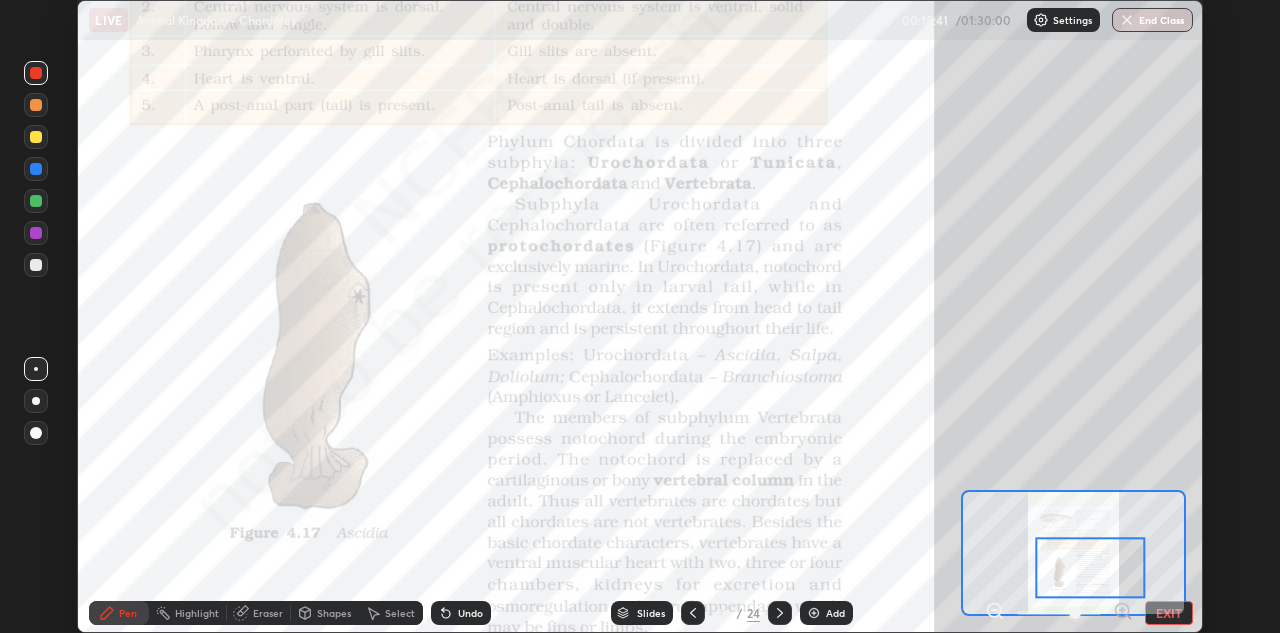 click on "Slides" at bounding box center (651, 613) 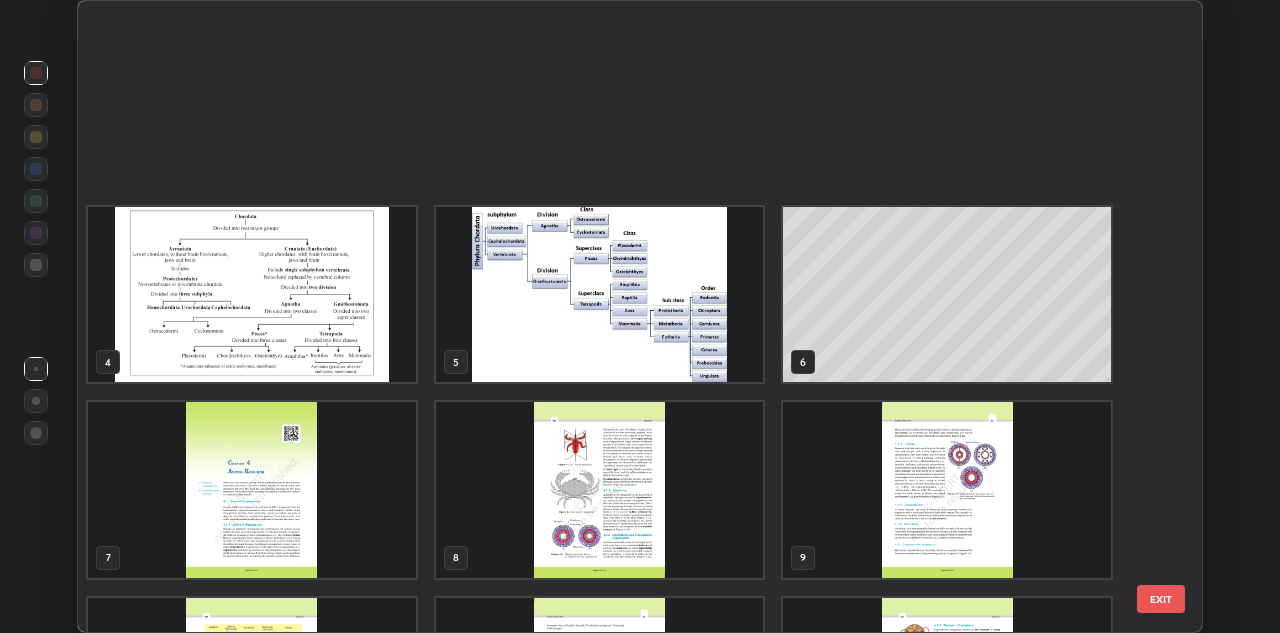 scroll, scrollTop: 542, scrollLeft: 0, axis: vertical 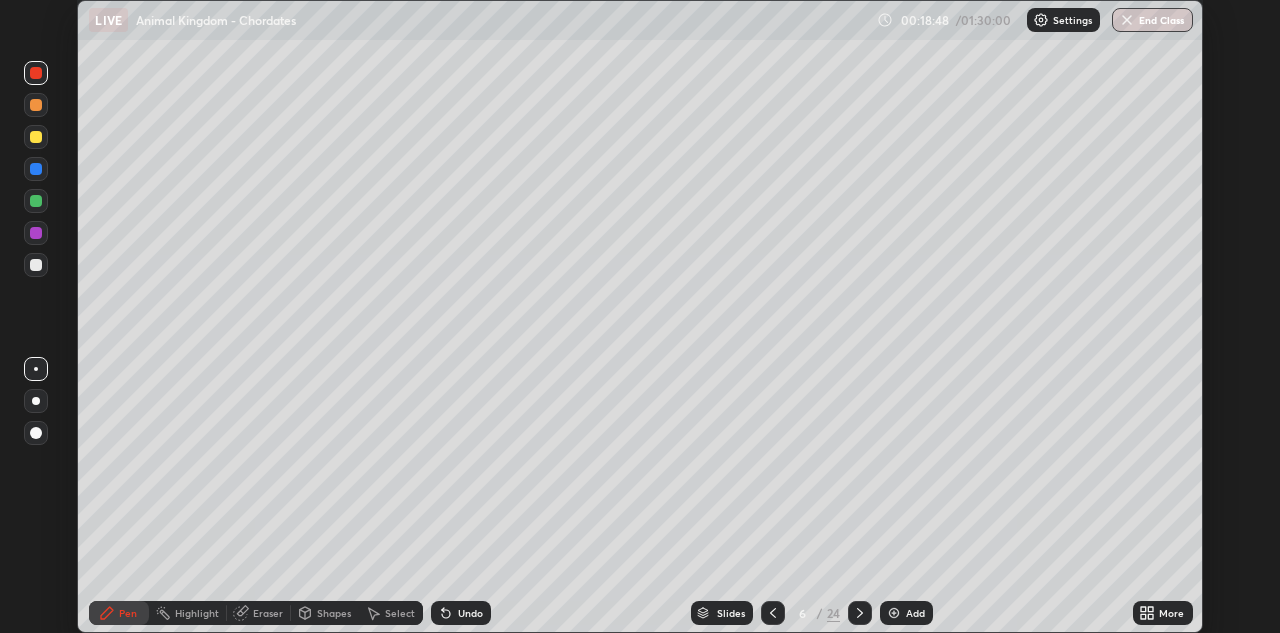 click 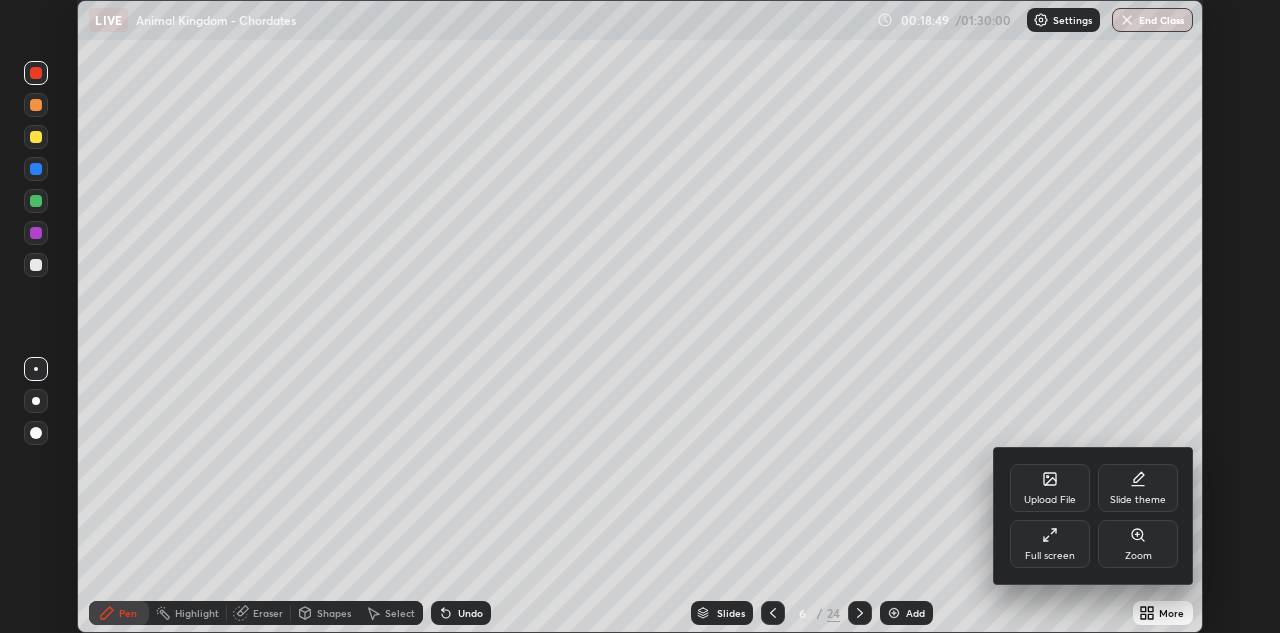 click on "Upload File" at bounding box center (1050, 488) 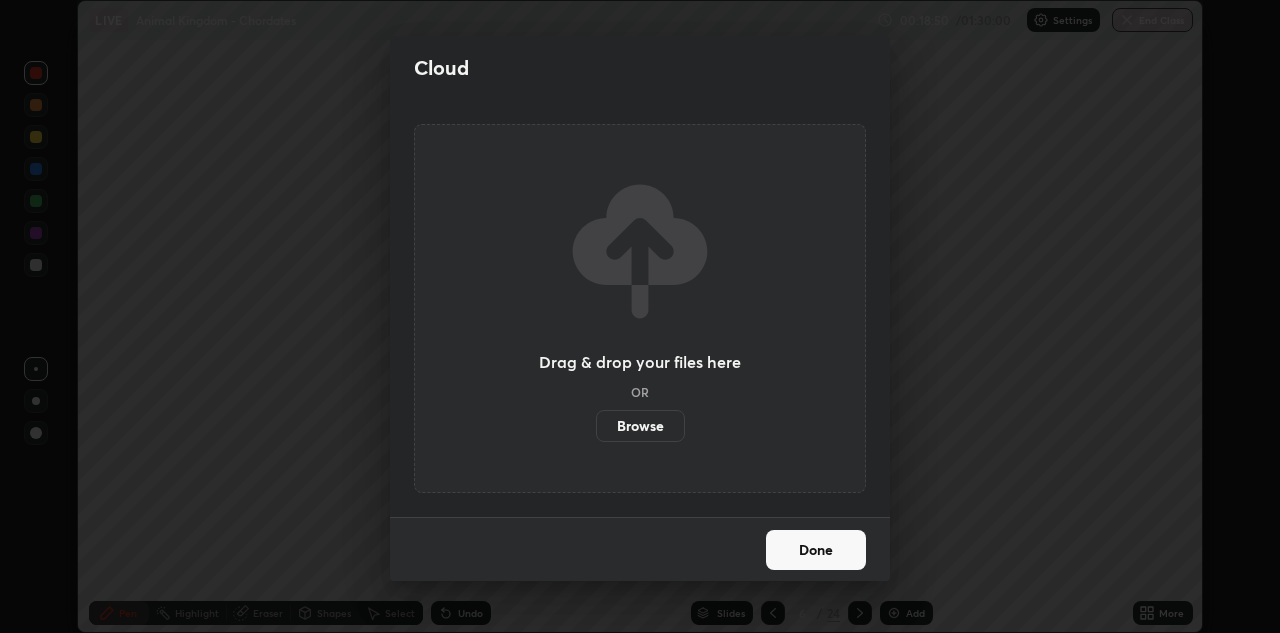 click on "Browse" at bounding box center [640, 426] 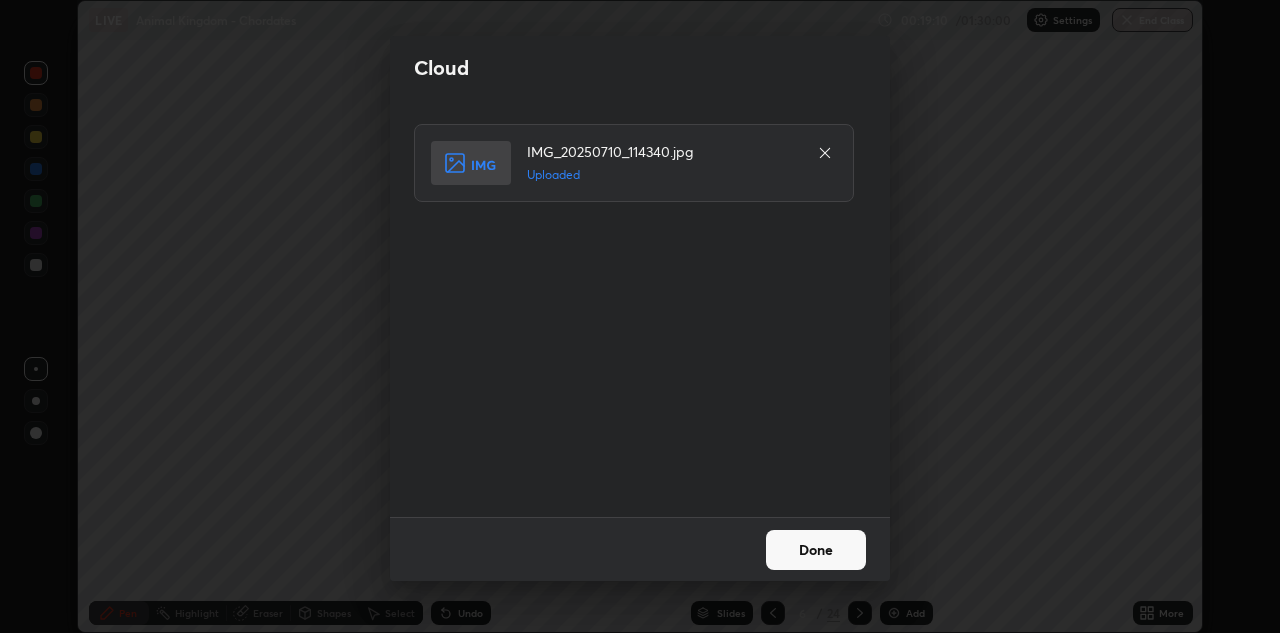 click on "Done" at bounding box center [816, 550] 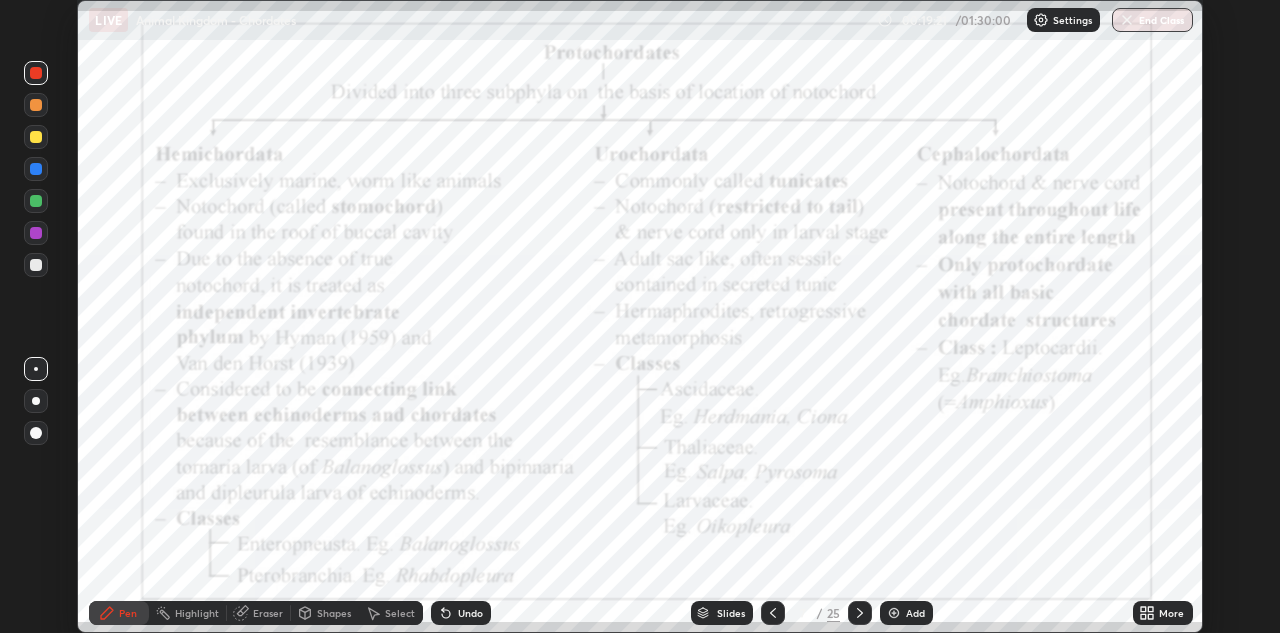 click 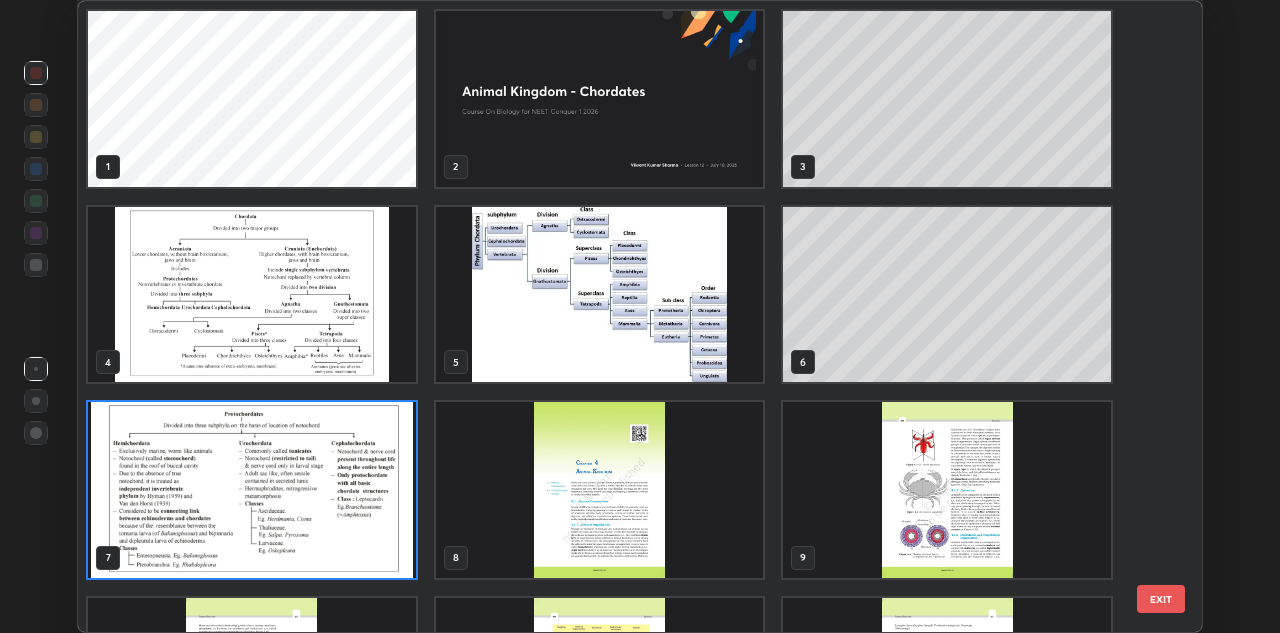 scroll, scrollTop: 7, scrollLeft: 10, axis: both 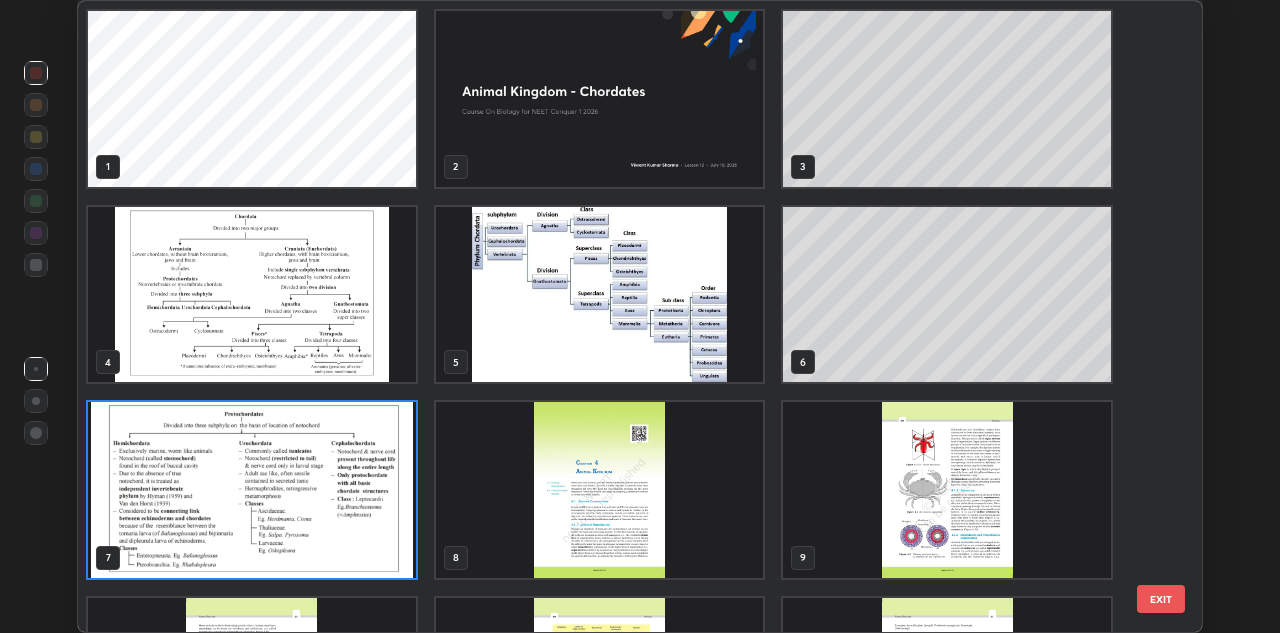 click at bounding box center (252, 490) 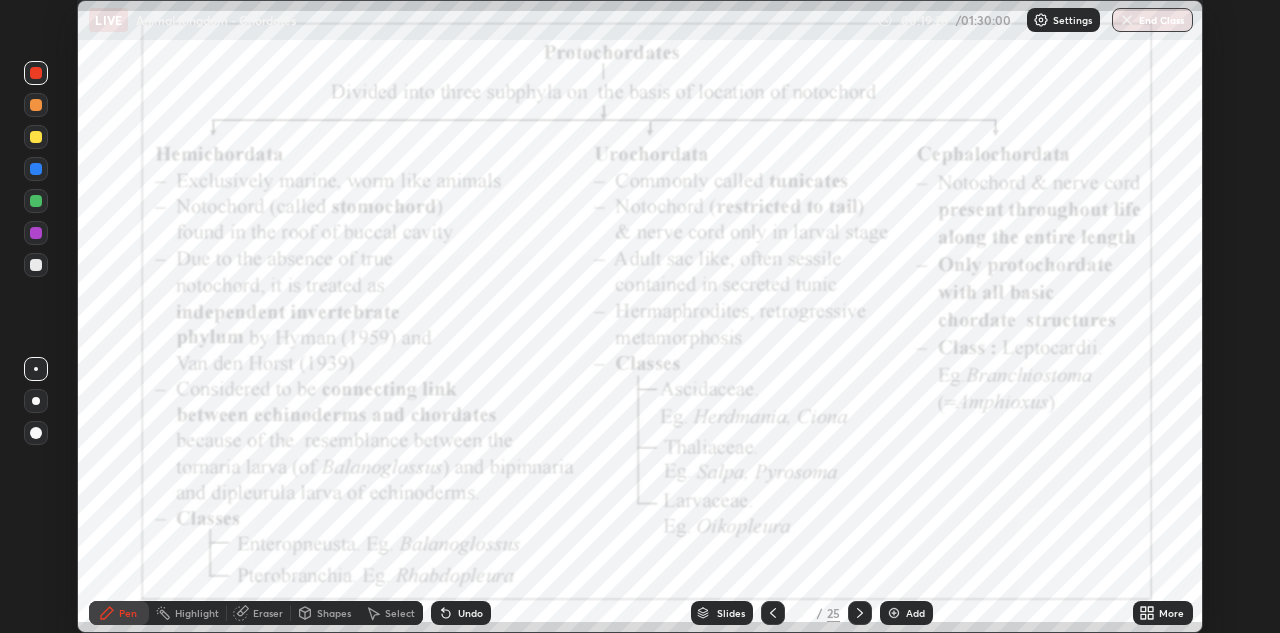 click at bounding box center (36, 73) 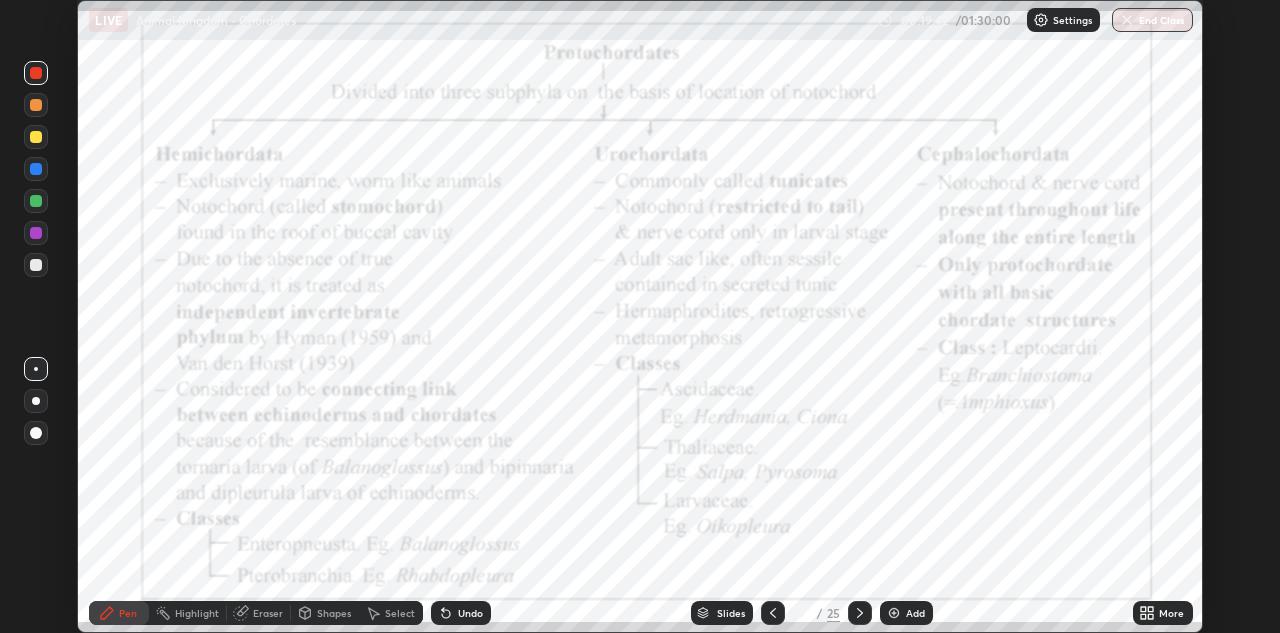 click at bounding box center (36, 137) 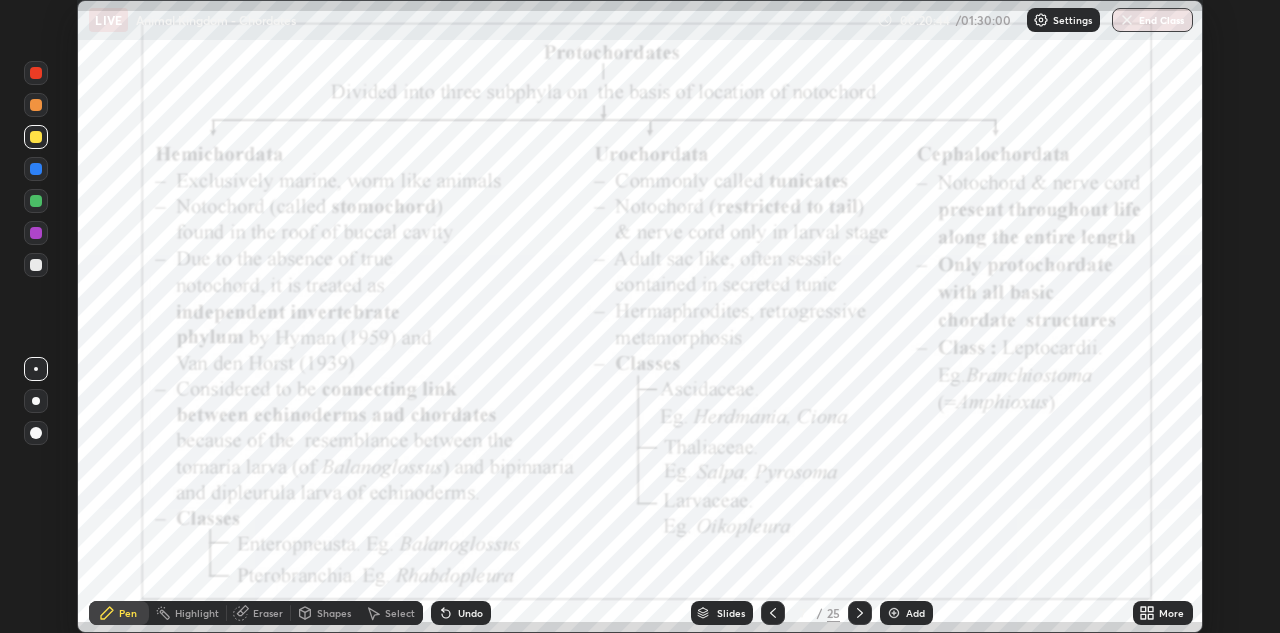 click on "Slides" at bounding box center [731, 613] 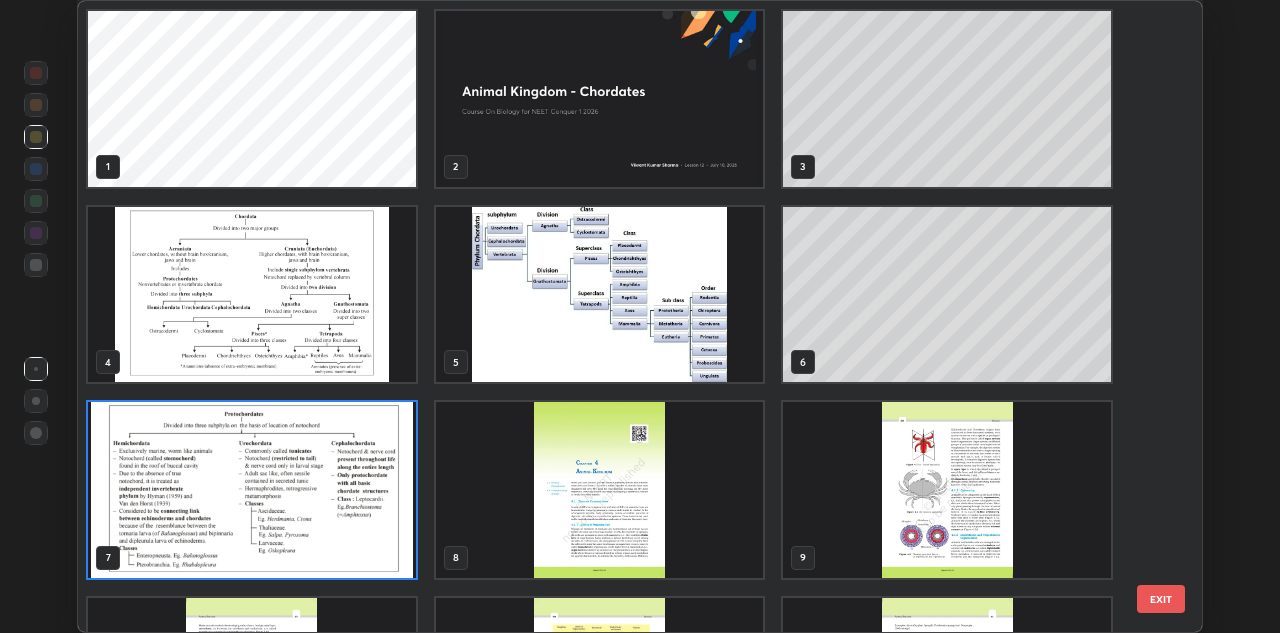 scroll, scrollTop: 7, scrollLeft: 10, axis: both 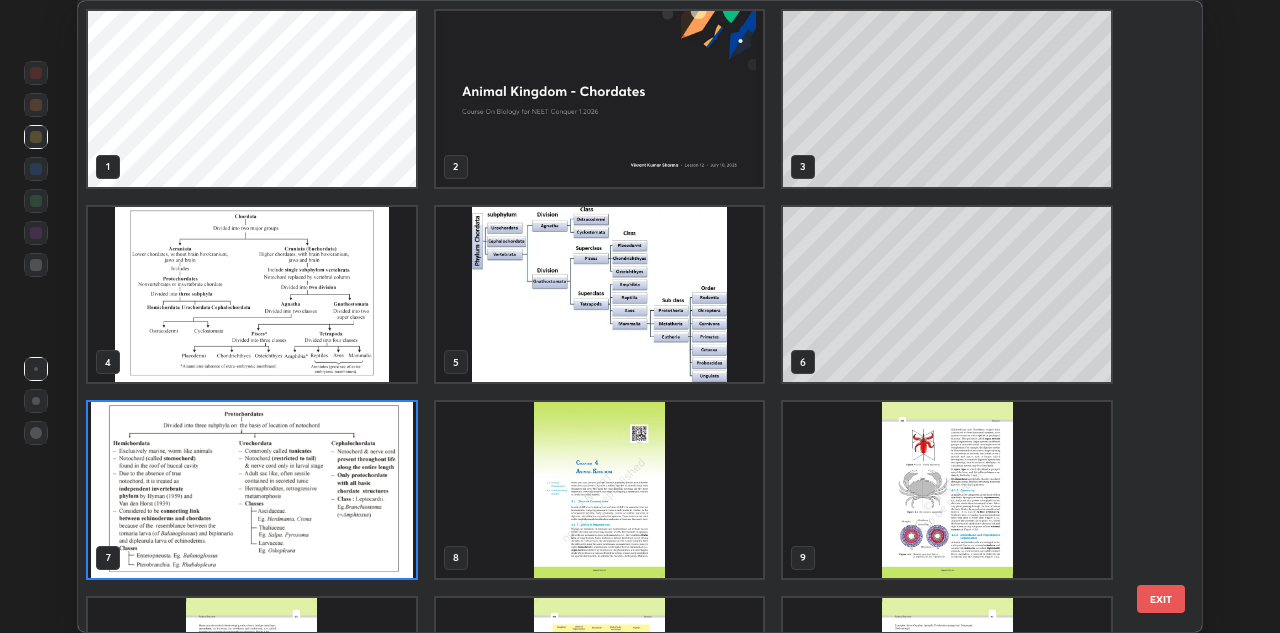 click at bounding box center (252, 490) 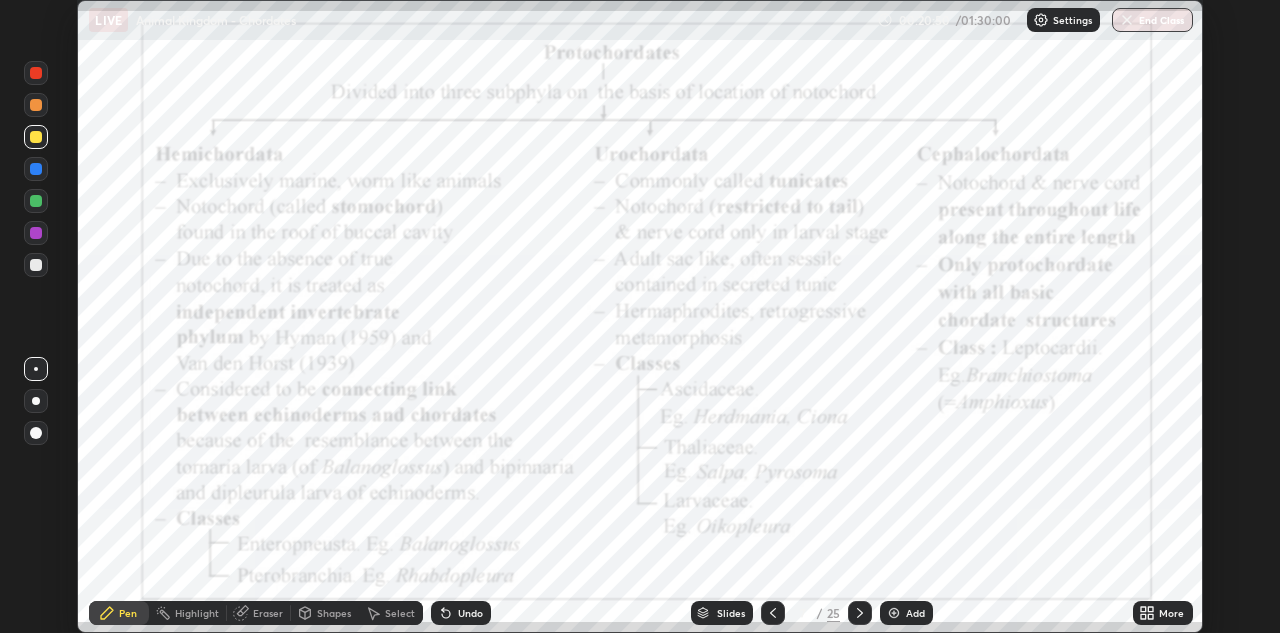 click on "Add" at bounding box center [906, 613] 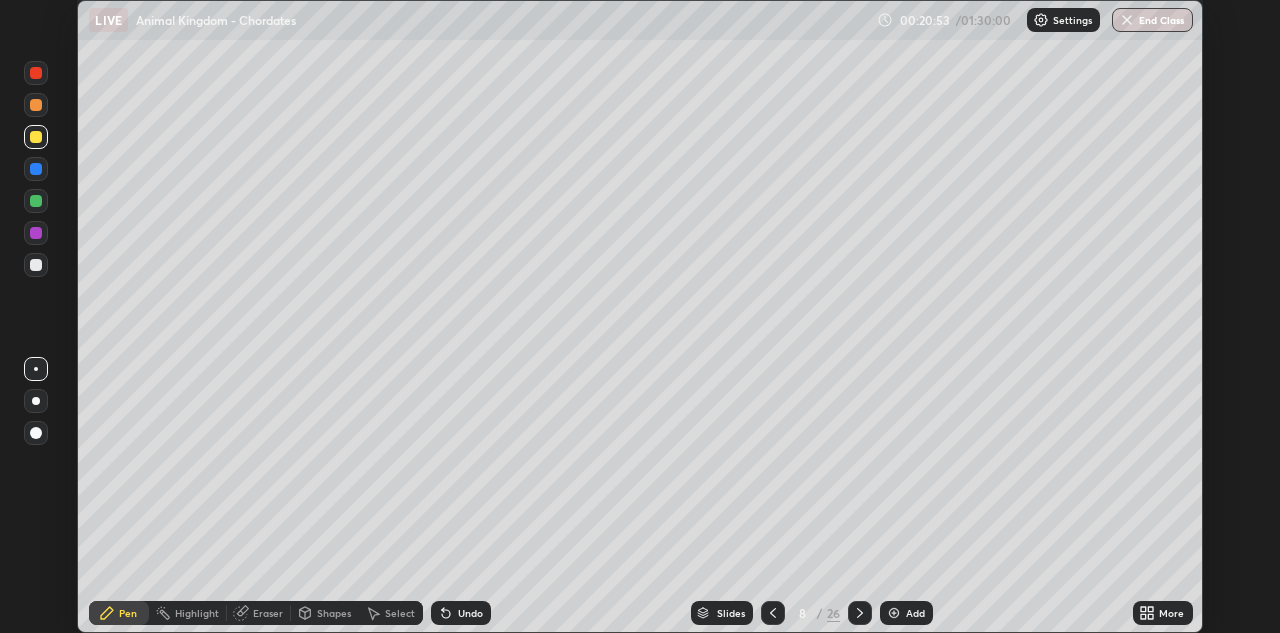click at bounding box center [36, 137] 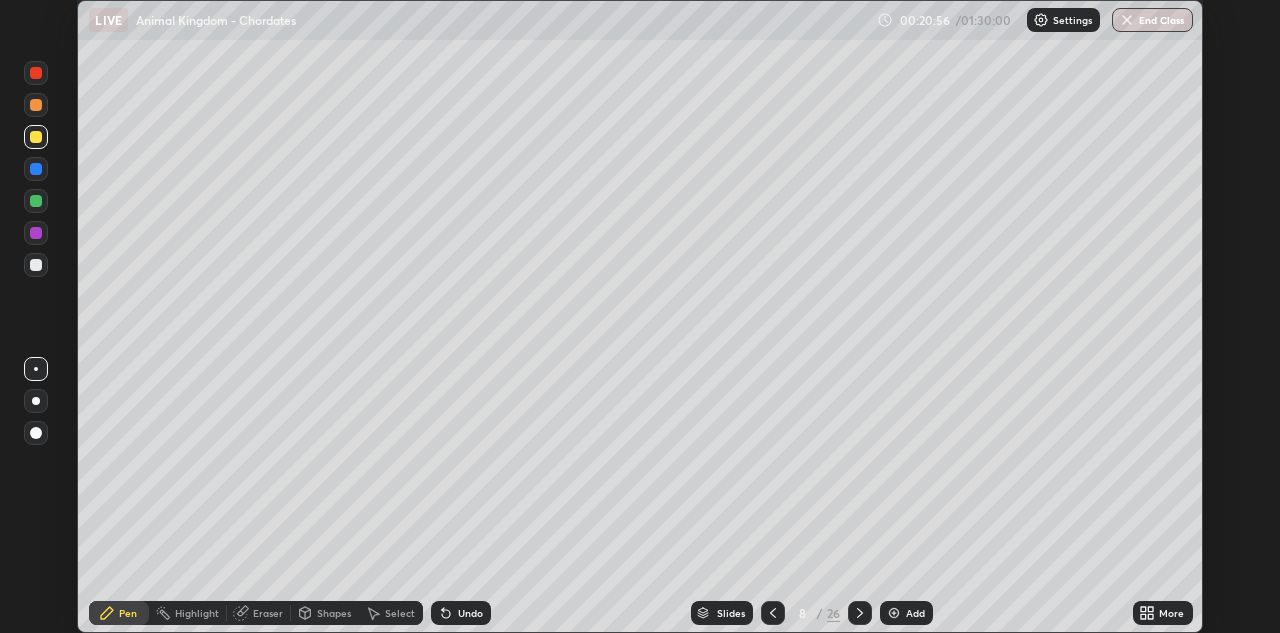 click 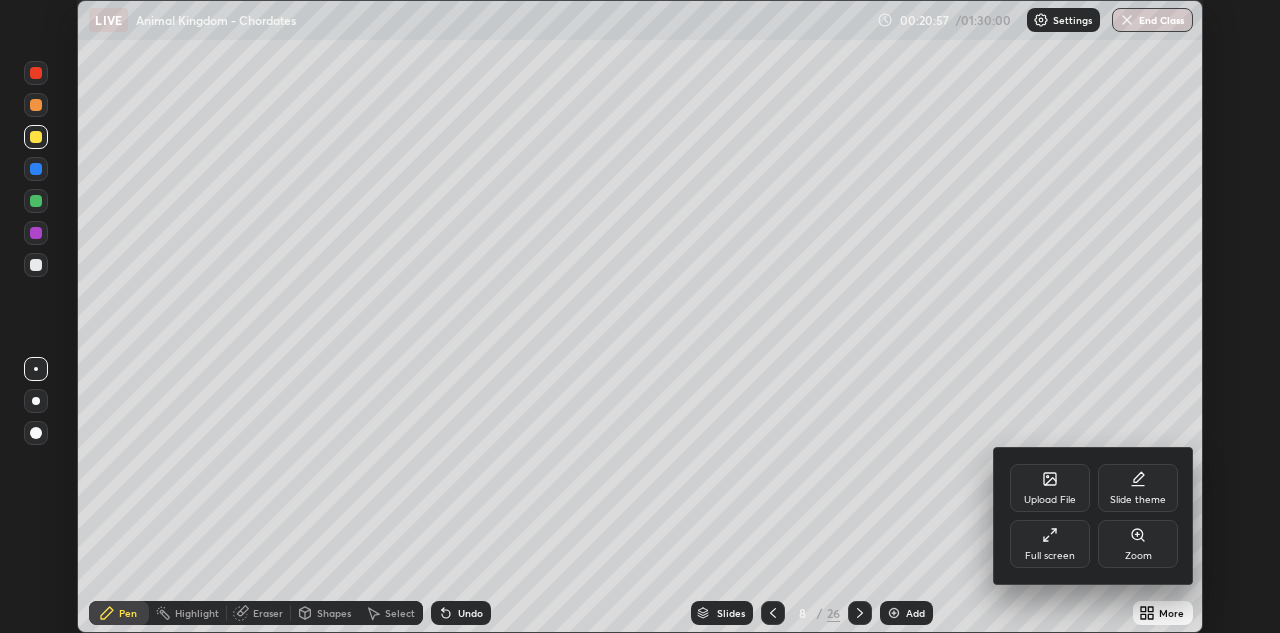 click on "Full screen" at bounding box center (1050, 544) 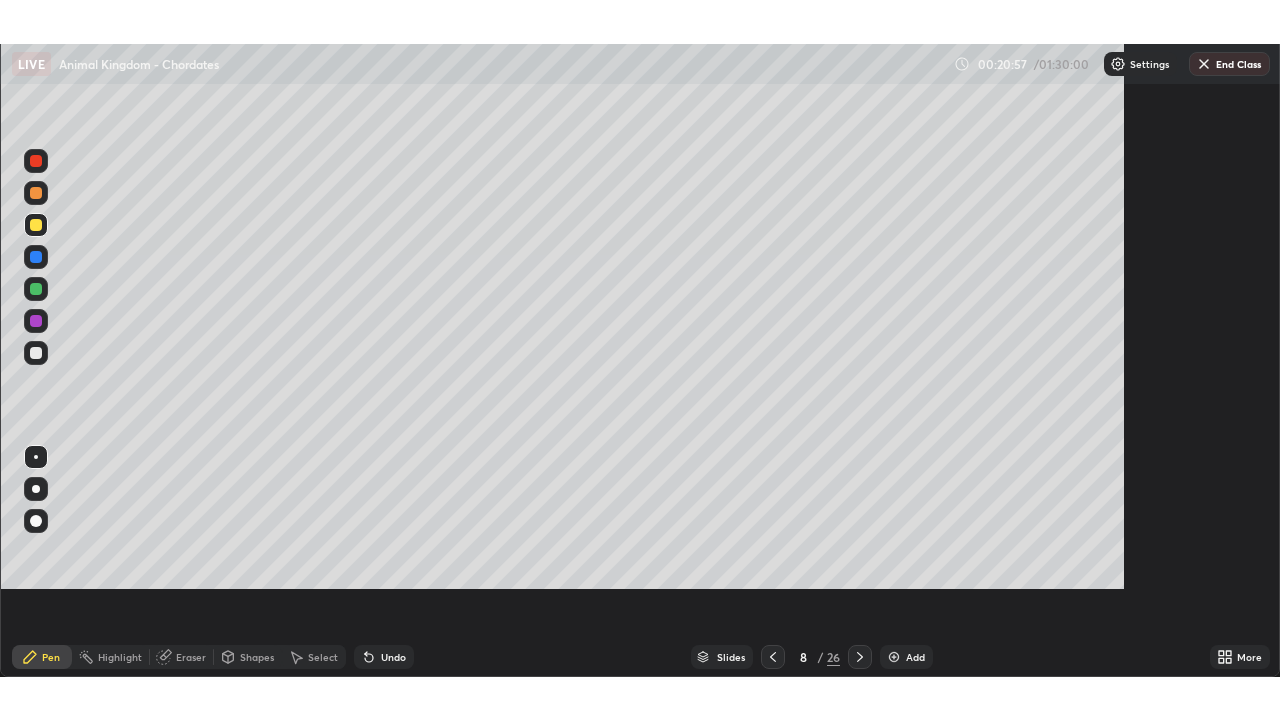 scroll, scrollTop: 99280, scrollLeft: 98720, axis: both 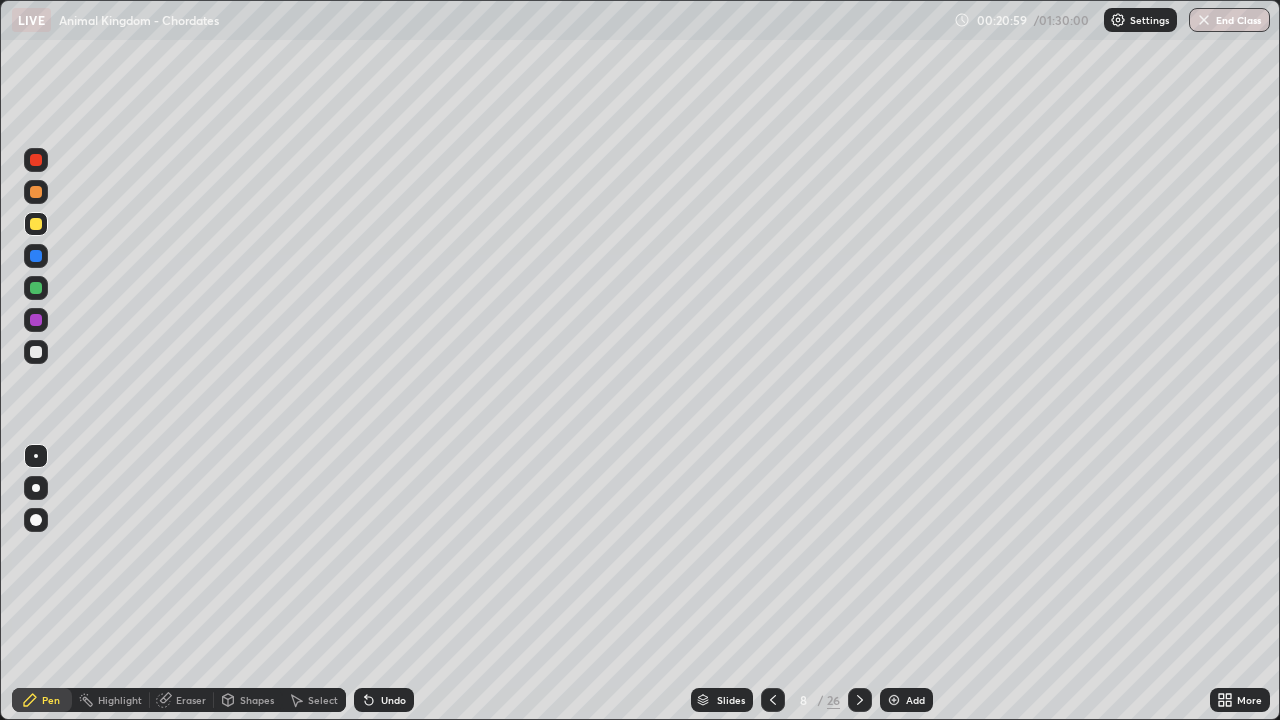 click at bounding box center [36, 488] 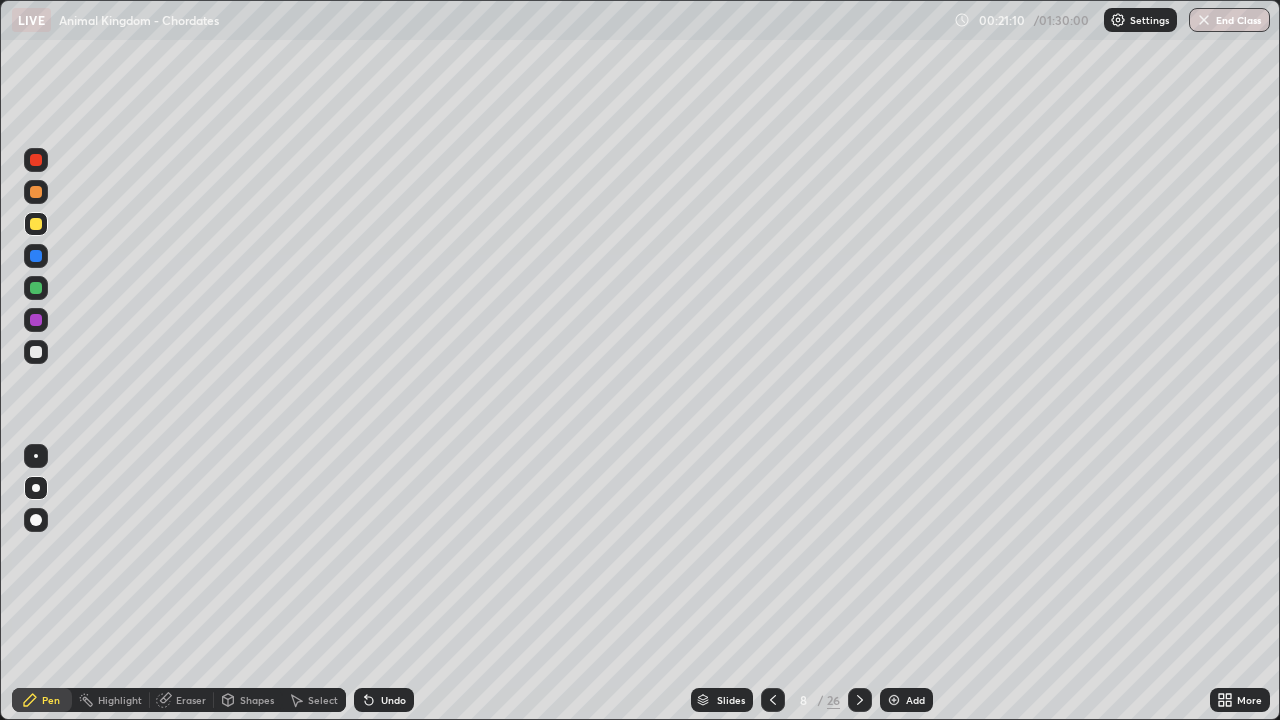click at bounding box center [36, 192] 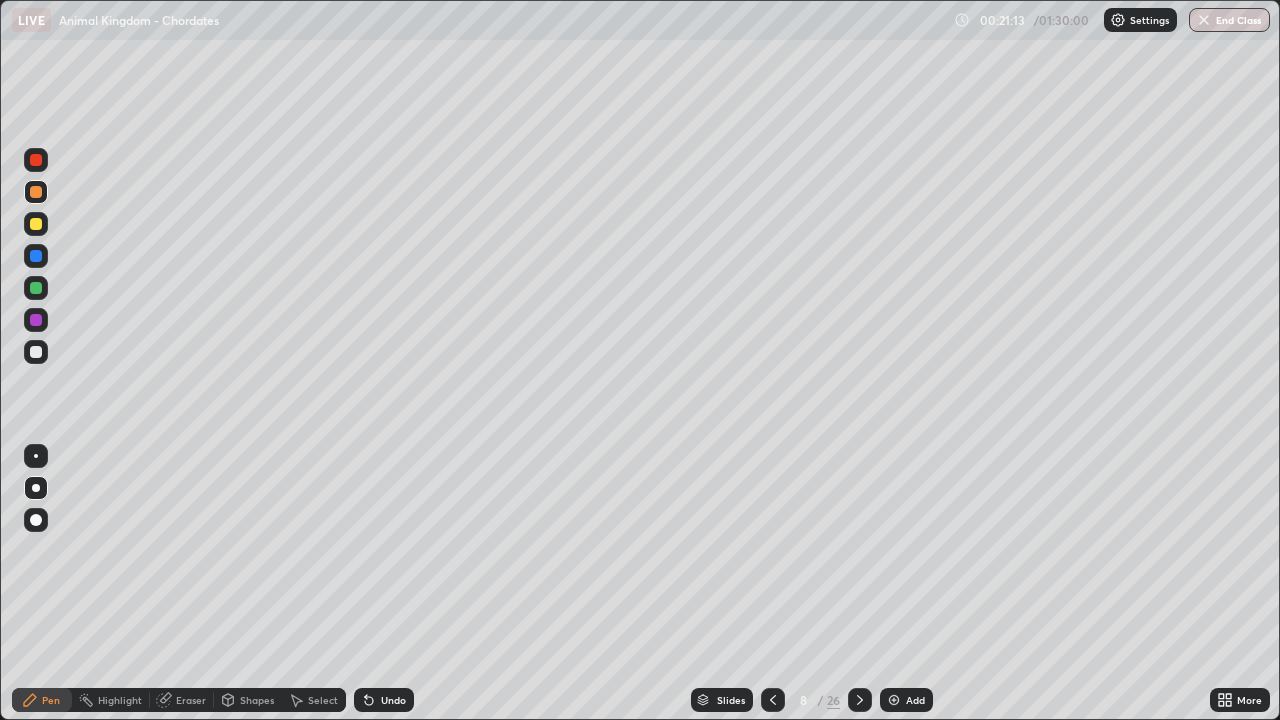 click at bounding box center (36, 456) 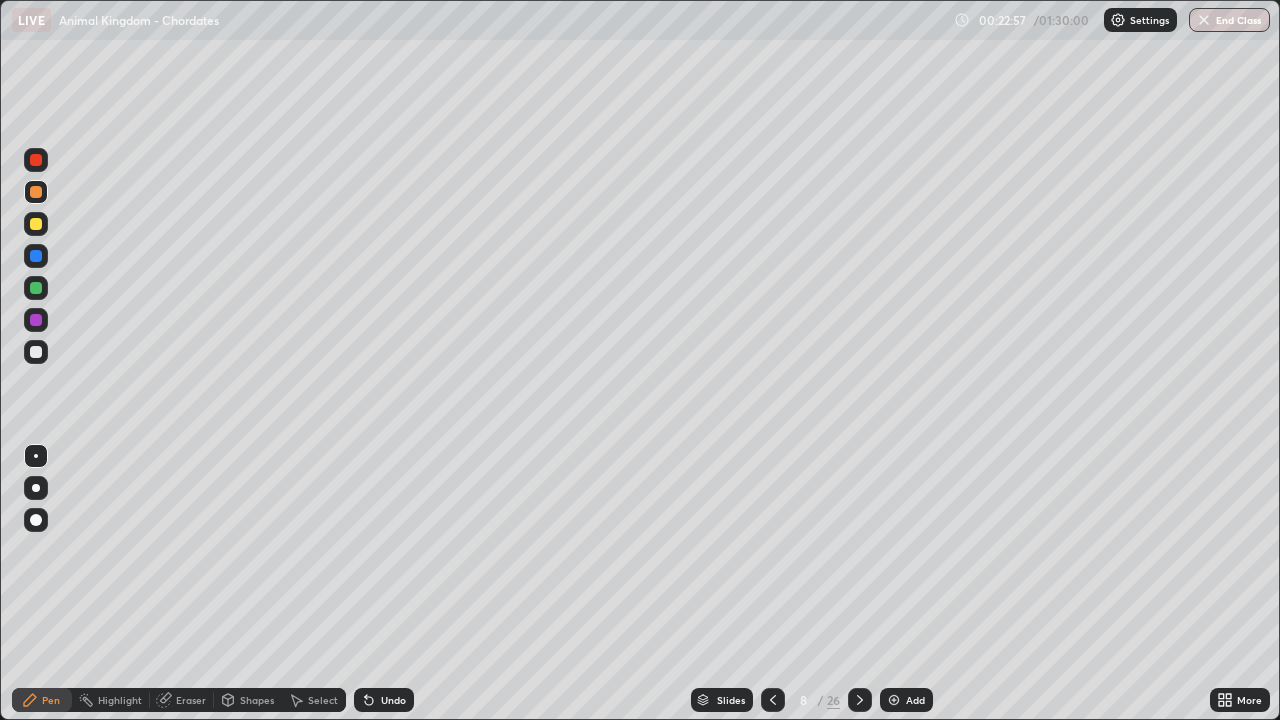 click at bounding box center [36, 288] 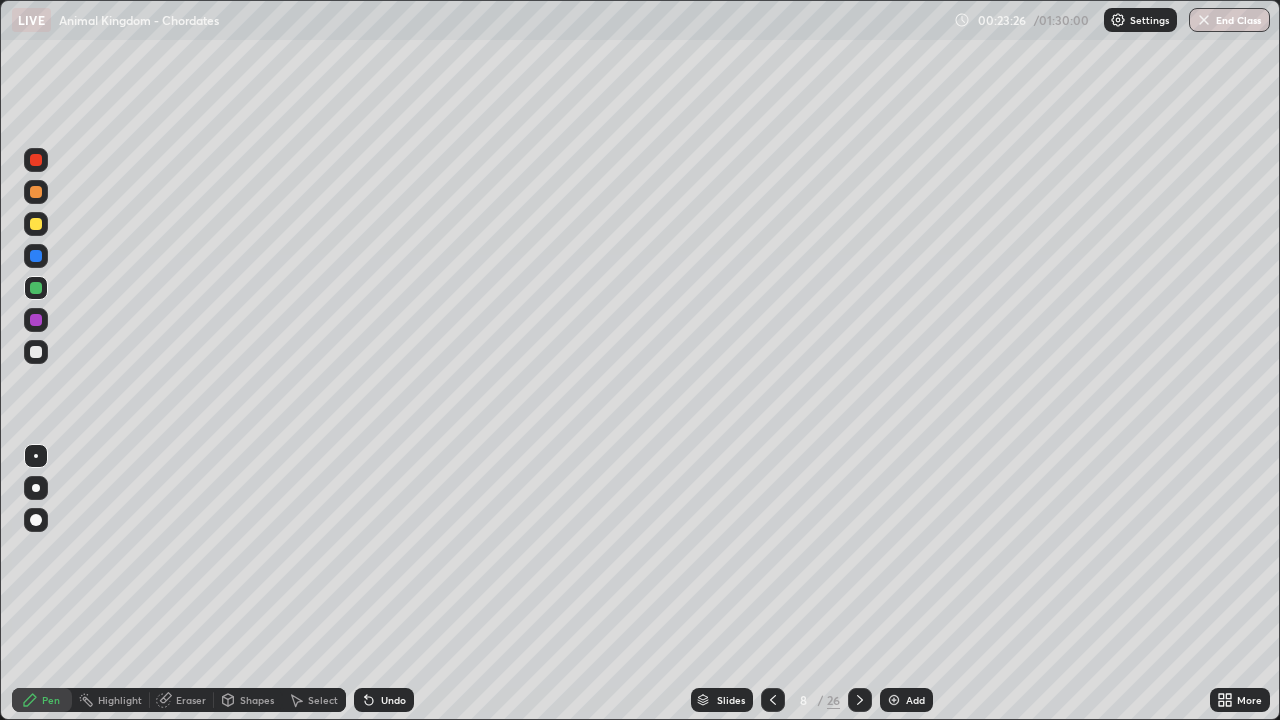 click at bounding box center (36, 192) 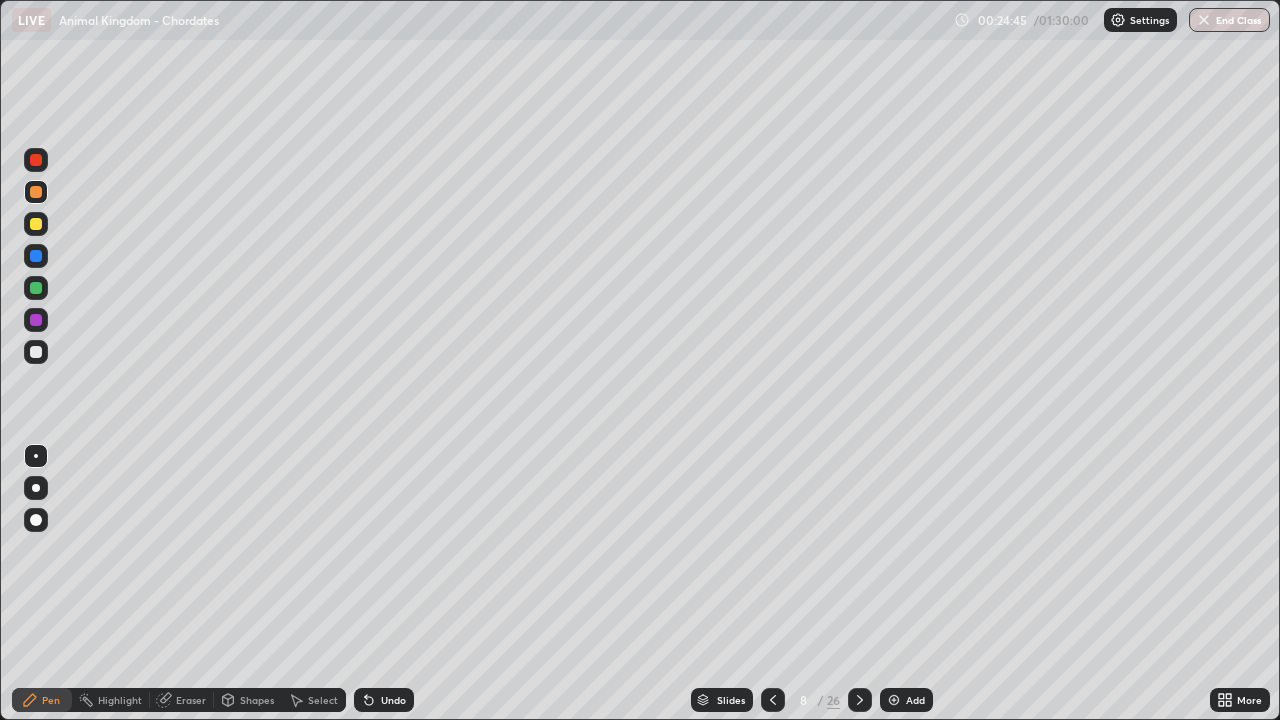 click 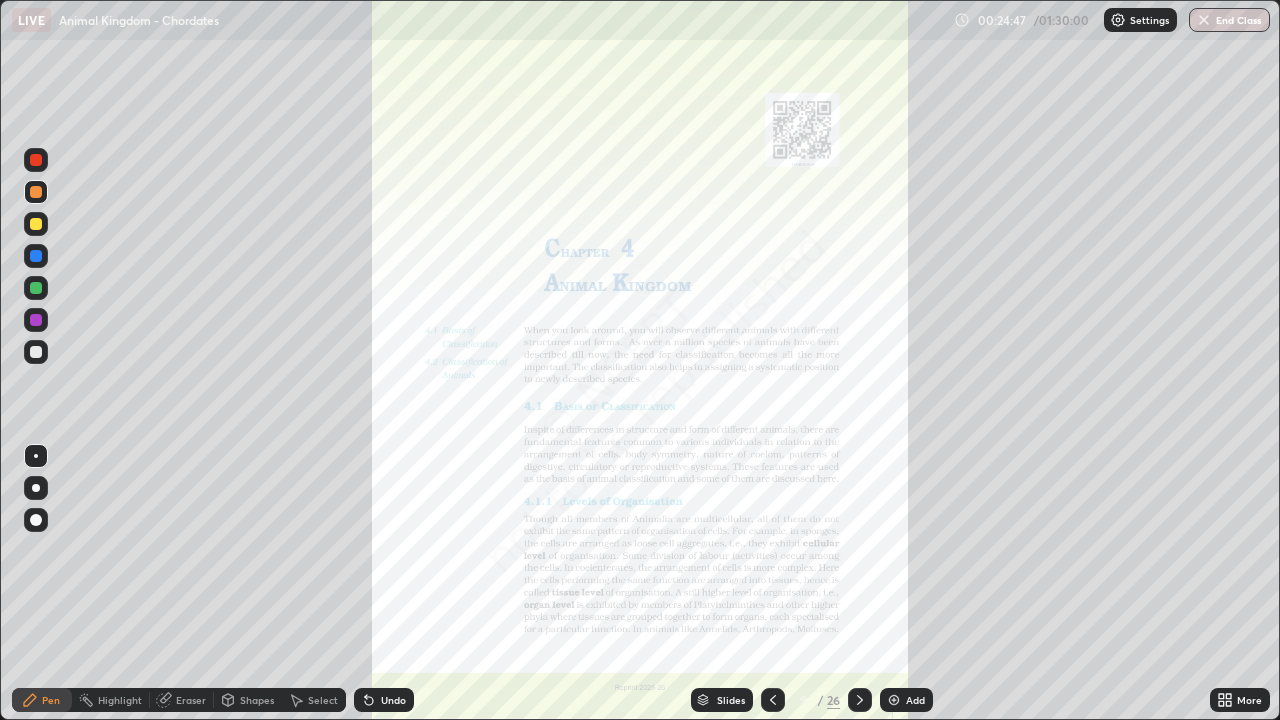 click 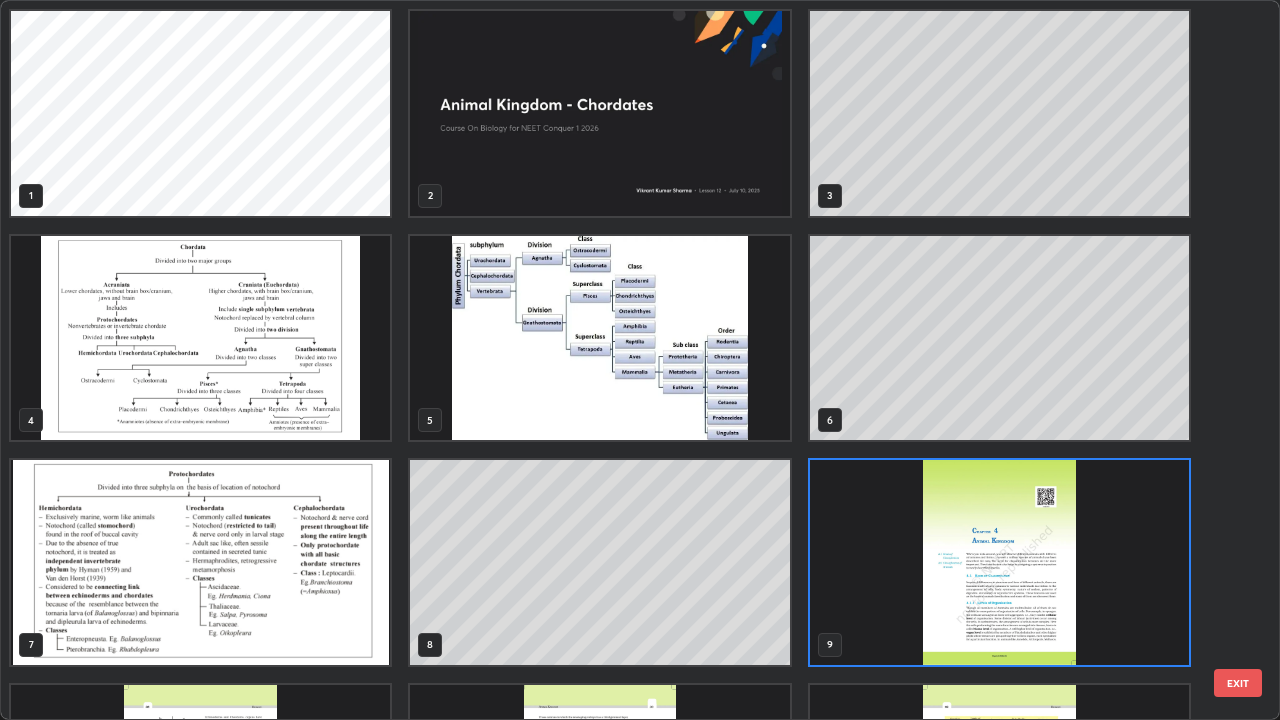 scroll, scrollTop: 7, scrollLeft: 11, axis: both 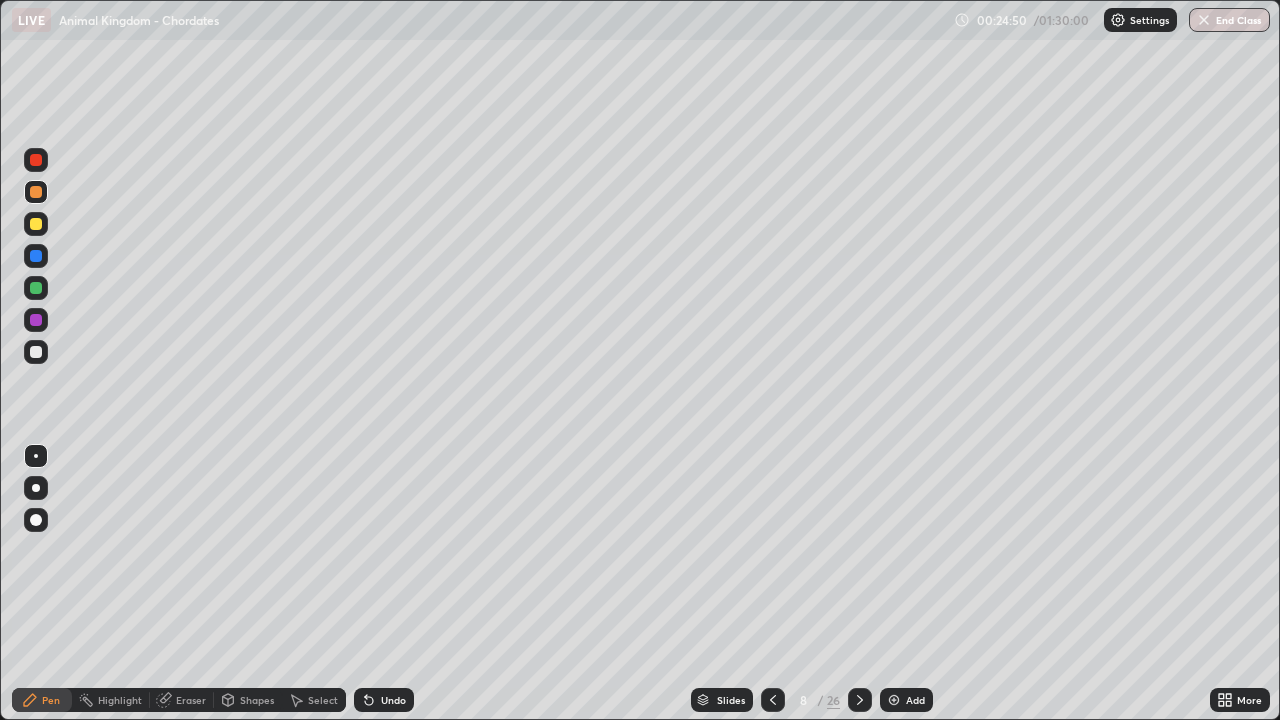 click on "Add" at bounding box center [906, 700] 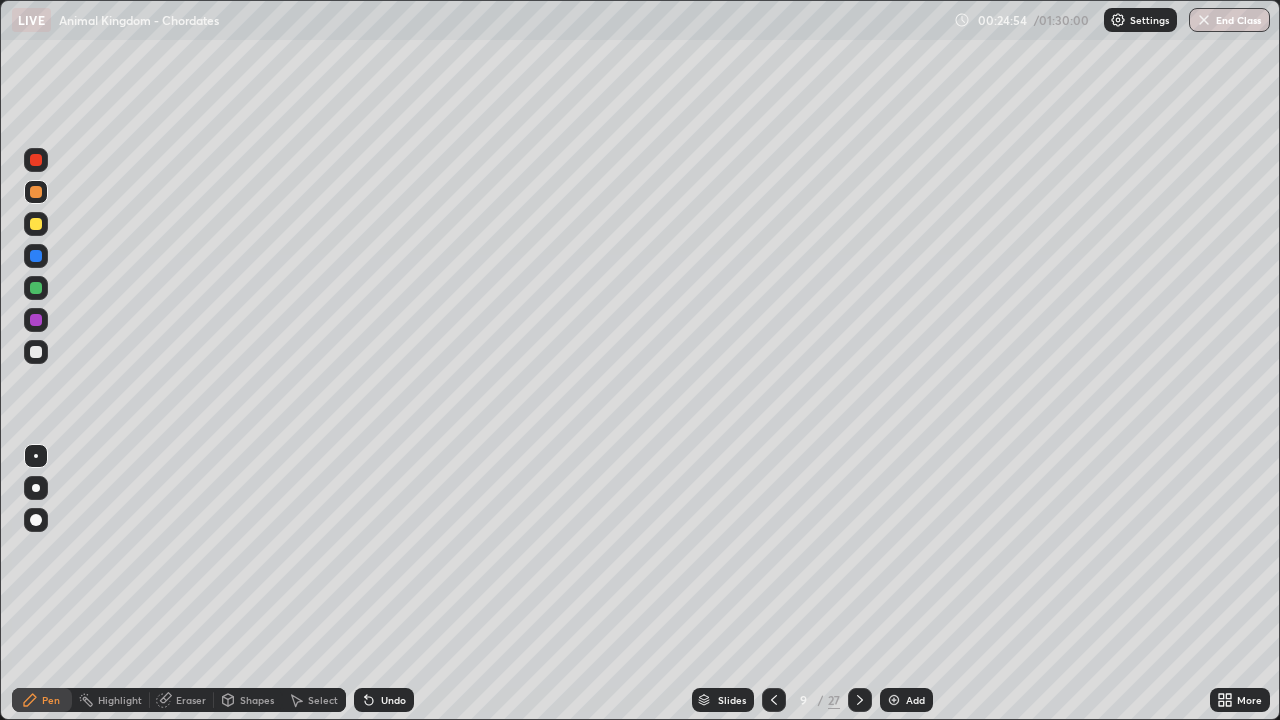 click 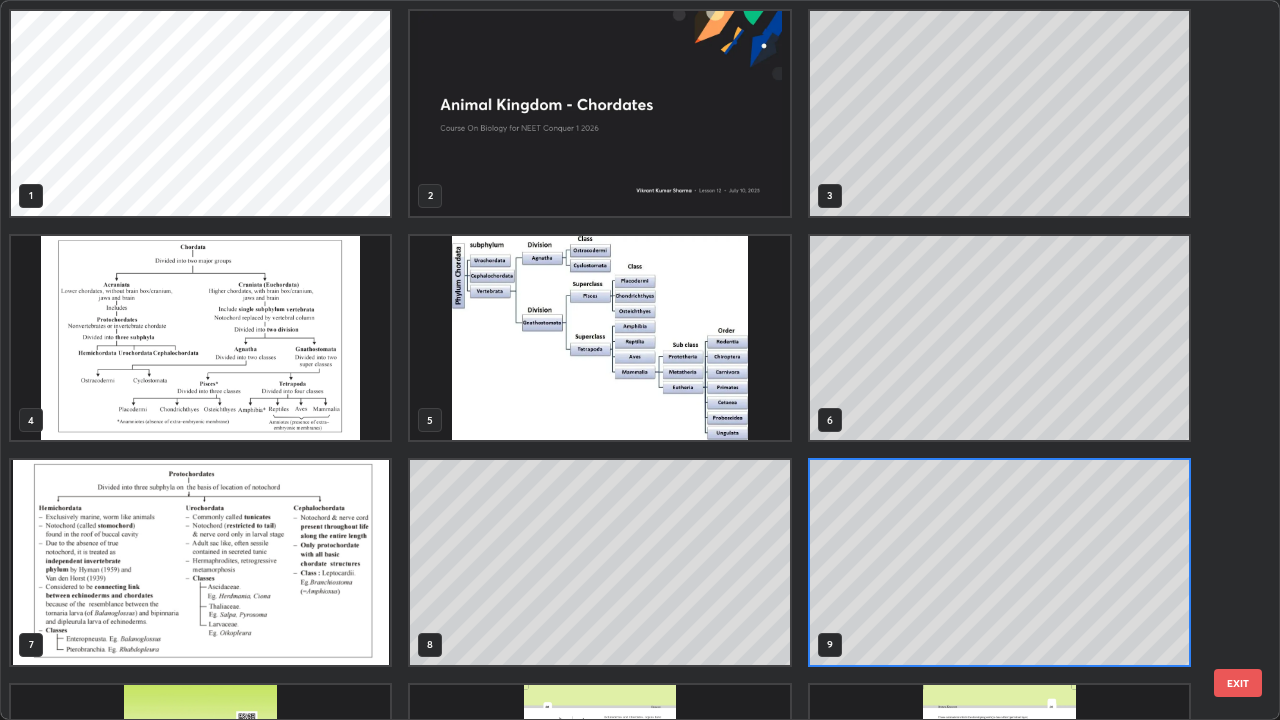 scroll, scrollTop: 7, scrollLeft: 11, axis: both 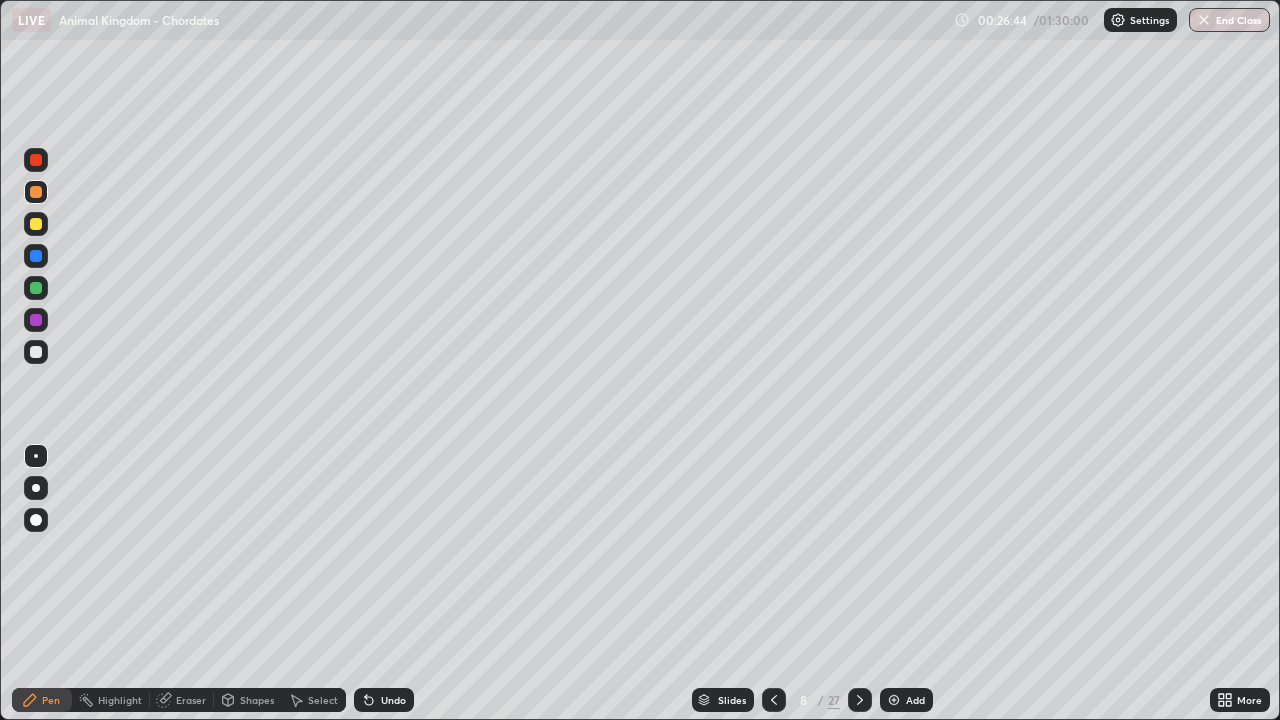 click on "Slides" at bounding box center [732, 700] 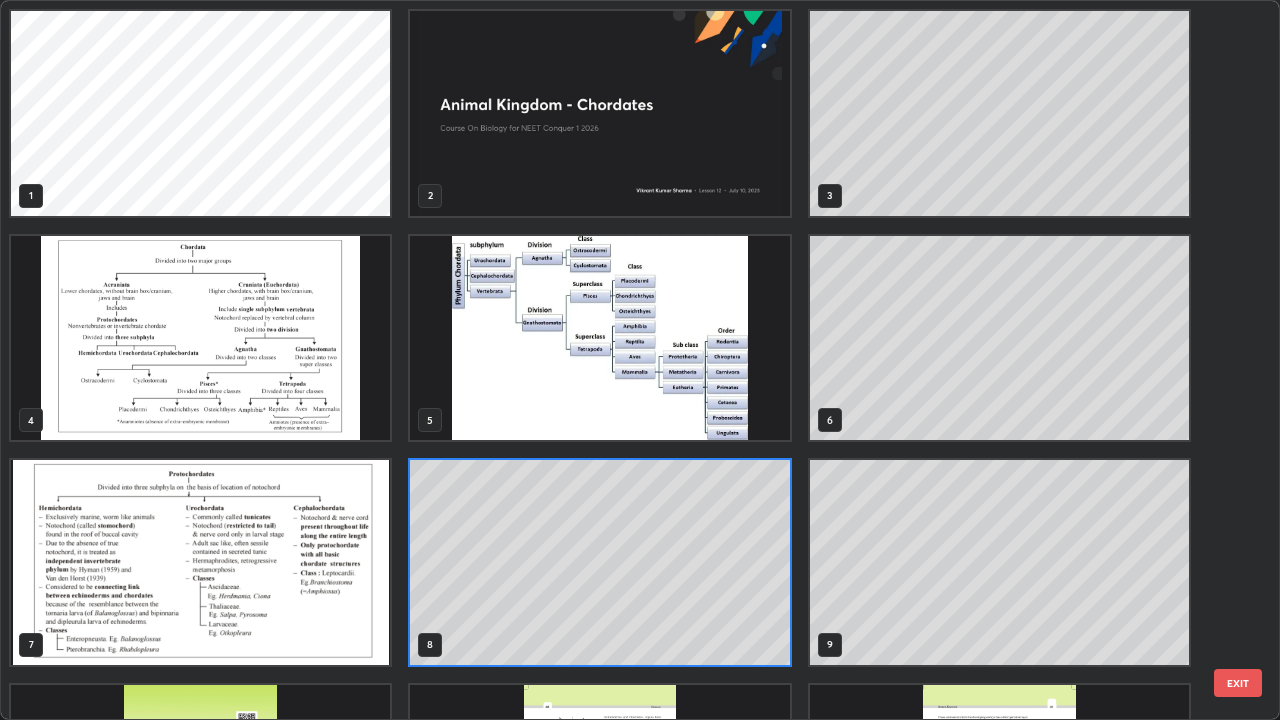 scroll, scrollTop: 7, scrollLeft: 11, axis: both 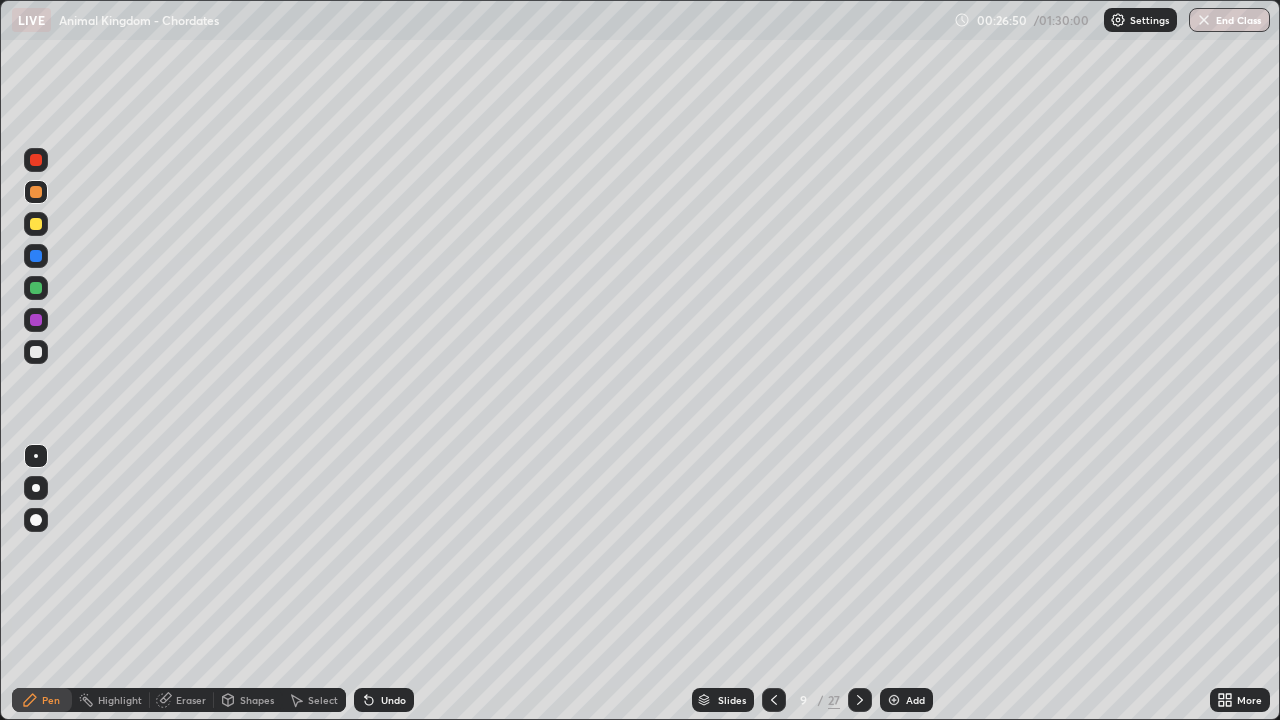 click at bounding box center [36, 224] 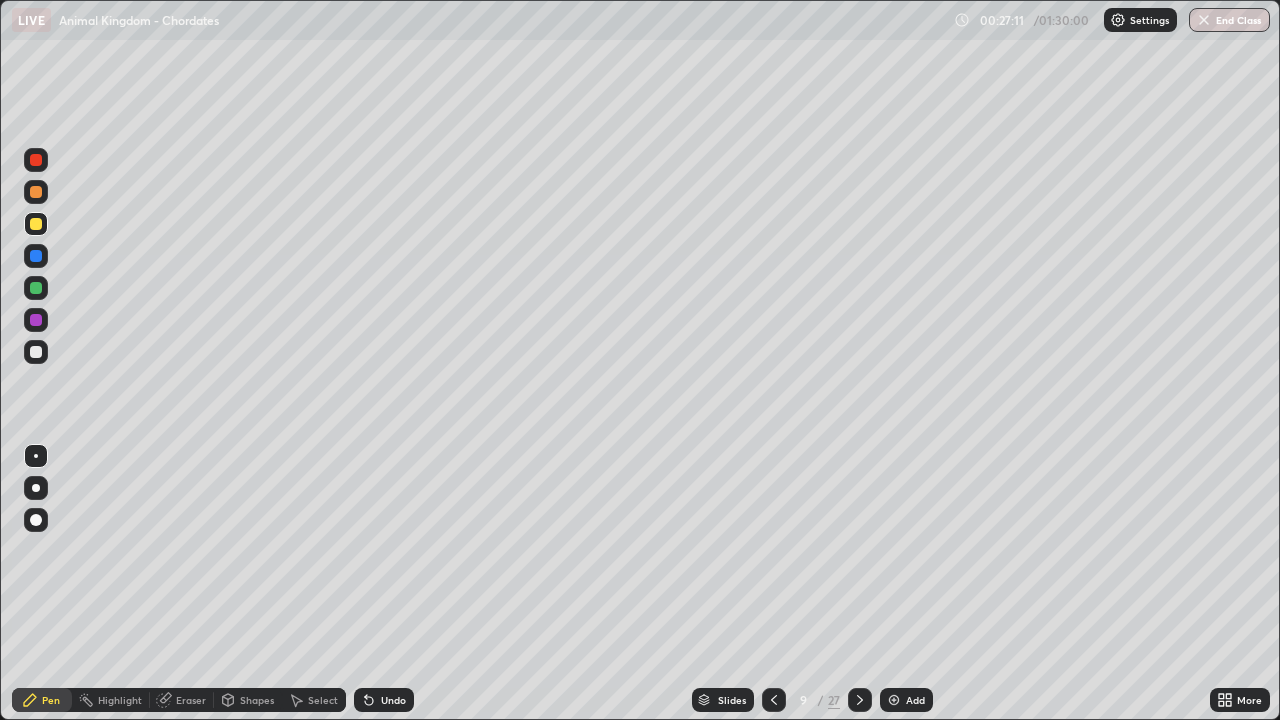 click at bounding box center (36, 224) 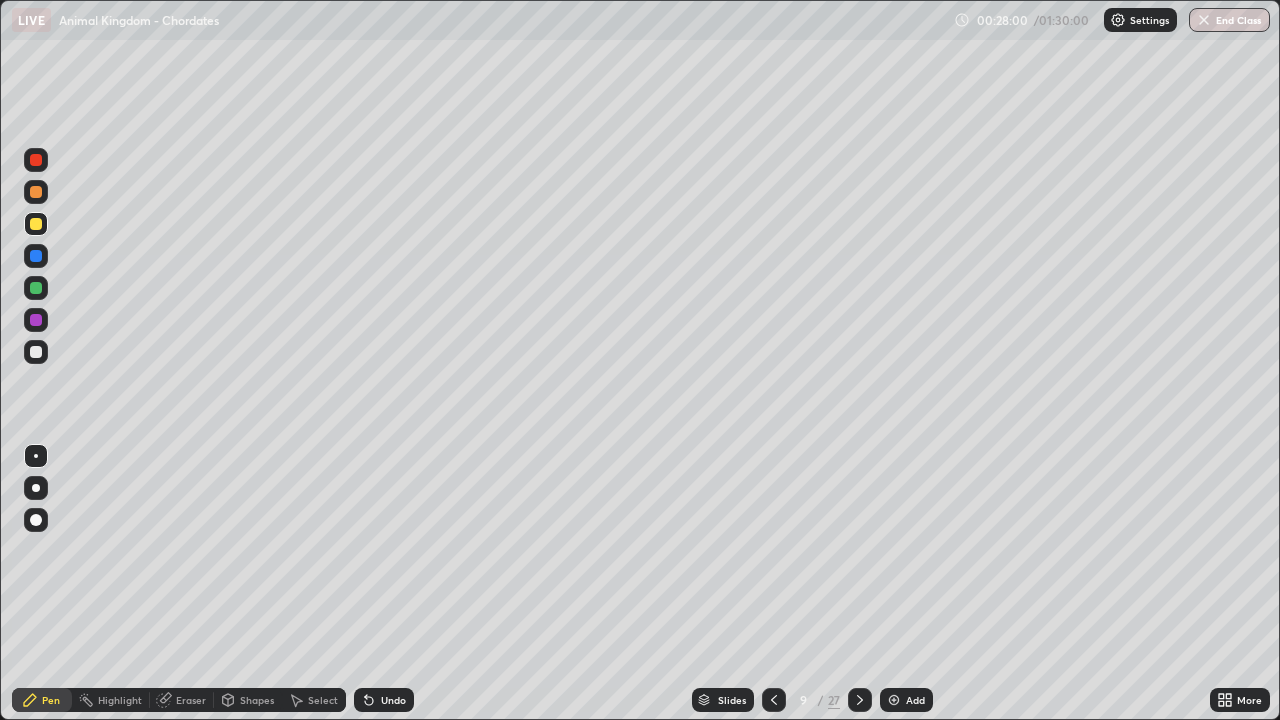 click at bounding box center [36, 192] 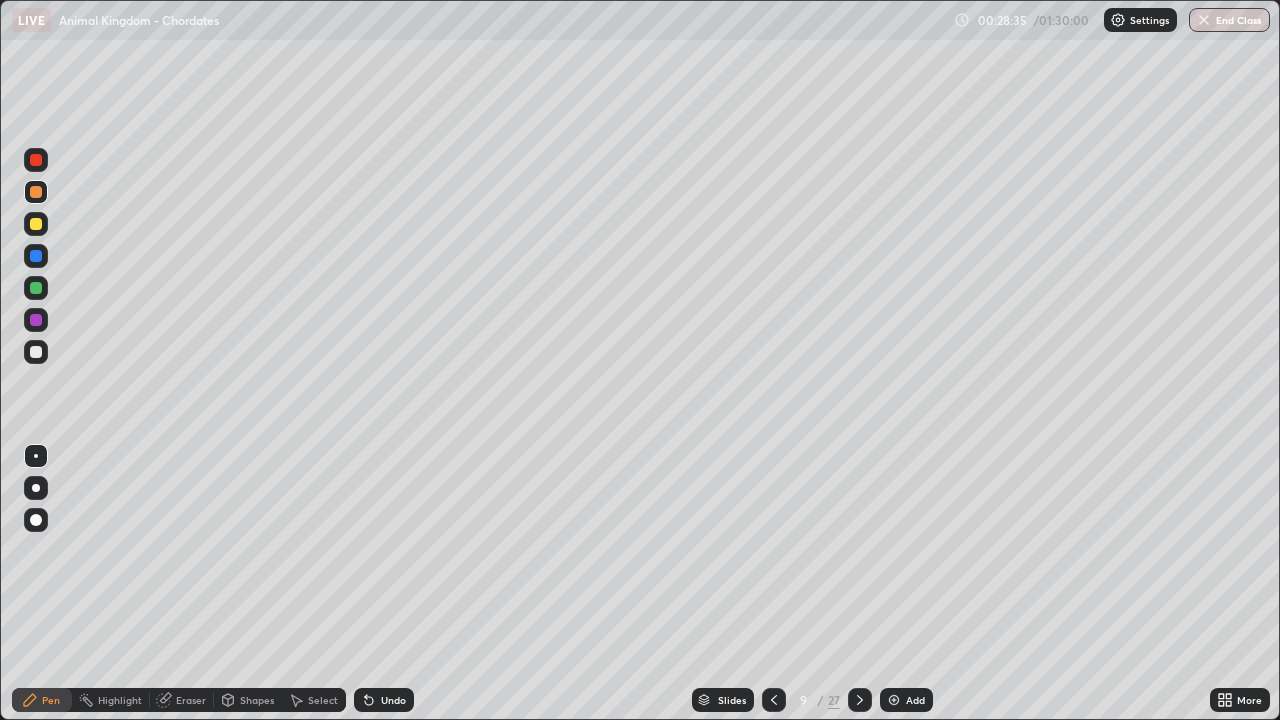 click at bounding box center [36, 192] 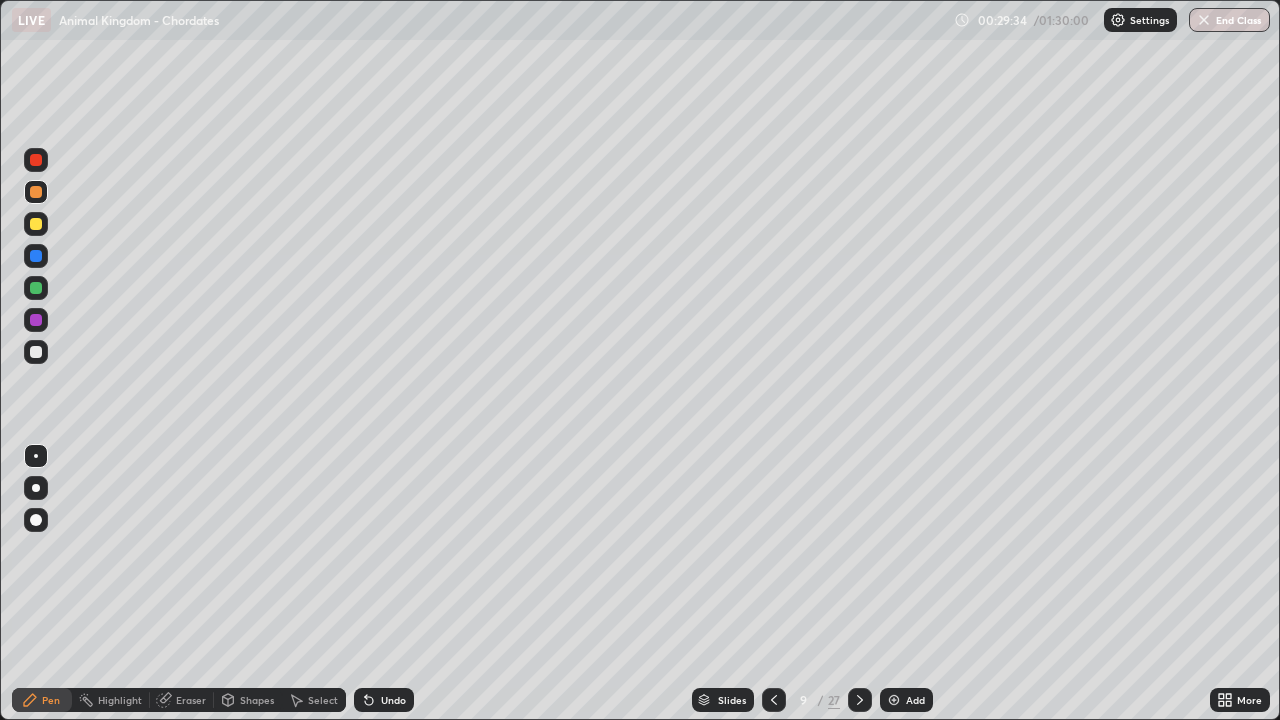 click 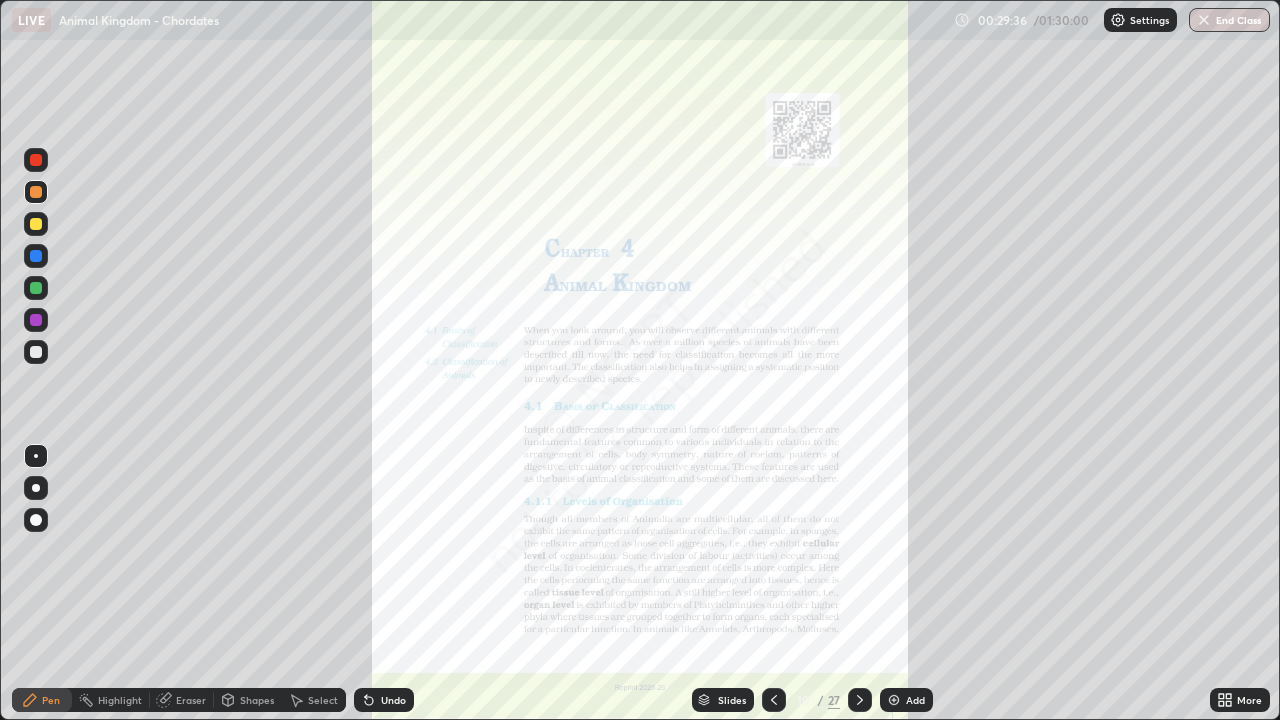 click on "Slides" at bounding box center [723, 700] 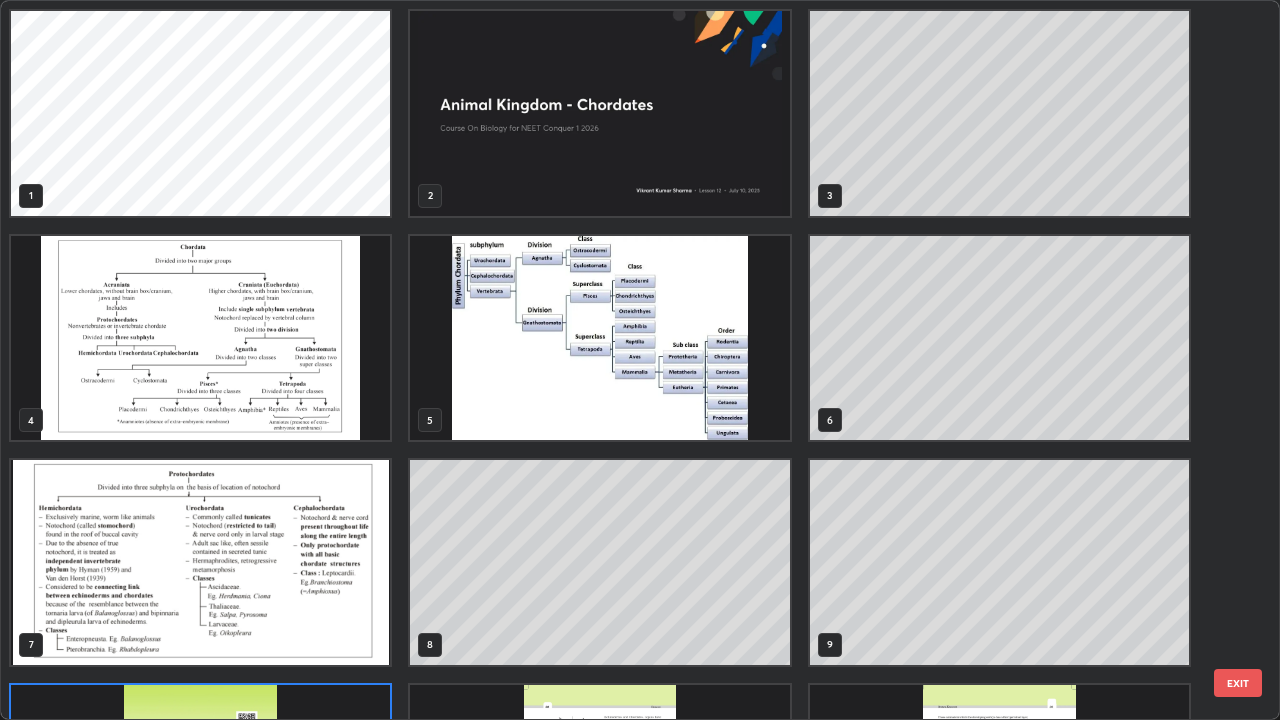 scroll, scrollTop: 180, scrollLeft: 0, axis: vertical 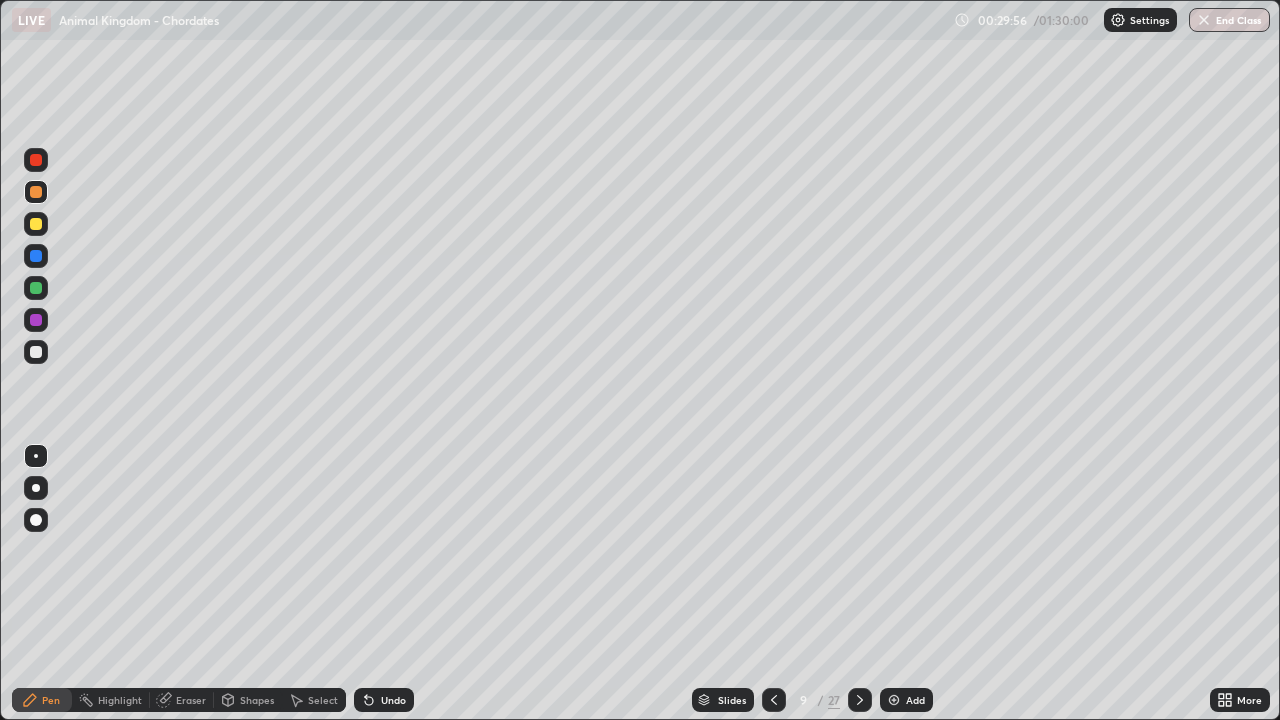 click at bounding box center (36, 224) 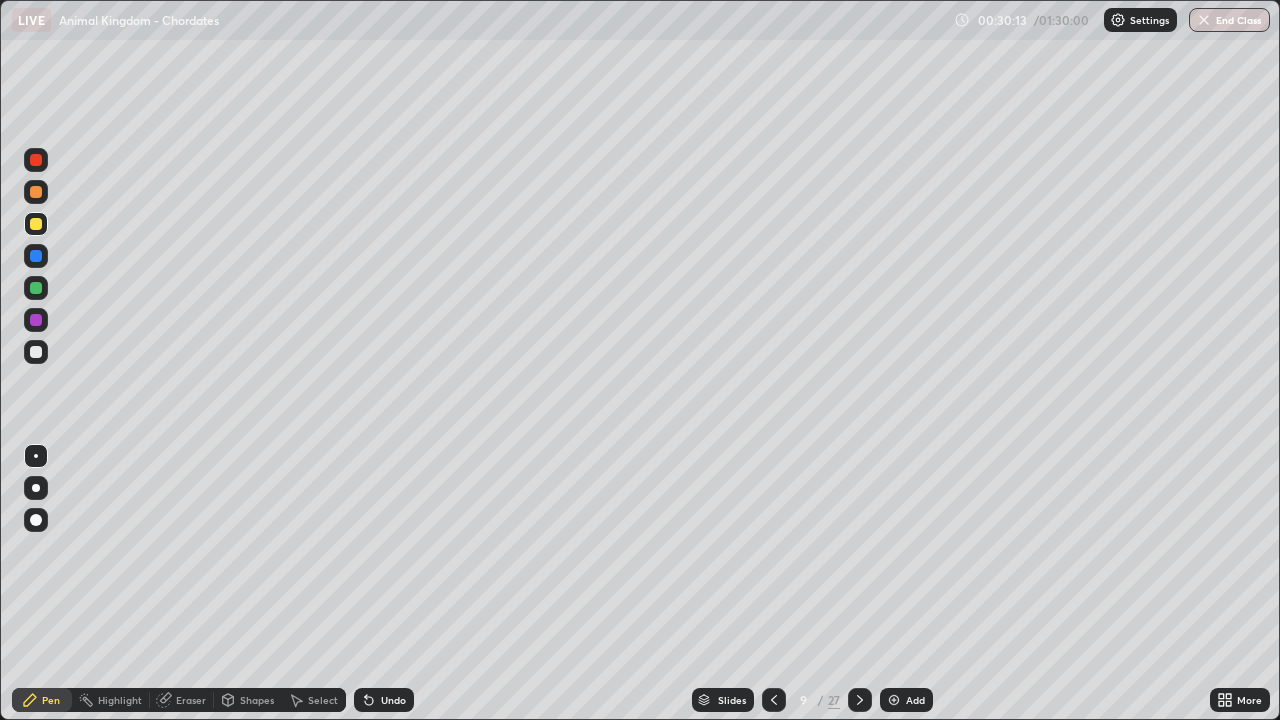 click at bounding box center [36, 256] 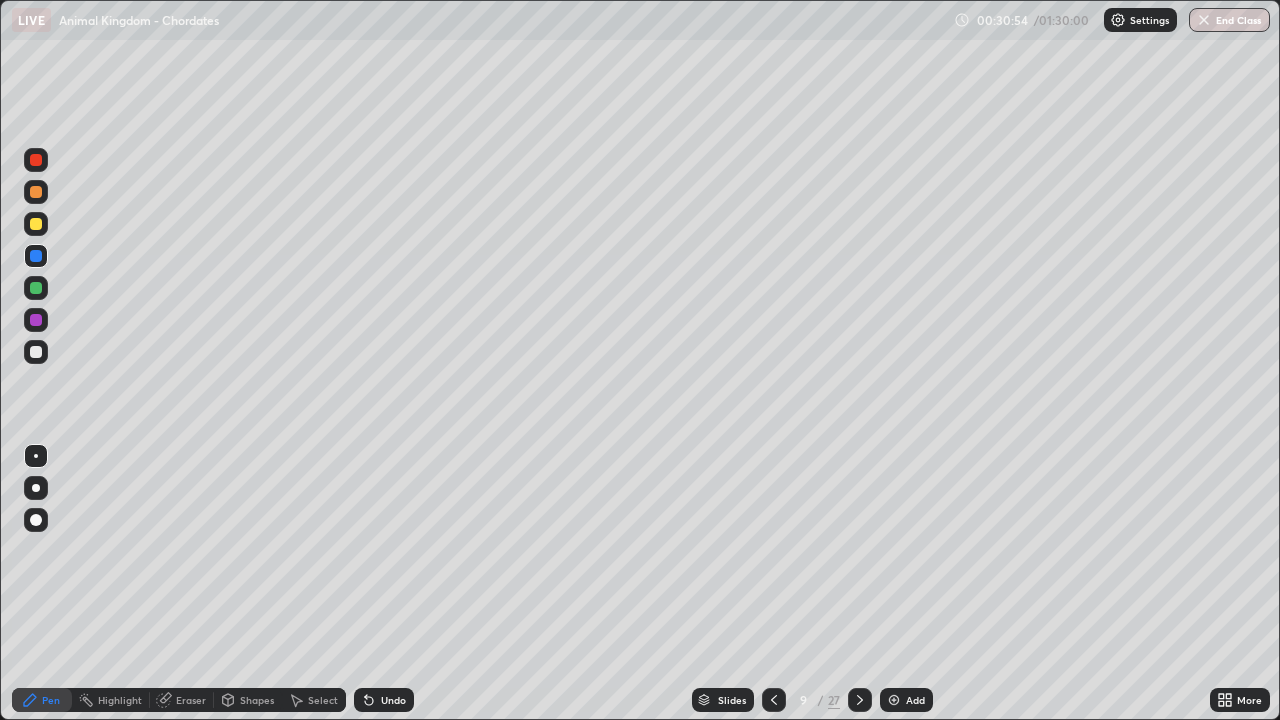 click on "Slides" at bounding box center (732, 700) 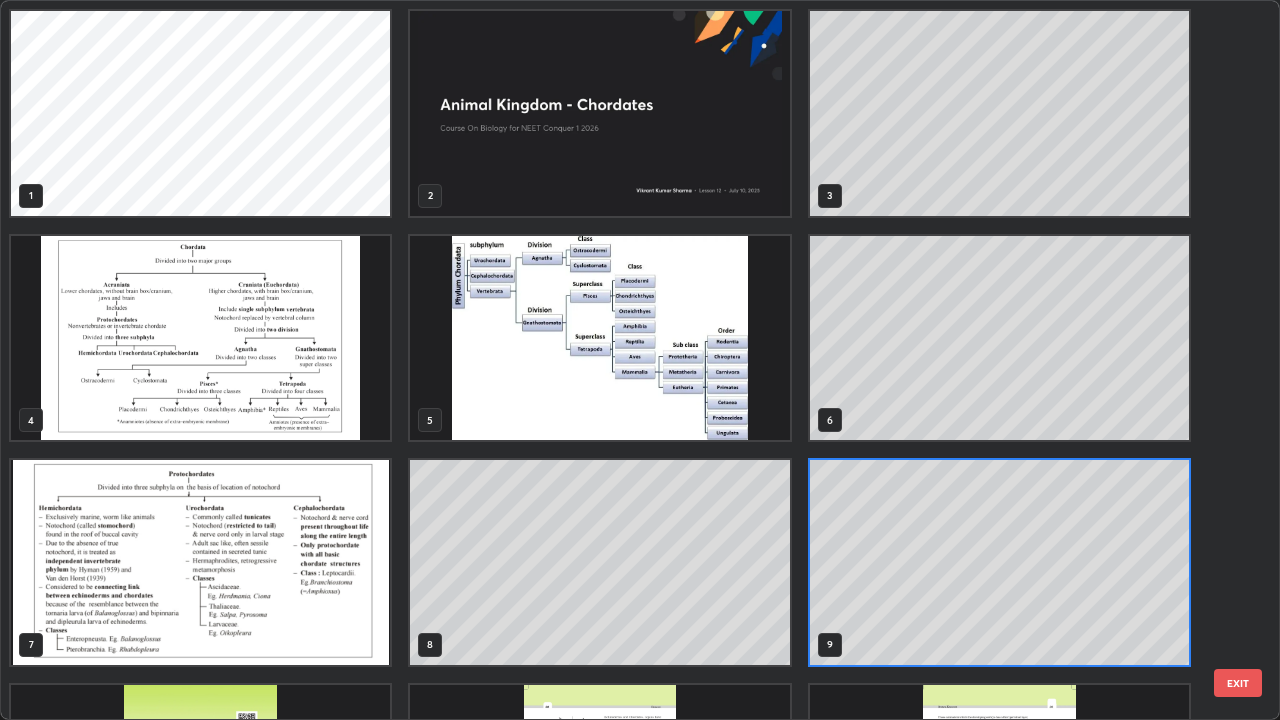 scroll, scrollTop: 7, scrollLeft: 11, axis: both 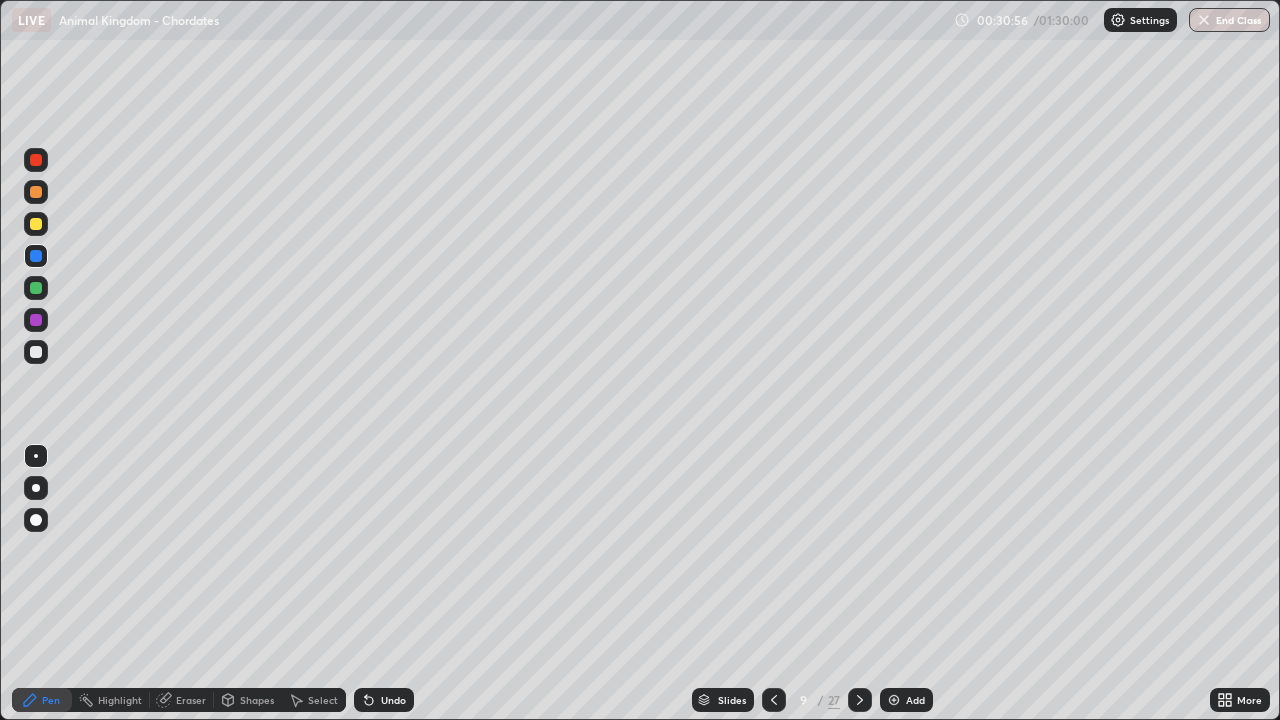 click at bounding box center (894, 700) 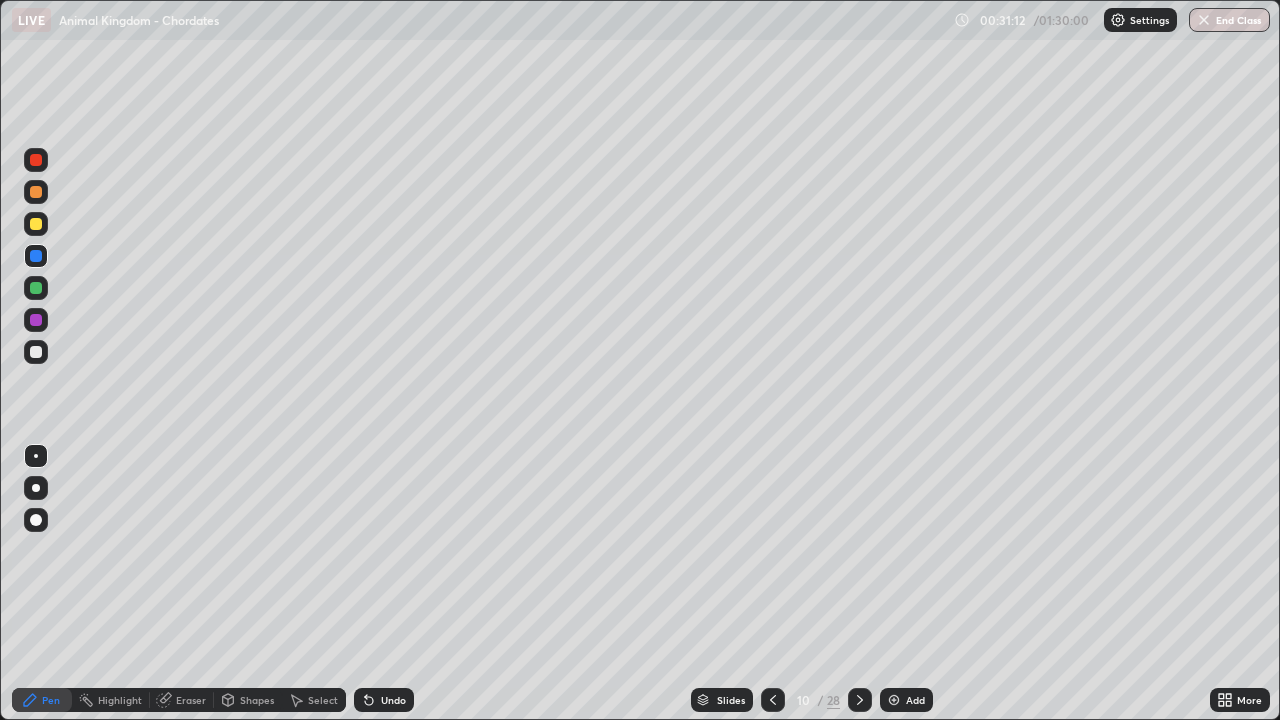 click at bounding box center [36, 224] 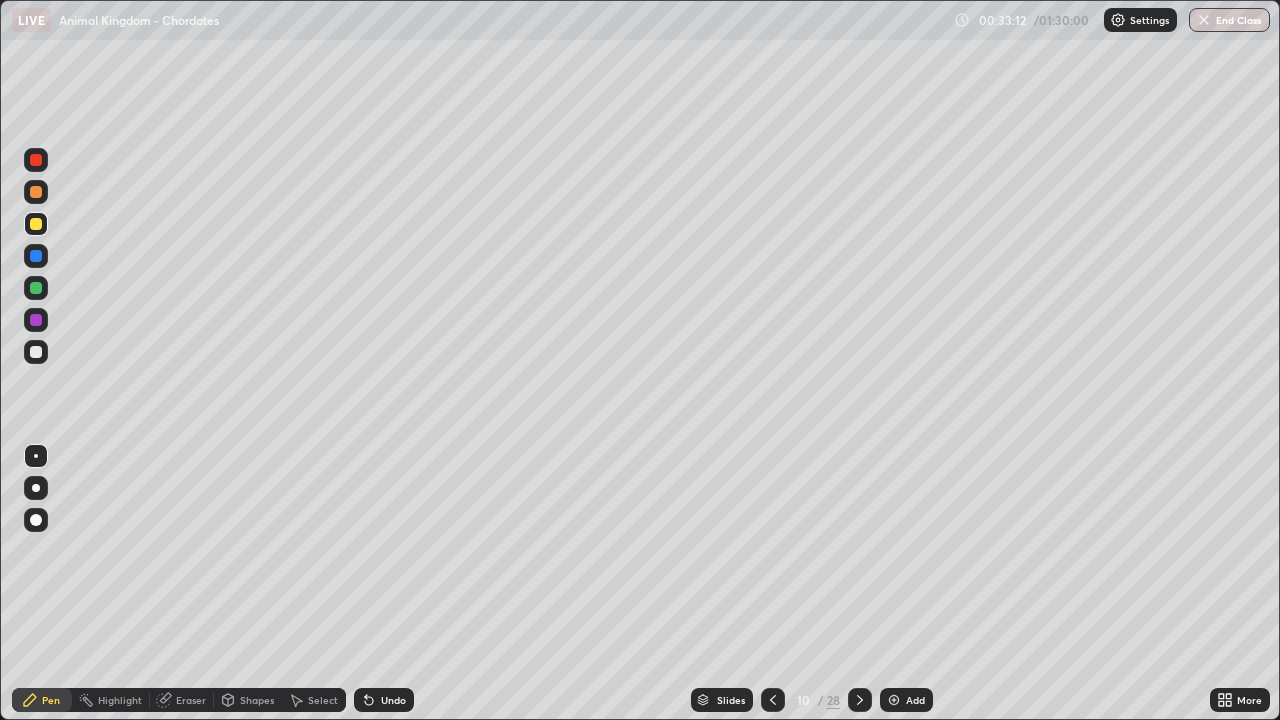 click on "Slides" at bounding box center (731, 700) 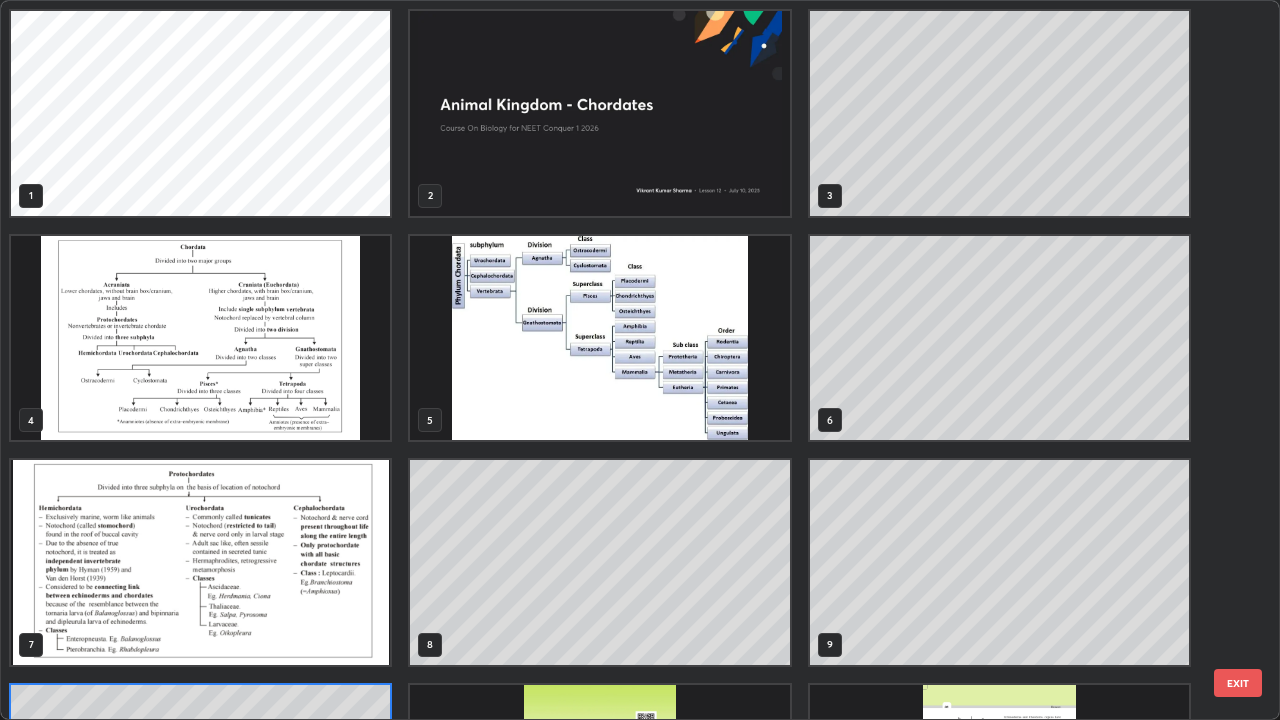 scroll, scrollTop: 180, scrollLeft: 0, axis: vertical 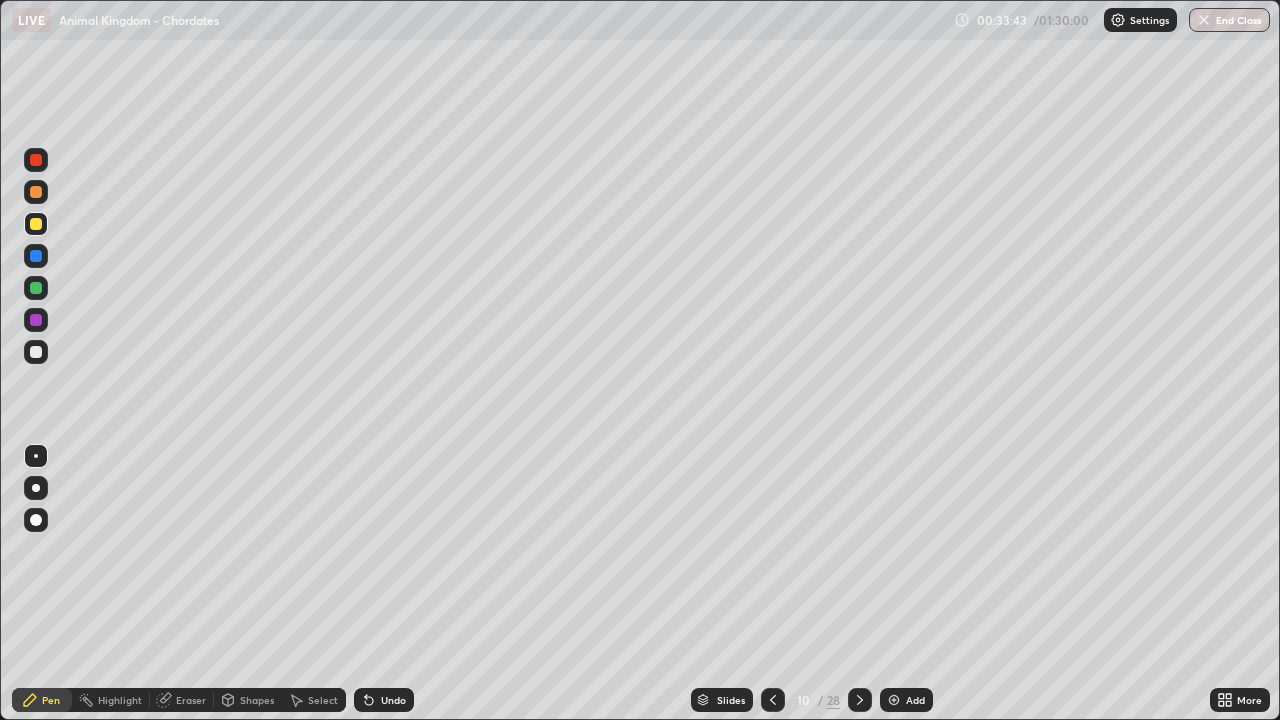 click on "Slides" at bounding box center [722, 700] 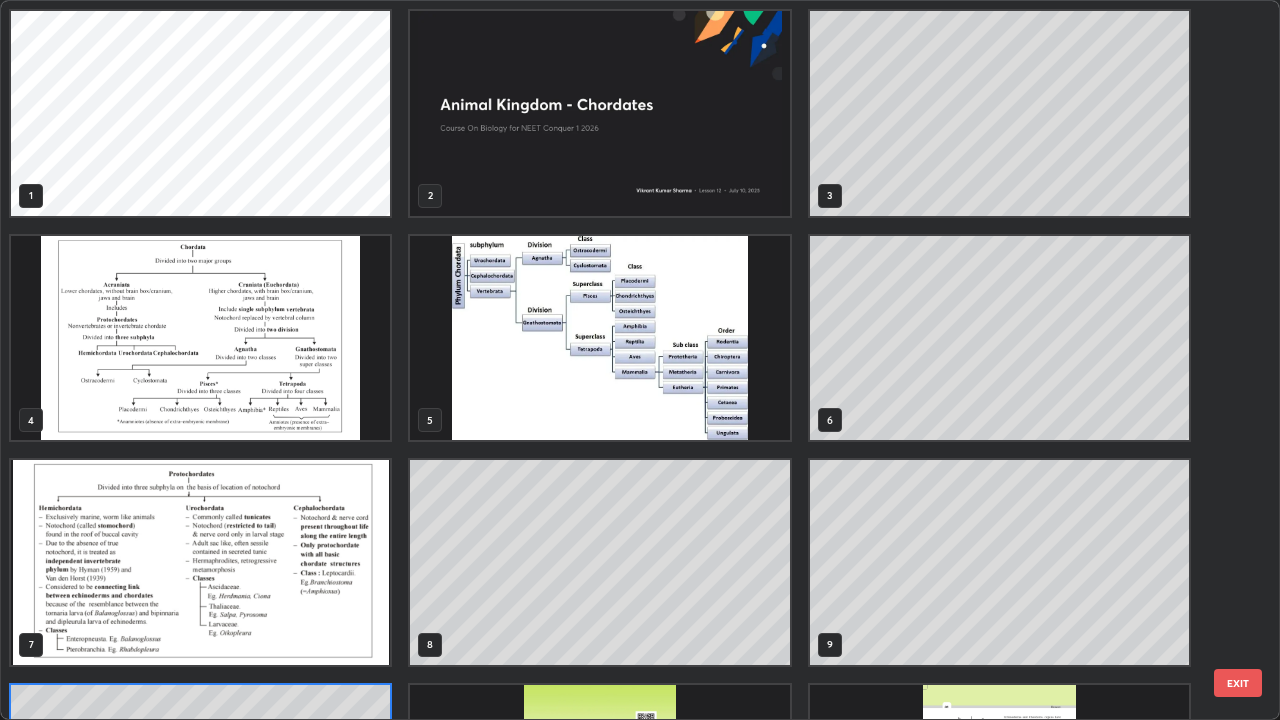 scroll, scrollTop: 180, scrollLeft: 0, axis: vertical 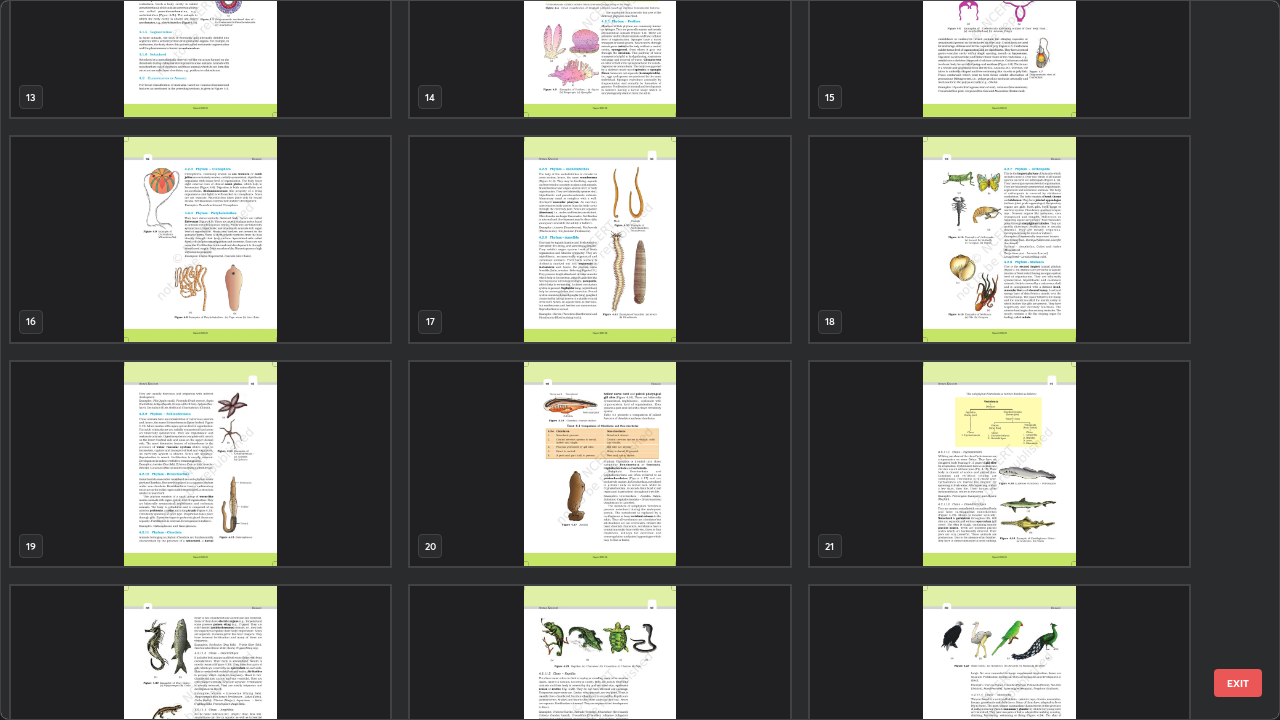 click at bounding box center [599, 464] 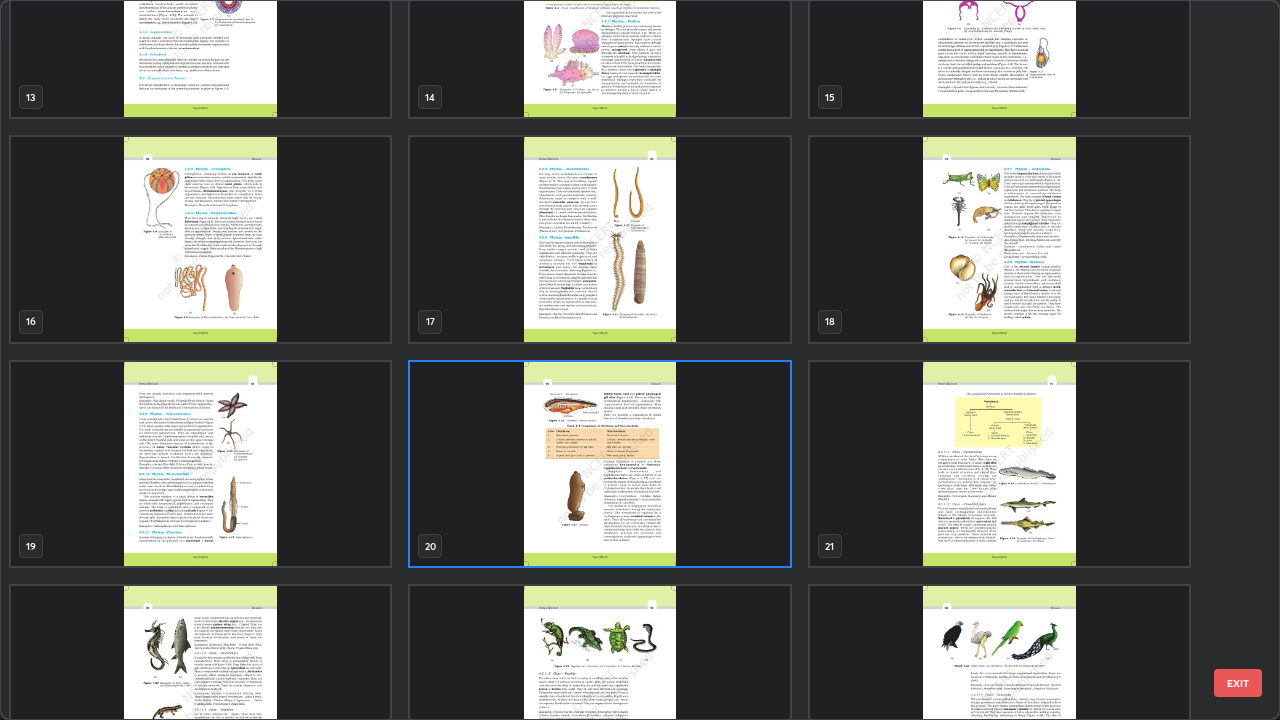 click at bounding box center (599, 464) 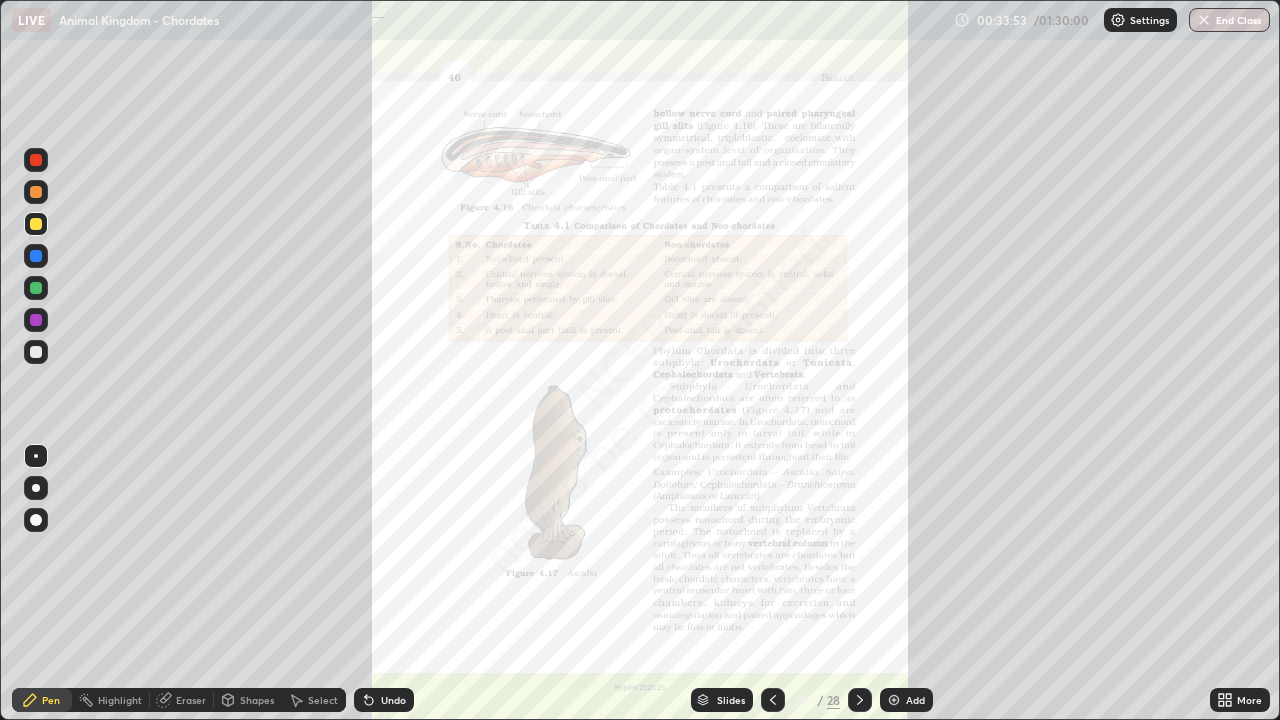 click 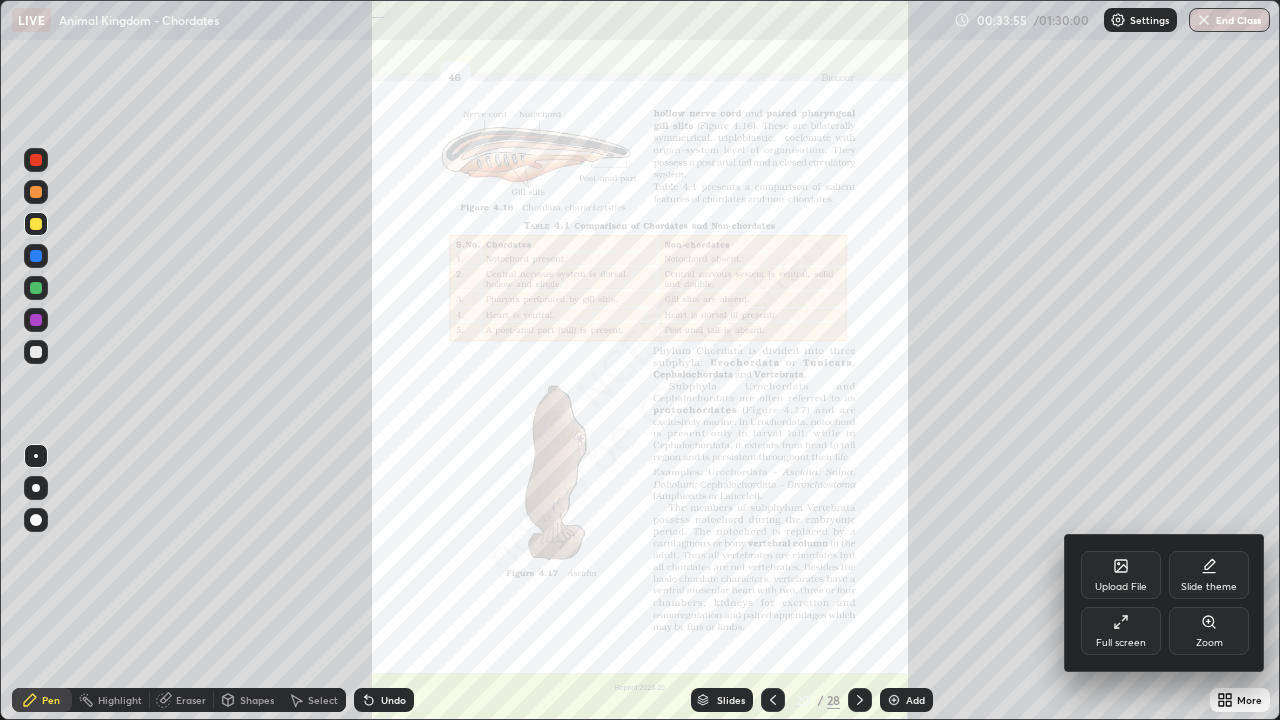click on "Zoom" at bounding box center (1209, 631) 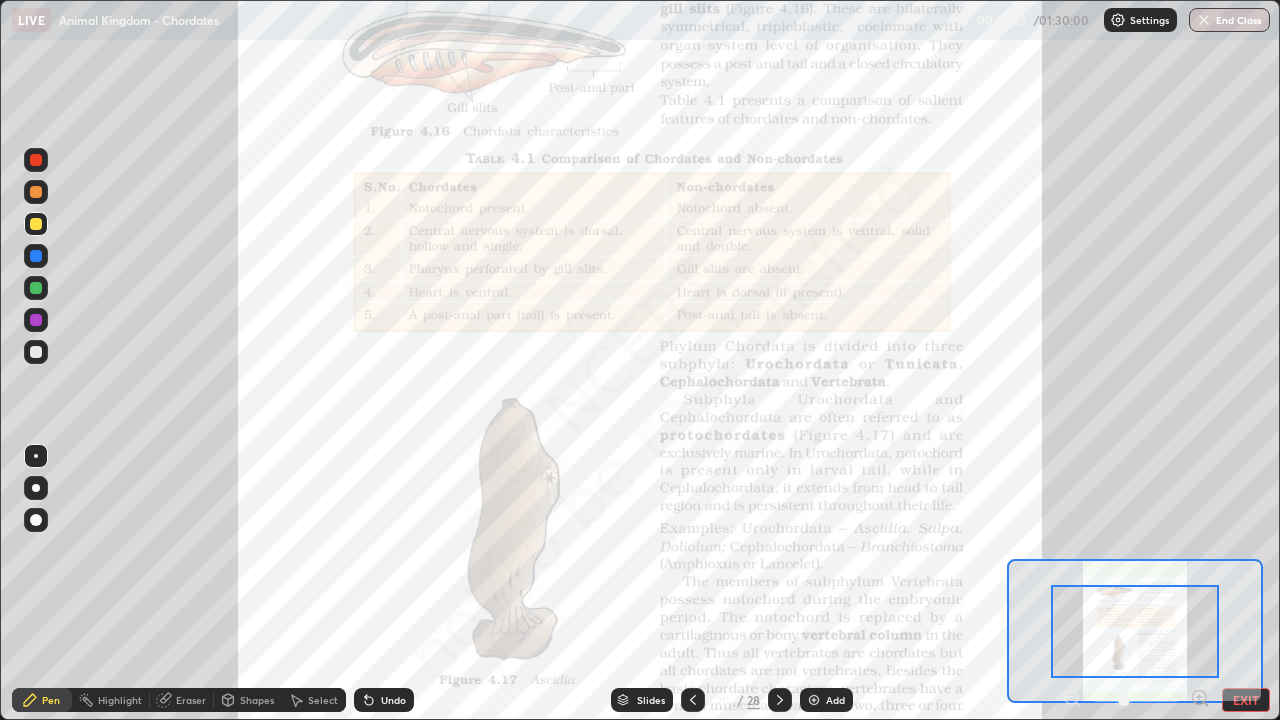 click 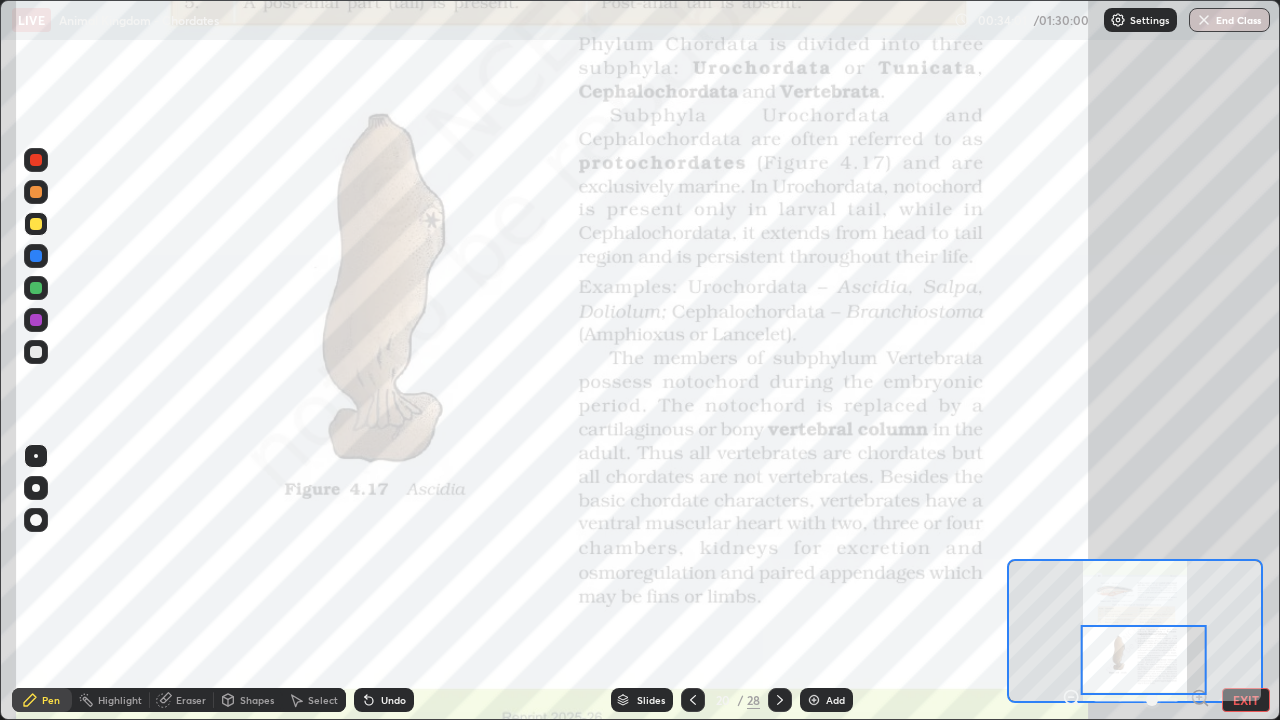 click at bounding box center (36, 224) 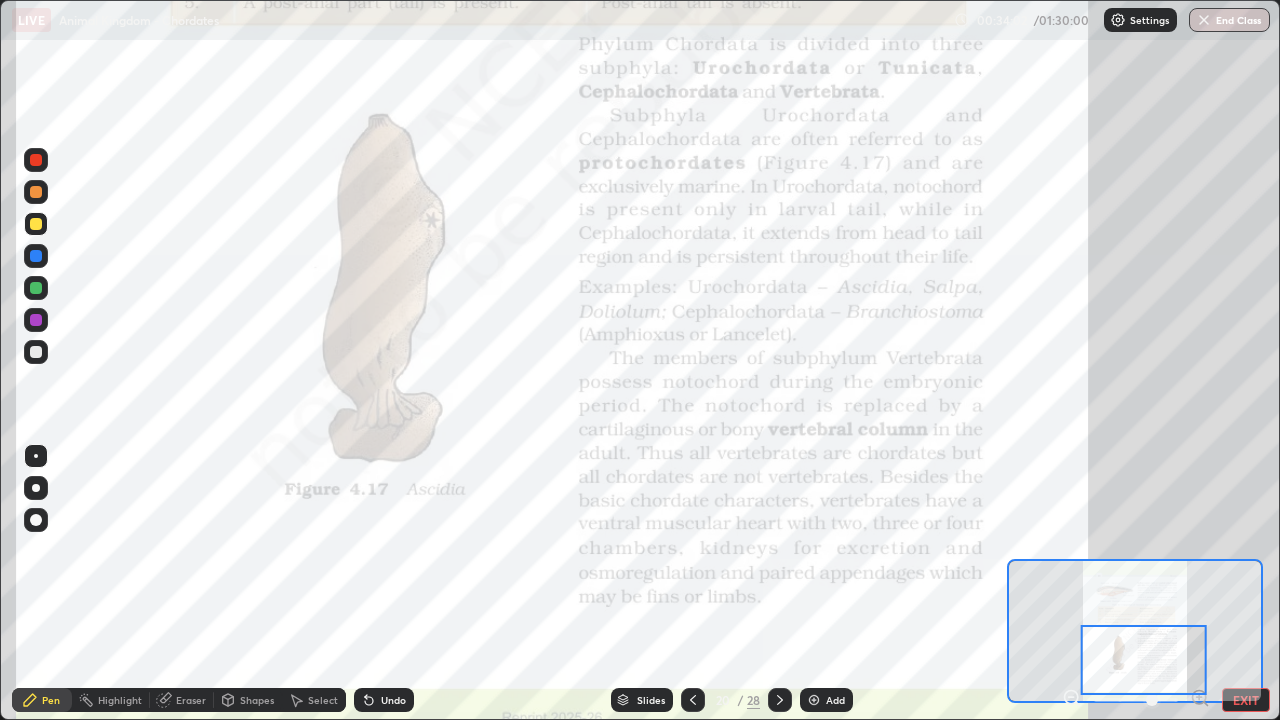 click at bounding box center [36, 256] 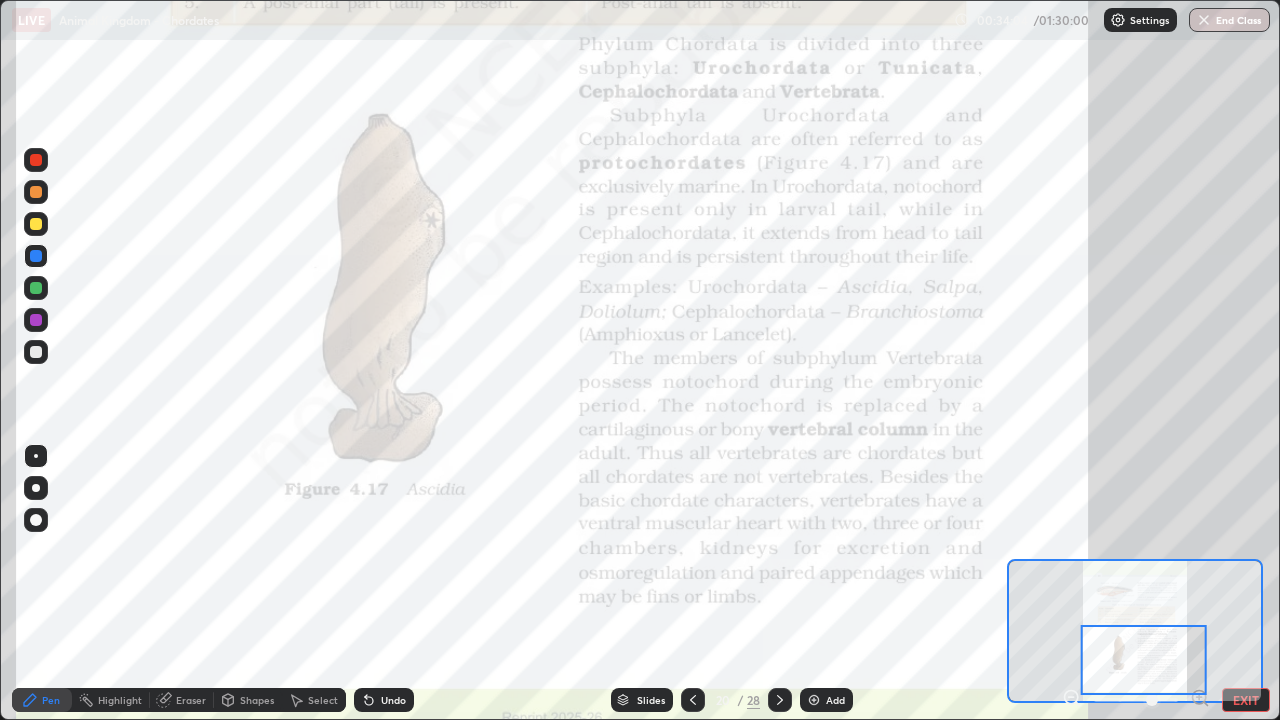 click at bounding box center [36, 256] 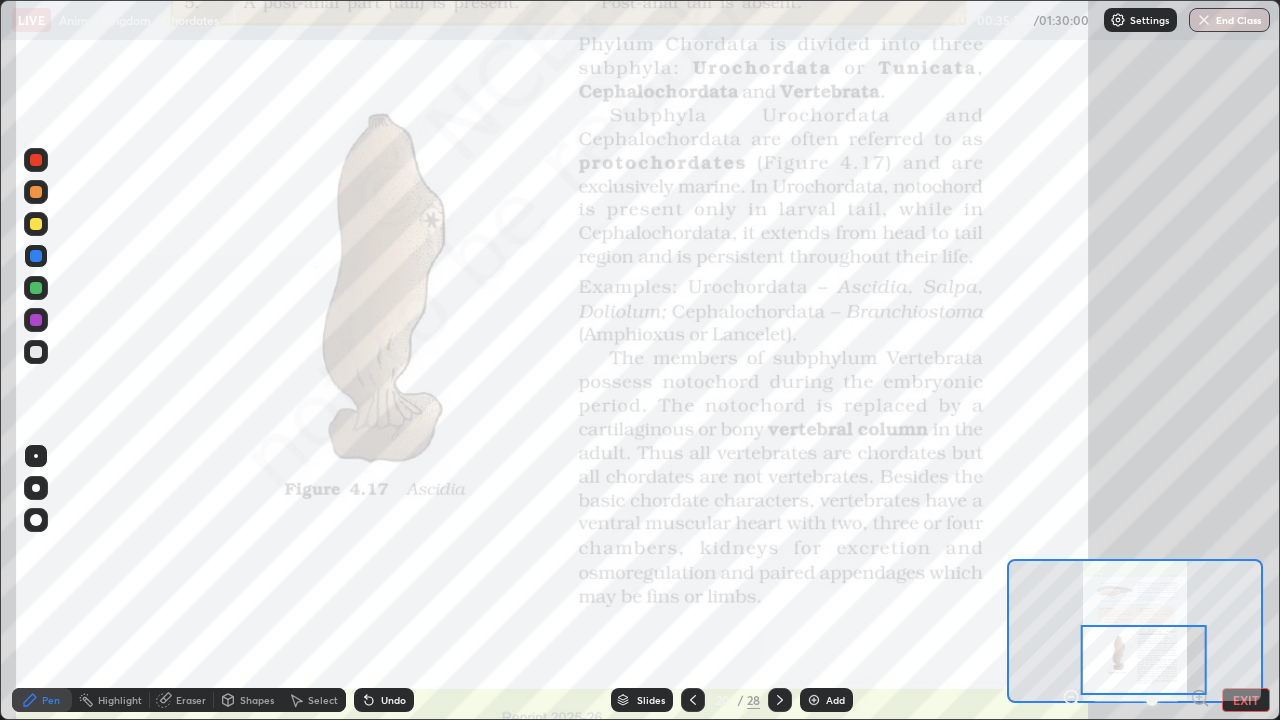 click 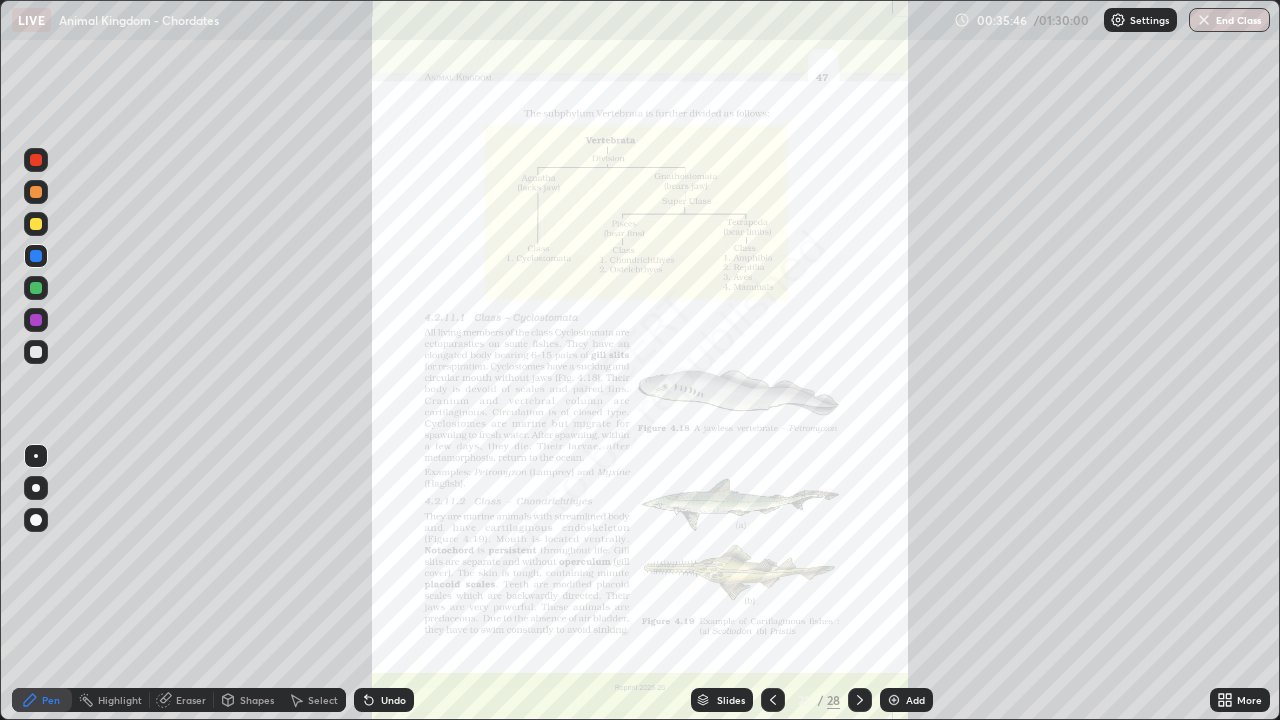 click 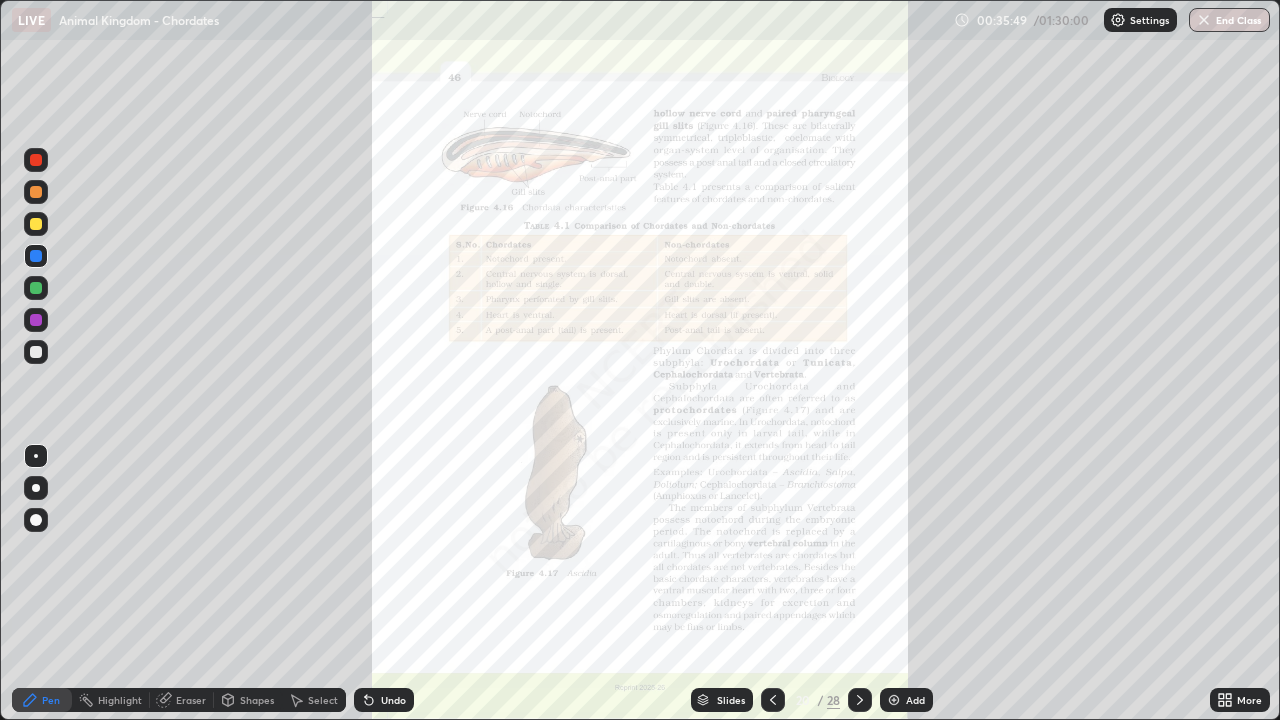 click 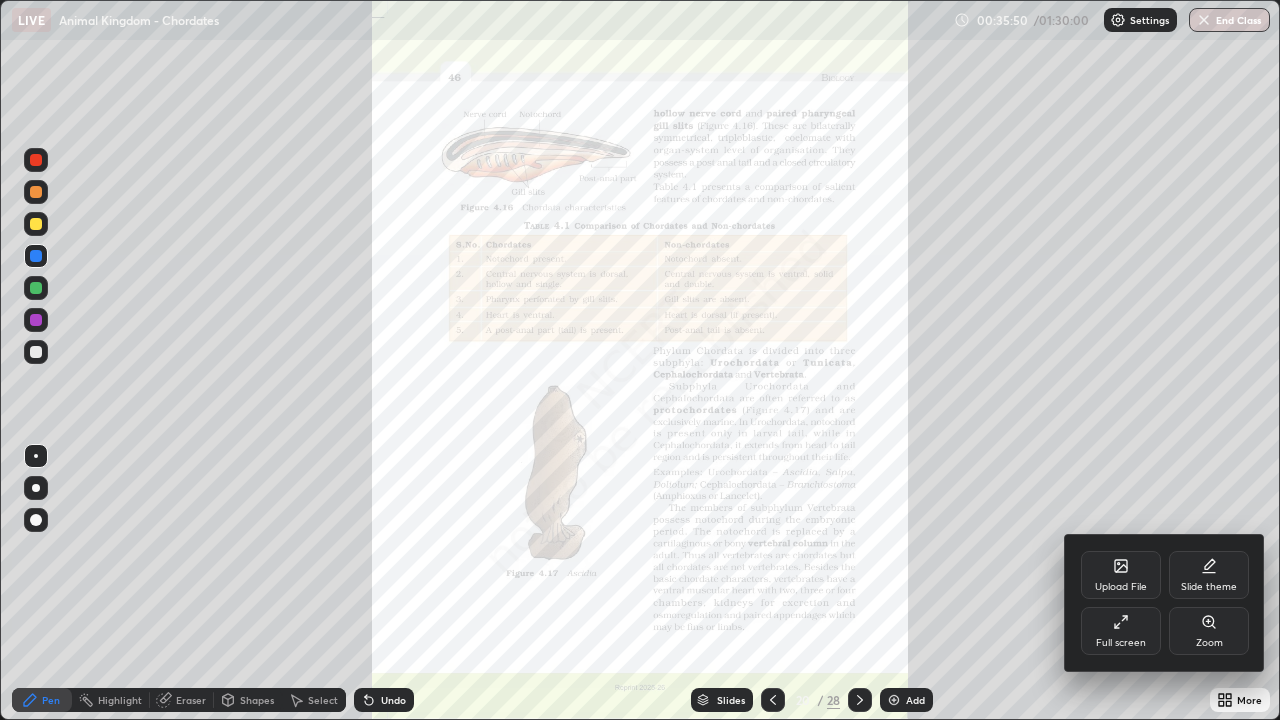 click on "Zoom" at bounding box center [1209, 631] 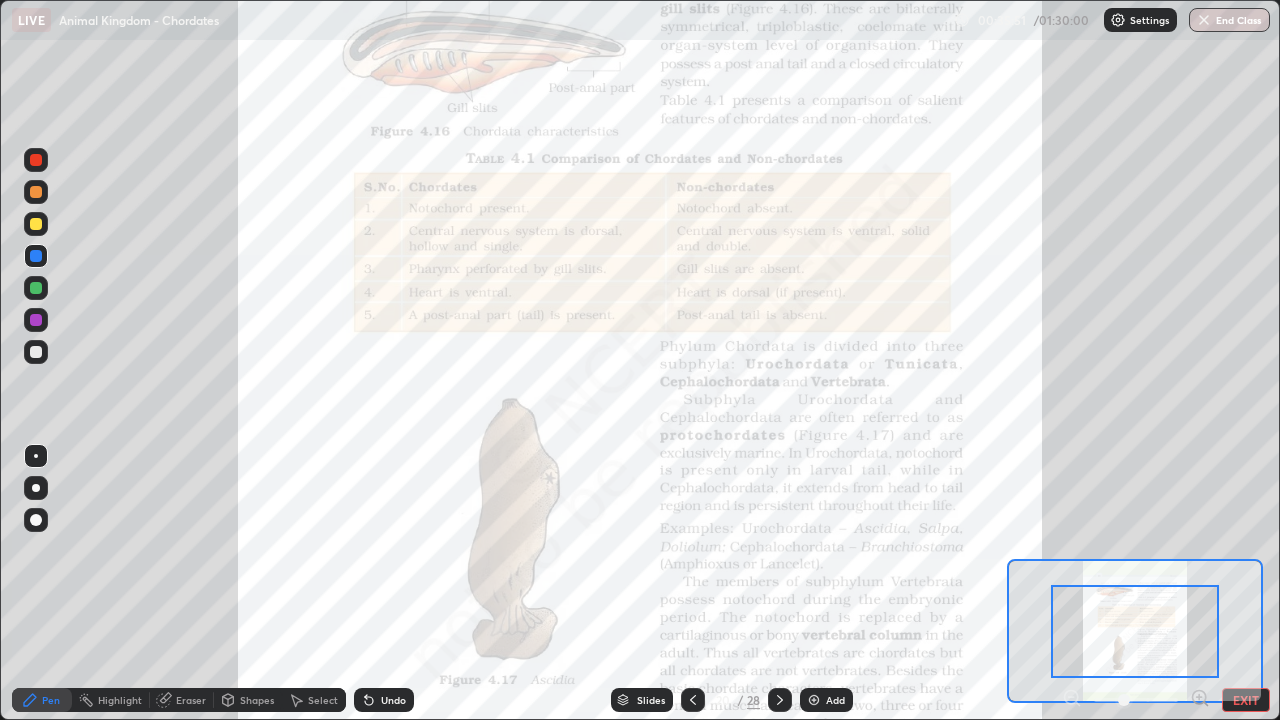 click 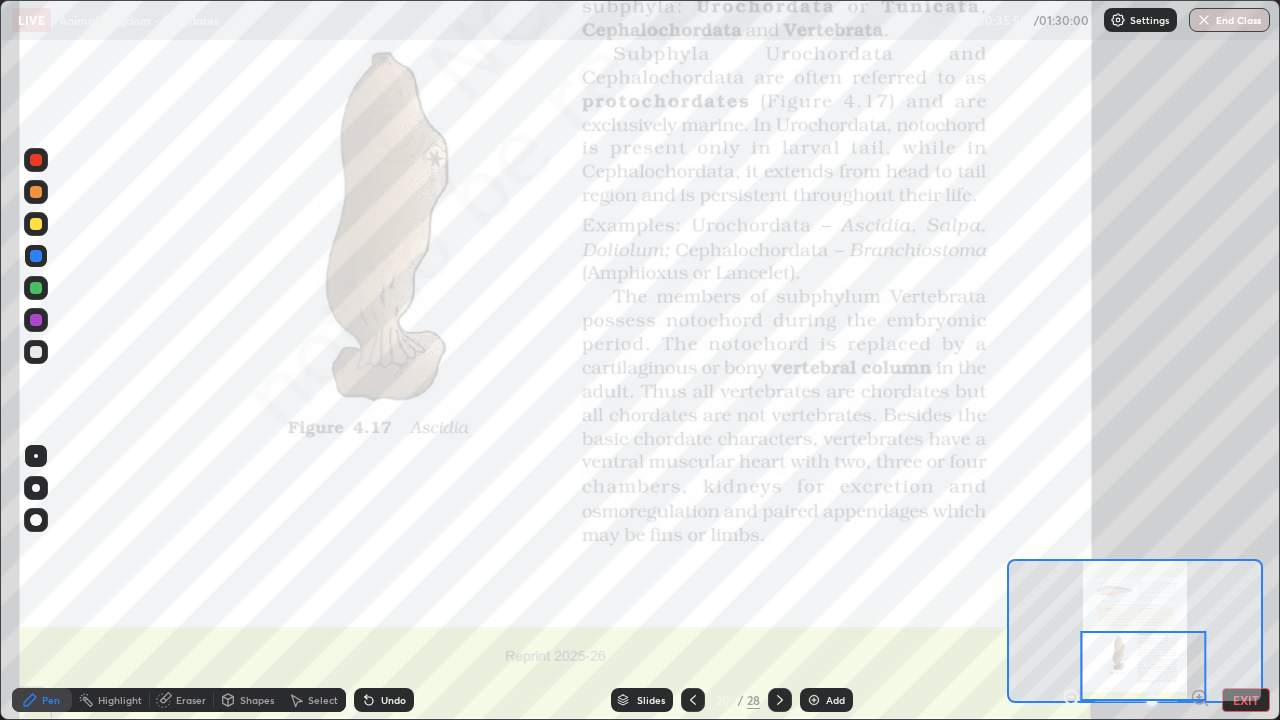 click at bounding box center [36, 256] 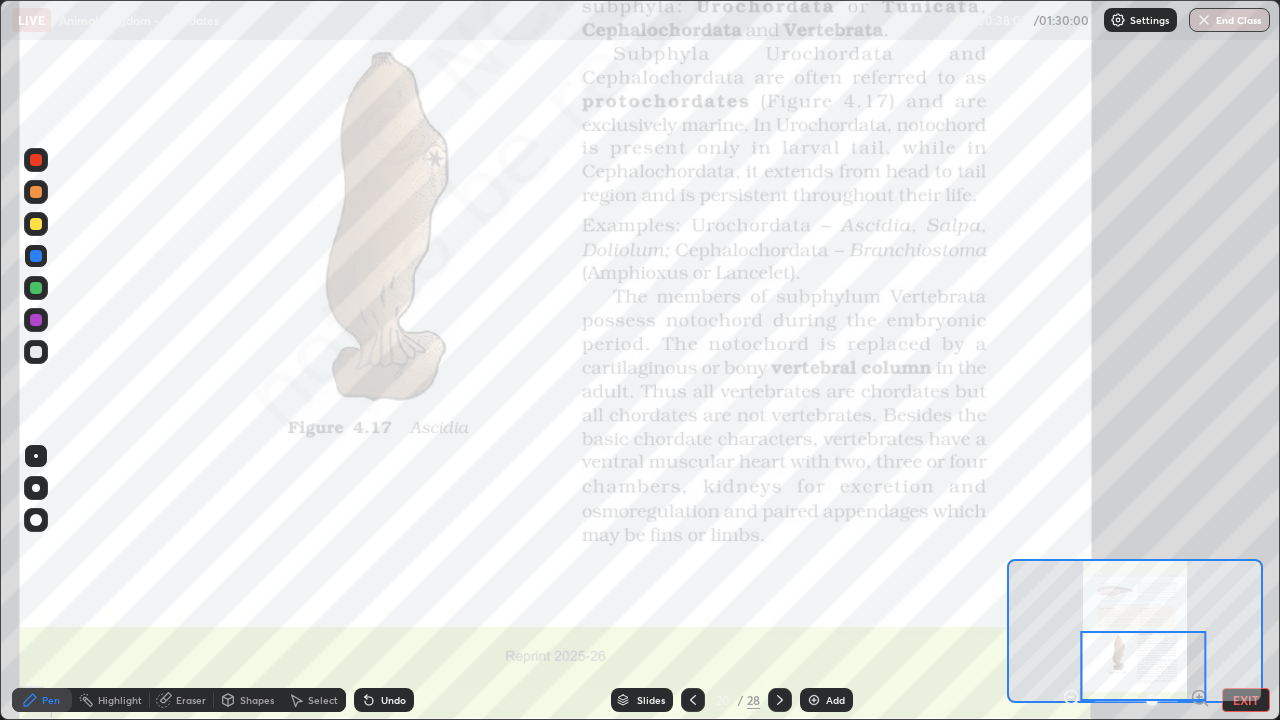 click 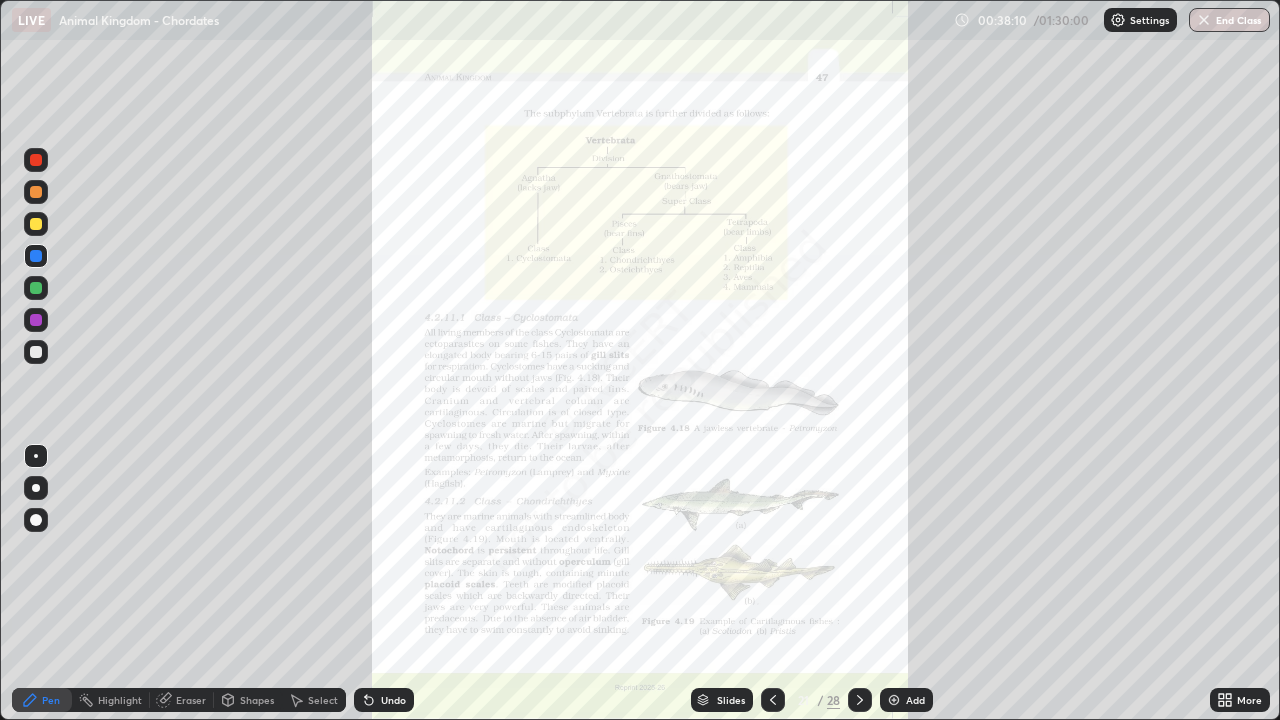 click at bounding box center [36, 224] 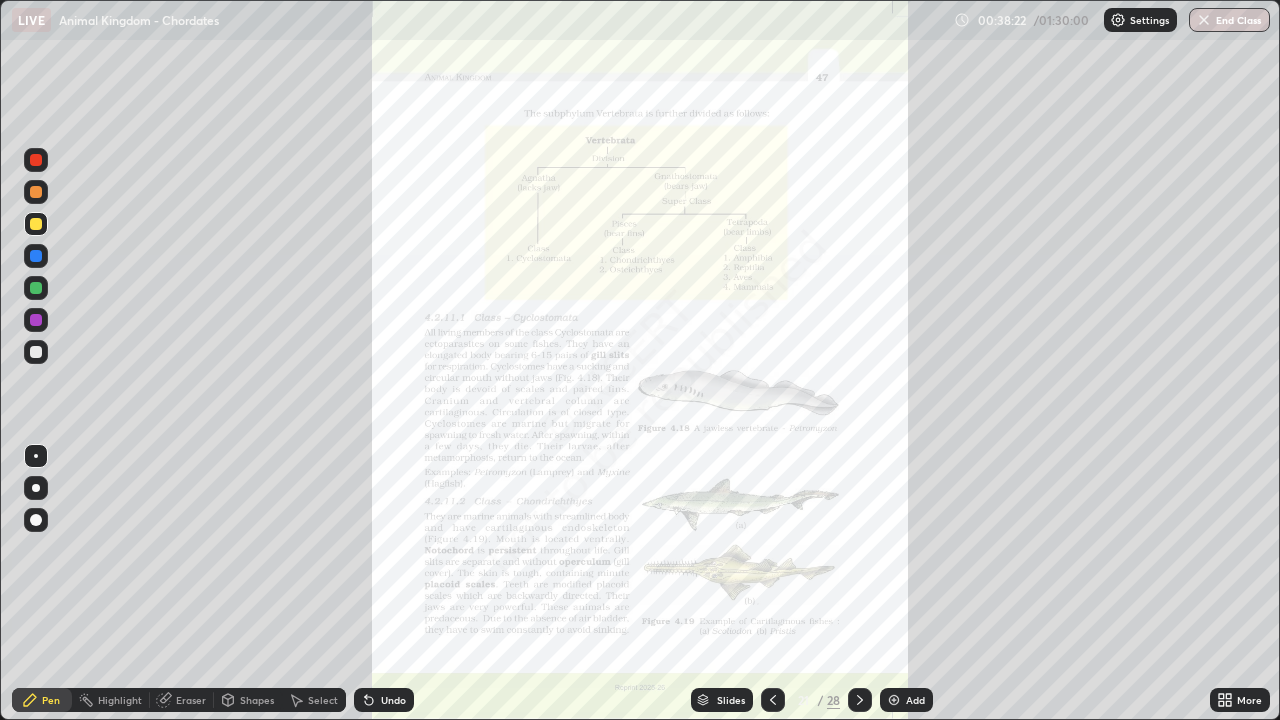 click on "Slides" at bounding box center (731, 700) 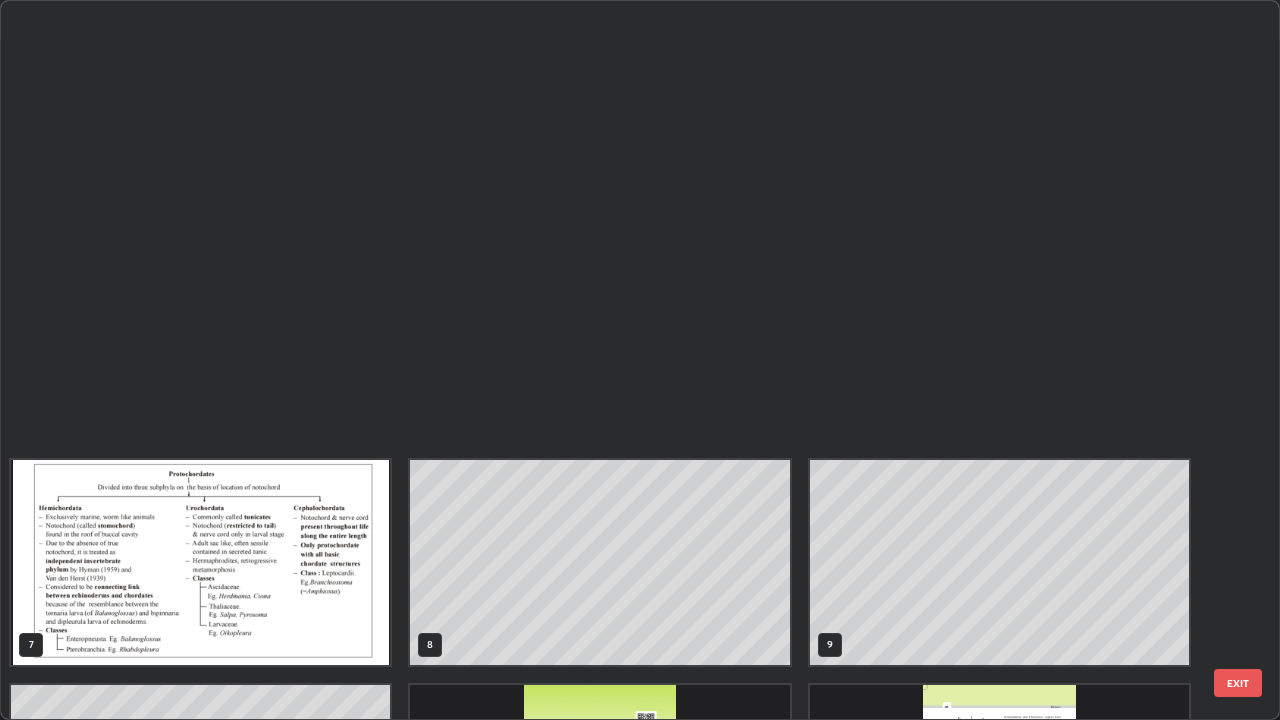 scroll, scrollTop: 854, scrollLeft: 0, axis: vertical 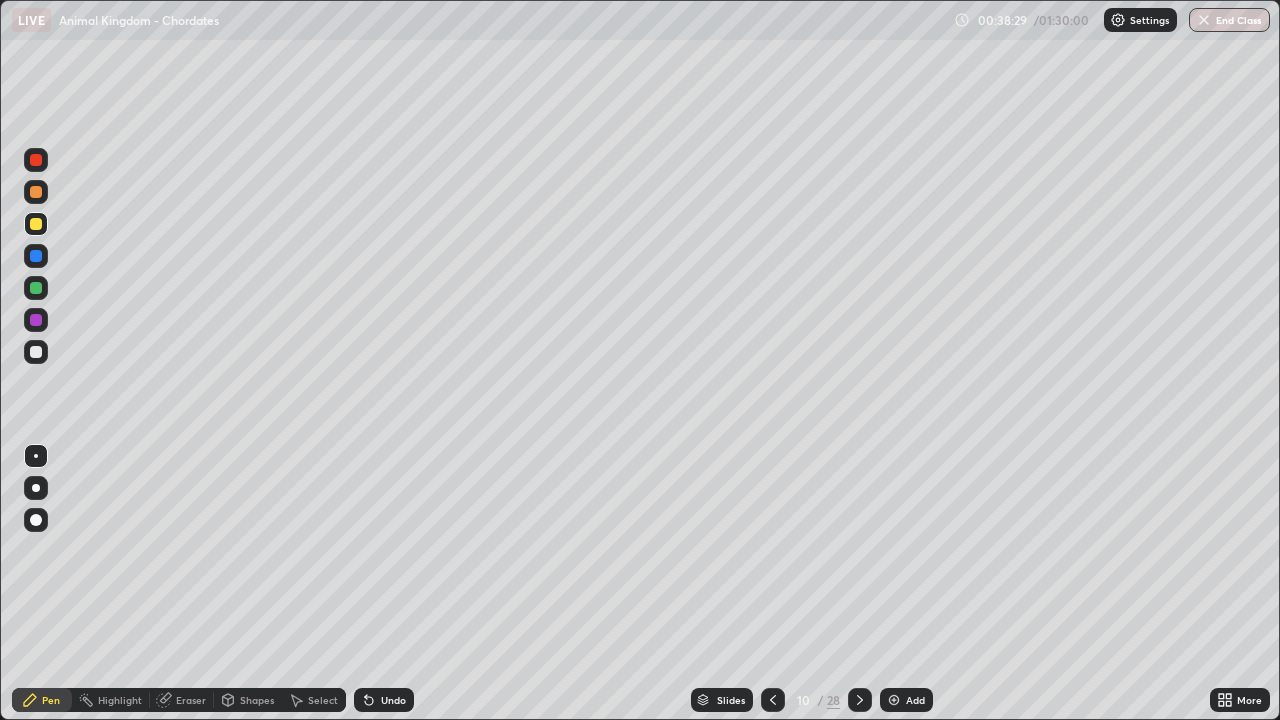 click 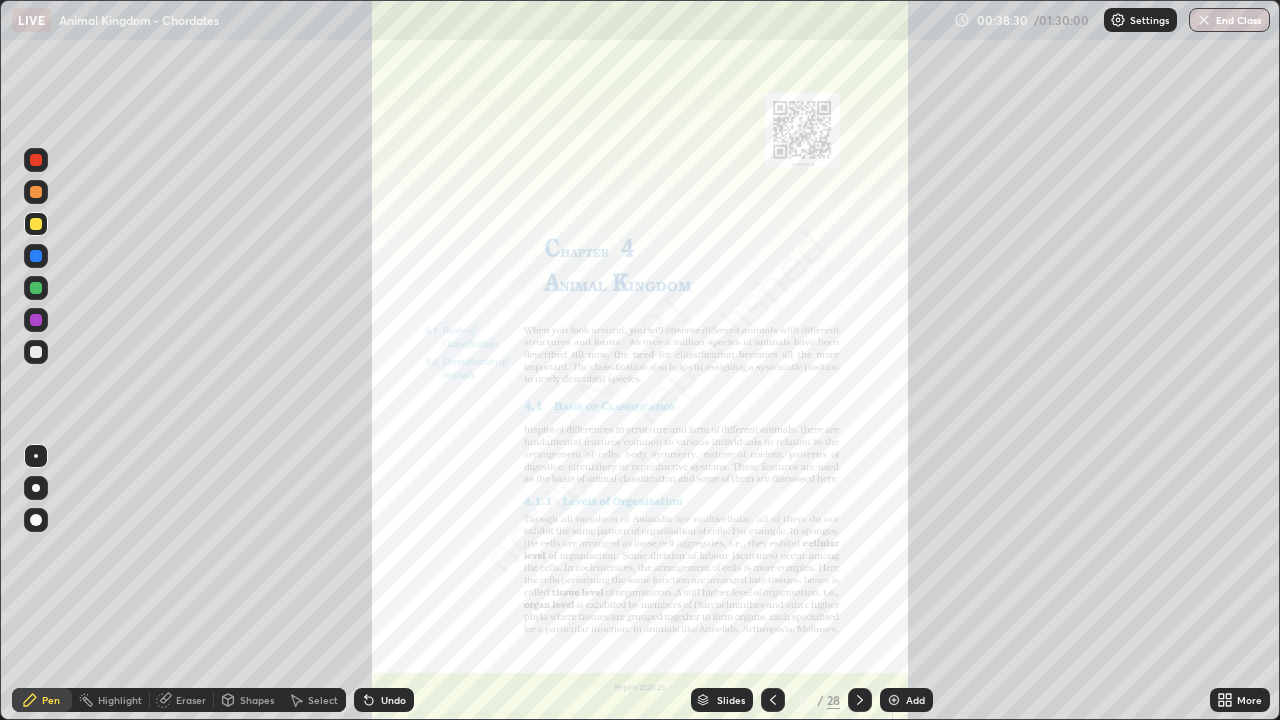 click on "Slides" at bounding box center (722, 700) 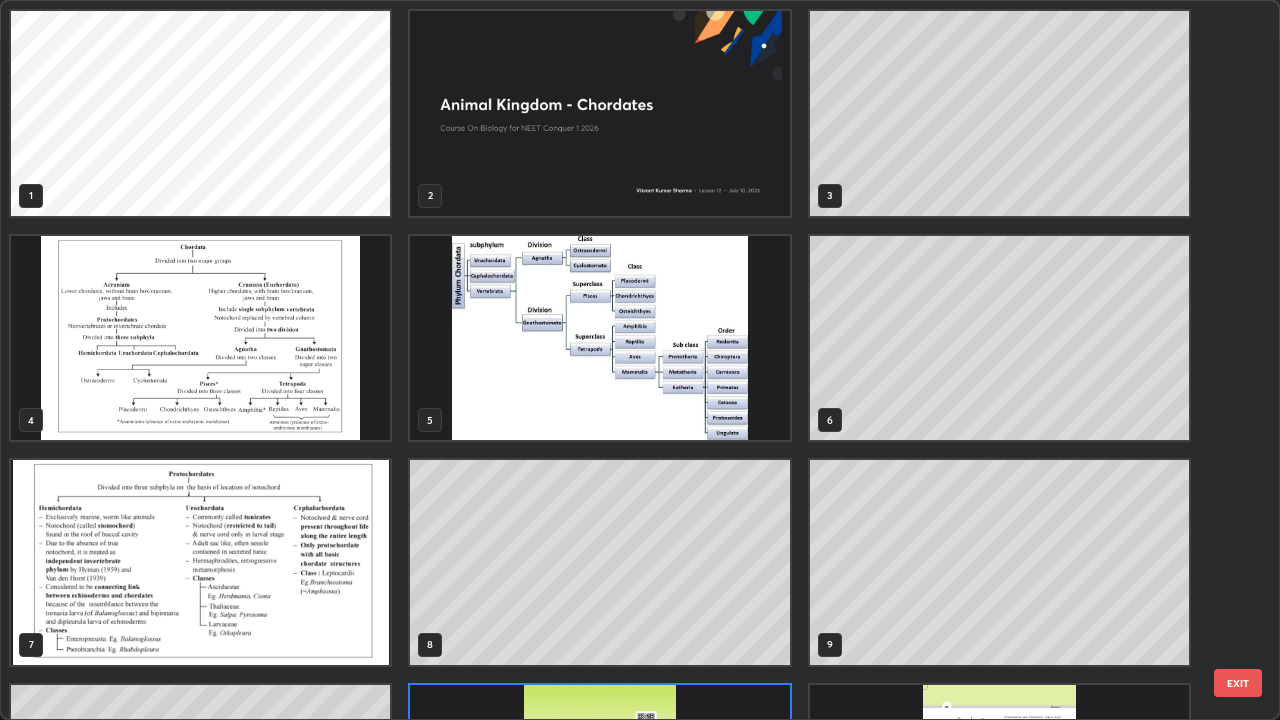 scroll, scrollTop: 180, scrollLeft: 0, axis: vertical 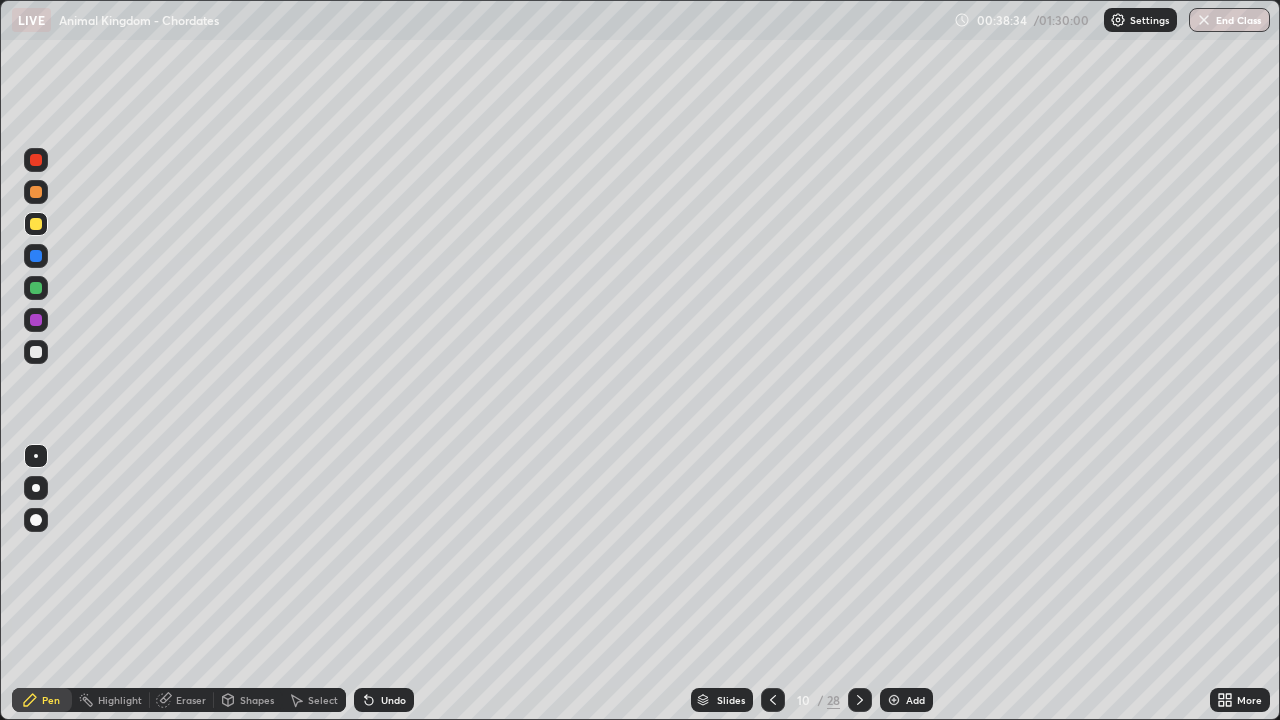 click at bounding box center (894, 700) 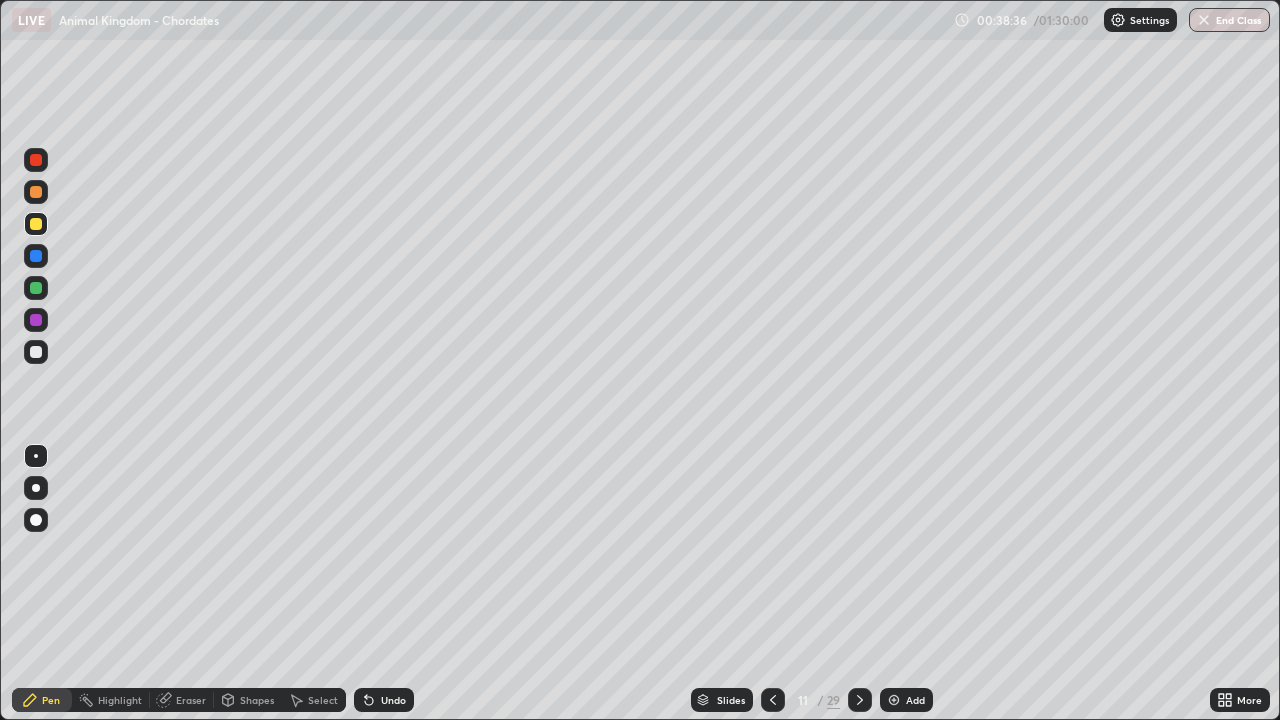 click at bounding box center [36, 256] 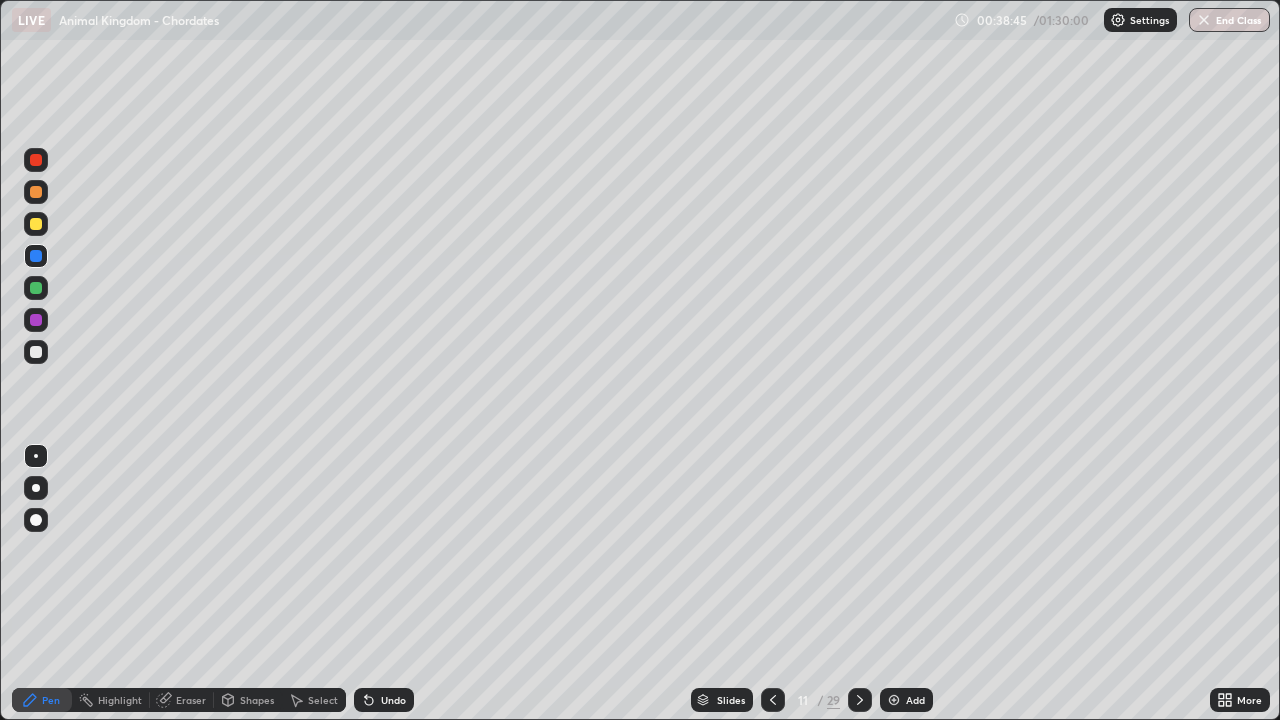 click 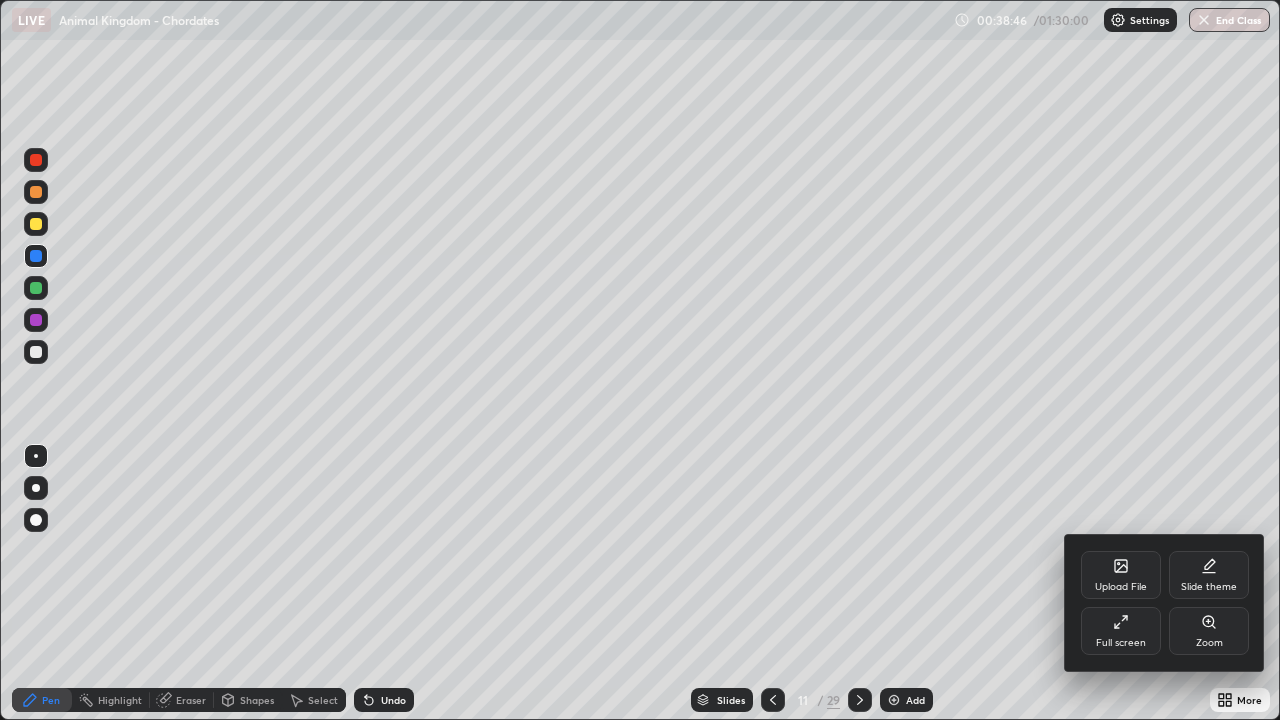 click on "Upload File" at bounding box center [1121, 575] 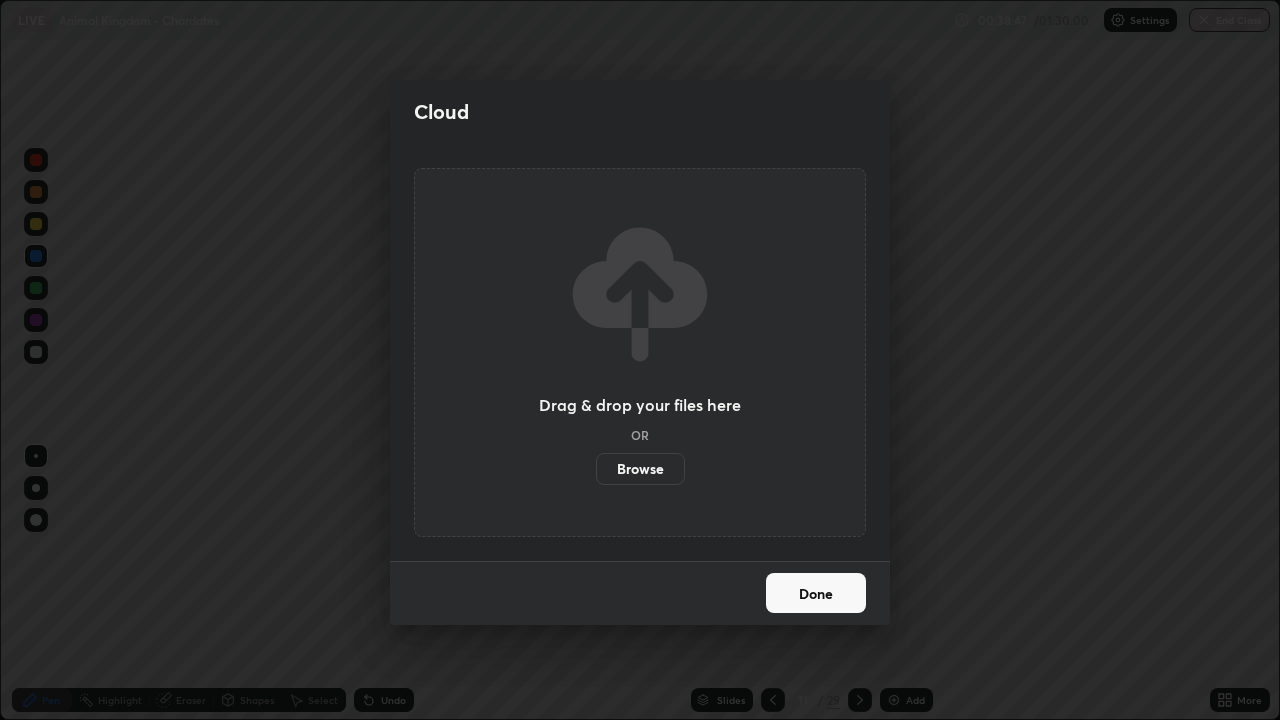 click on "Browse" at bounding box center (640, 469) 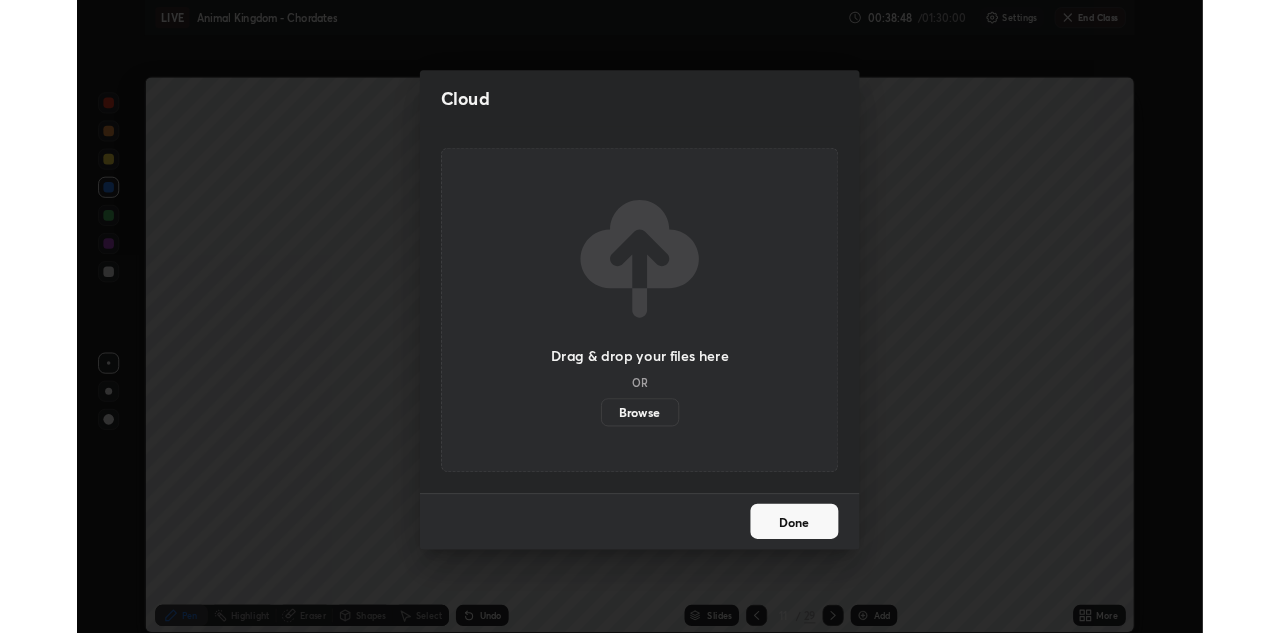 scroll, scrollTop: 633, scrollLeft: 1280, axis: both 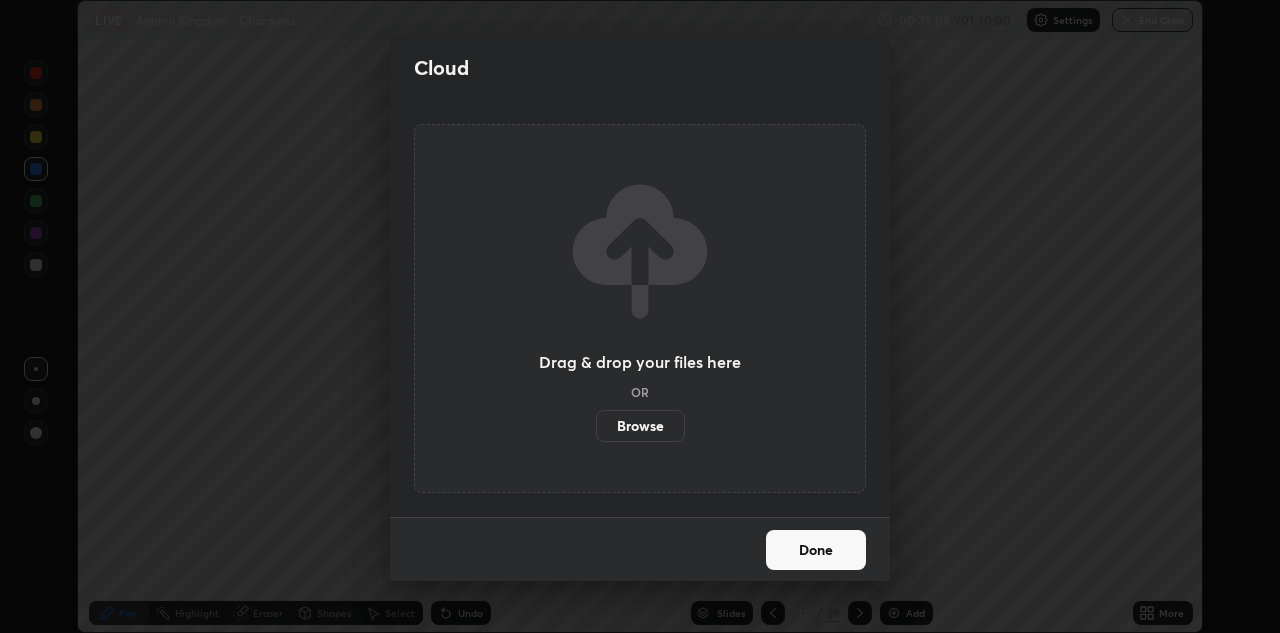 click on "Cloud Drag & drop your files here OR Browse Done" at bounding box center (640, 316) 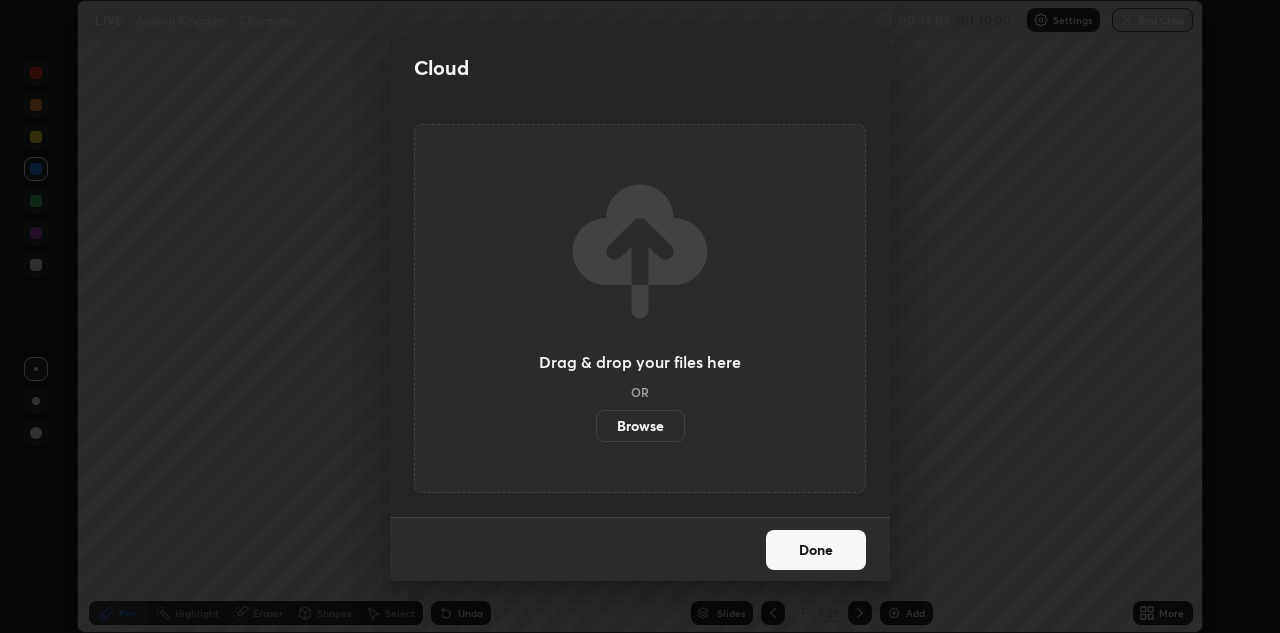 click on "Done" at bounding box center [816, 550] 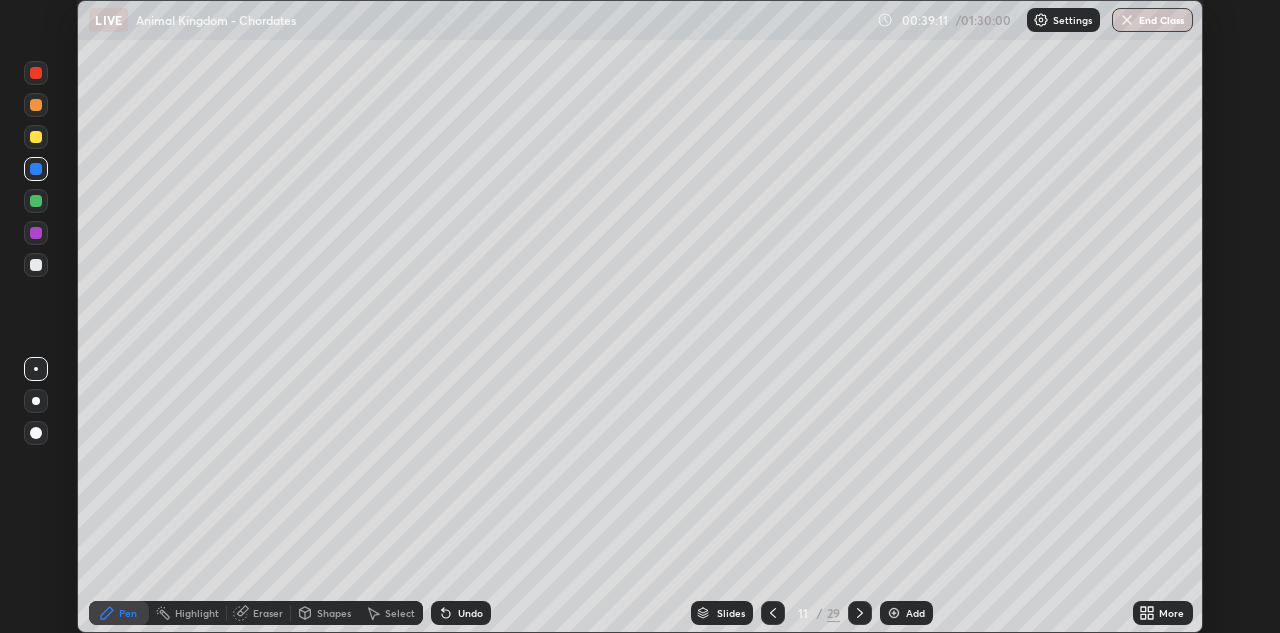 click at bounding box center [36, 233] 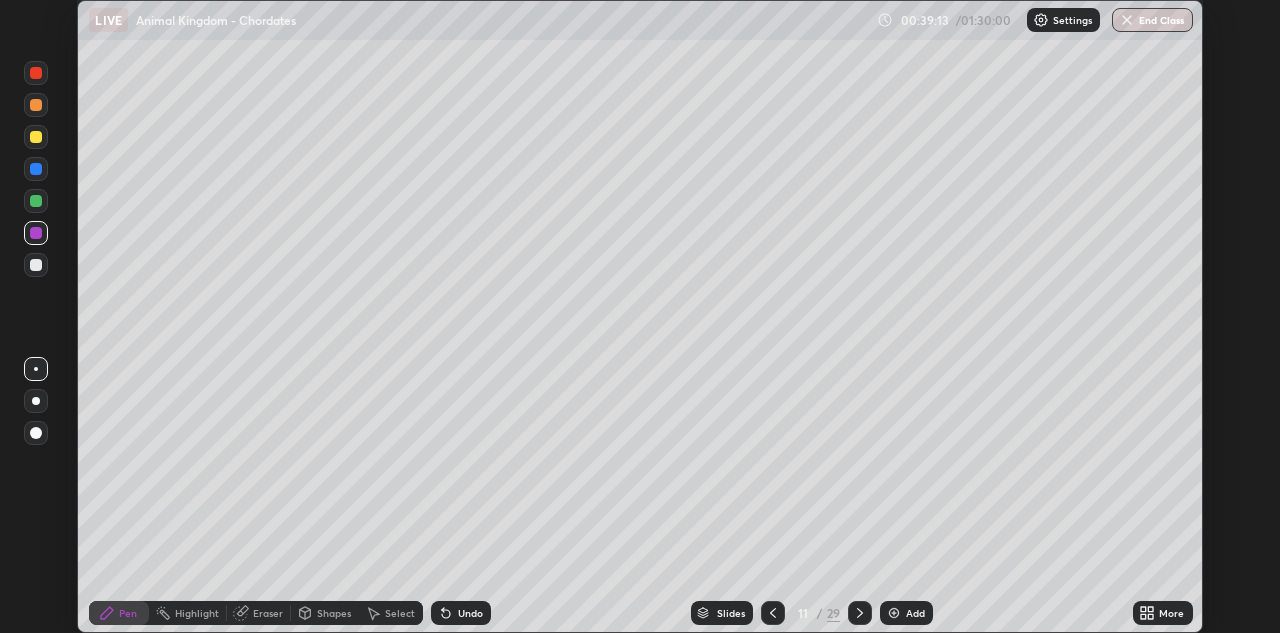 click at bounding box center (36, 137) 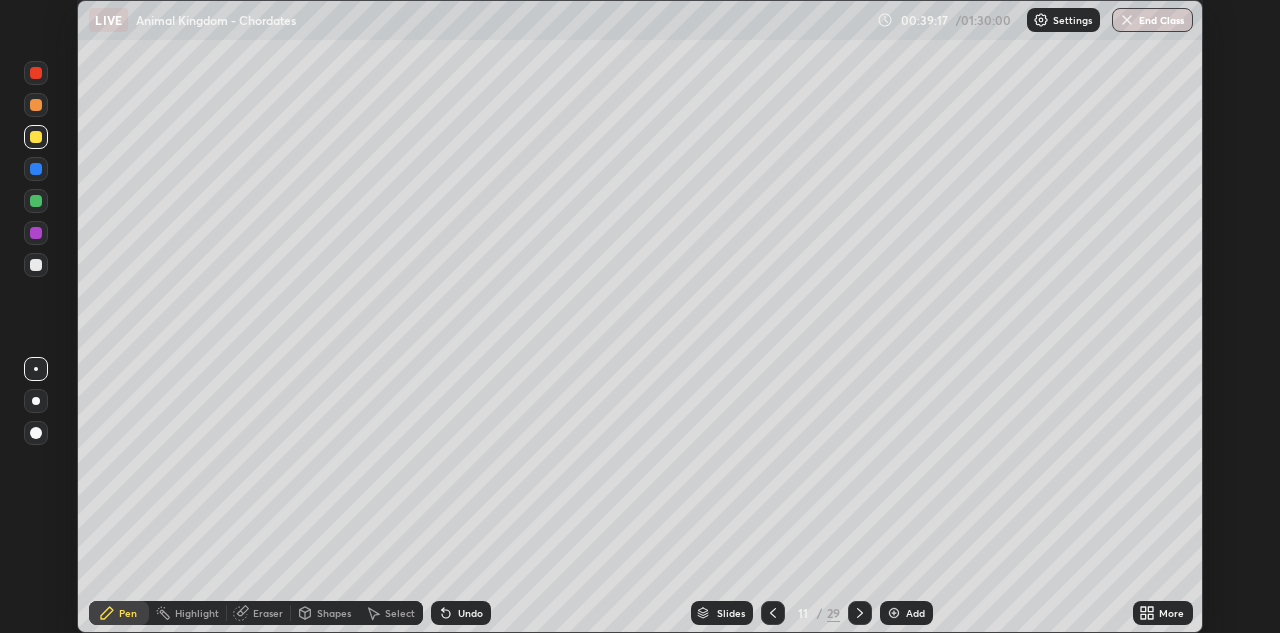 click 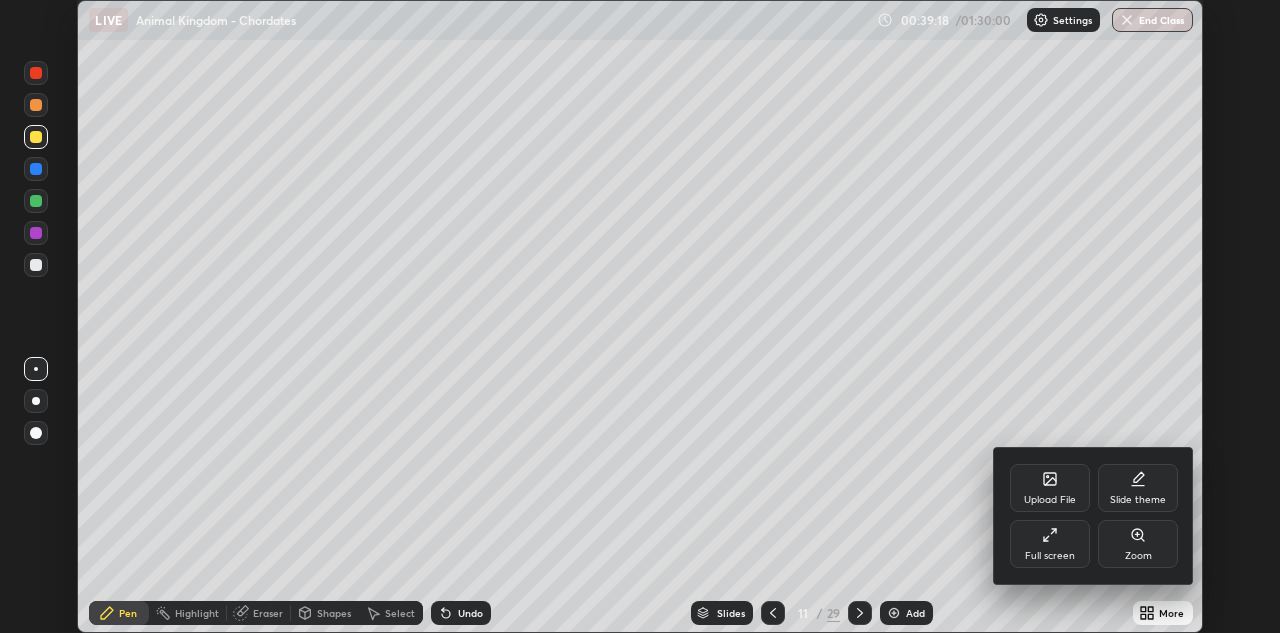 click on "Full screen" at bounding box center (1050, 544) 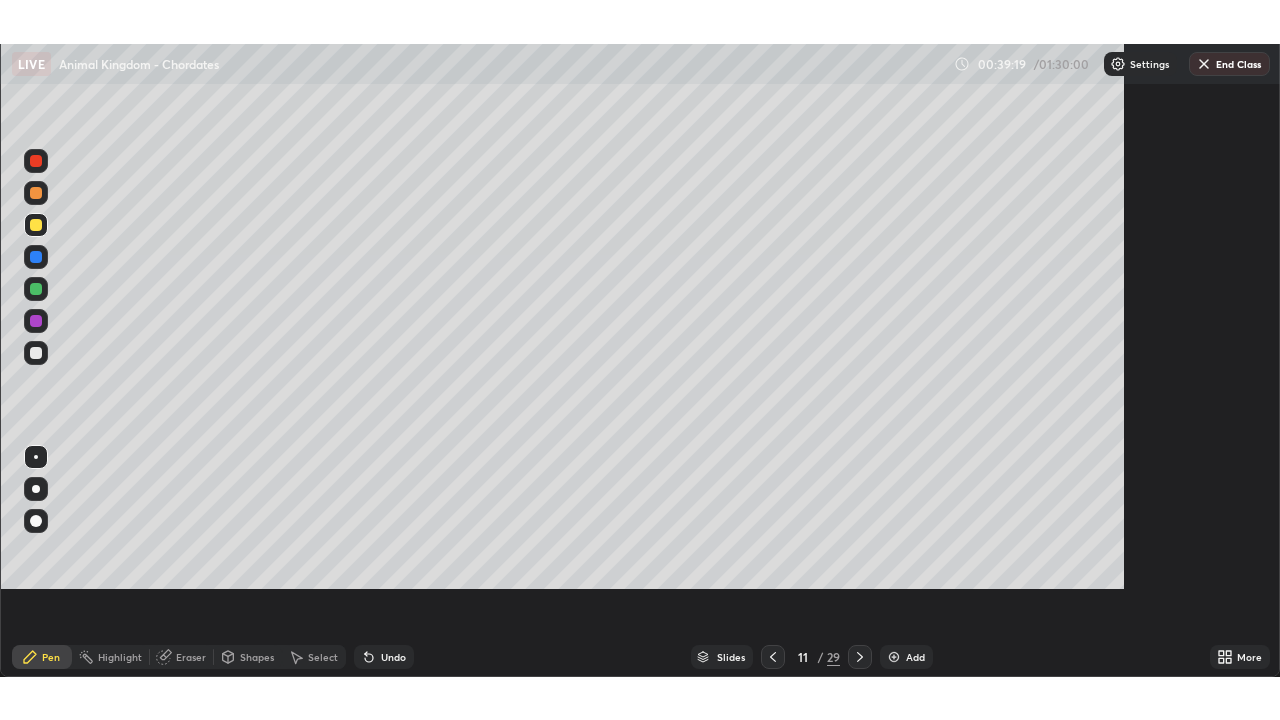 scroll, scrollTop: 99280, scrollLeft: 98720, axis: both 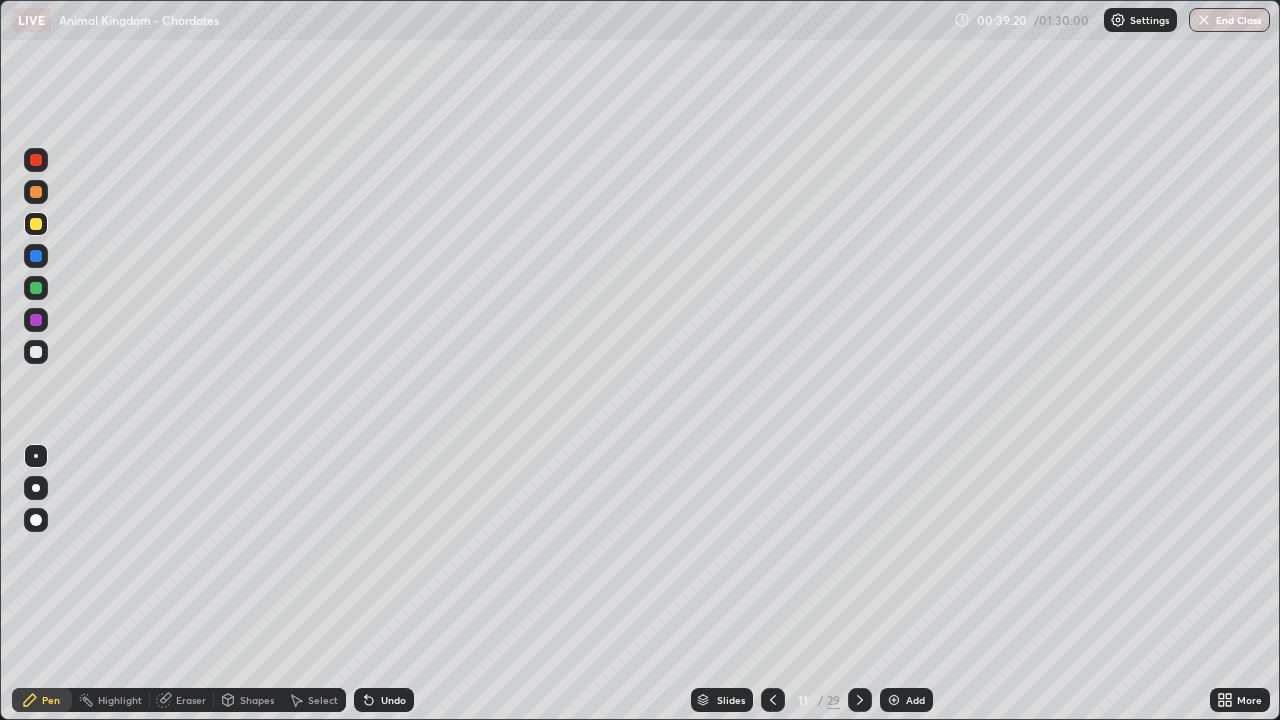 click at bounding box center (36, 352) 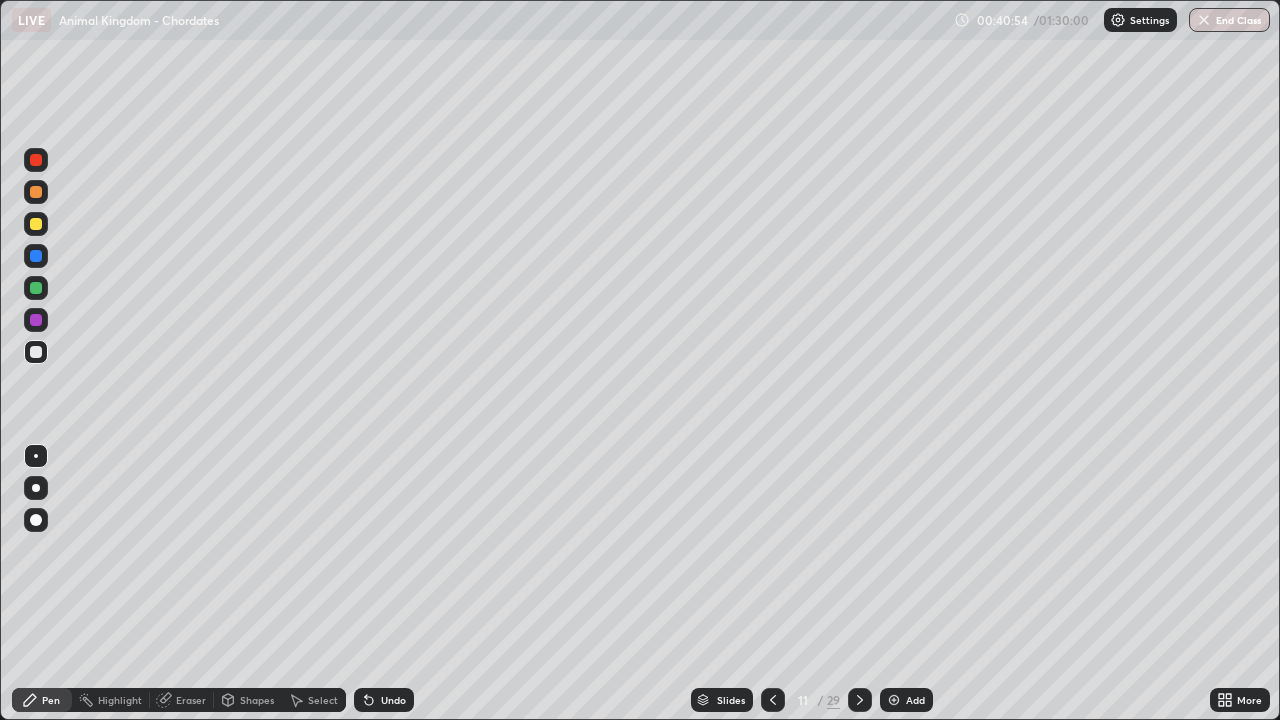 click at bounding box center [36, 224] 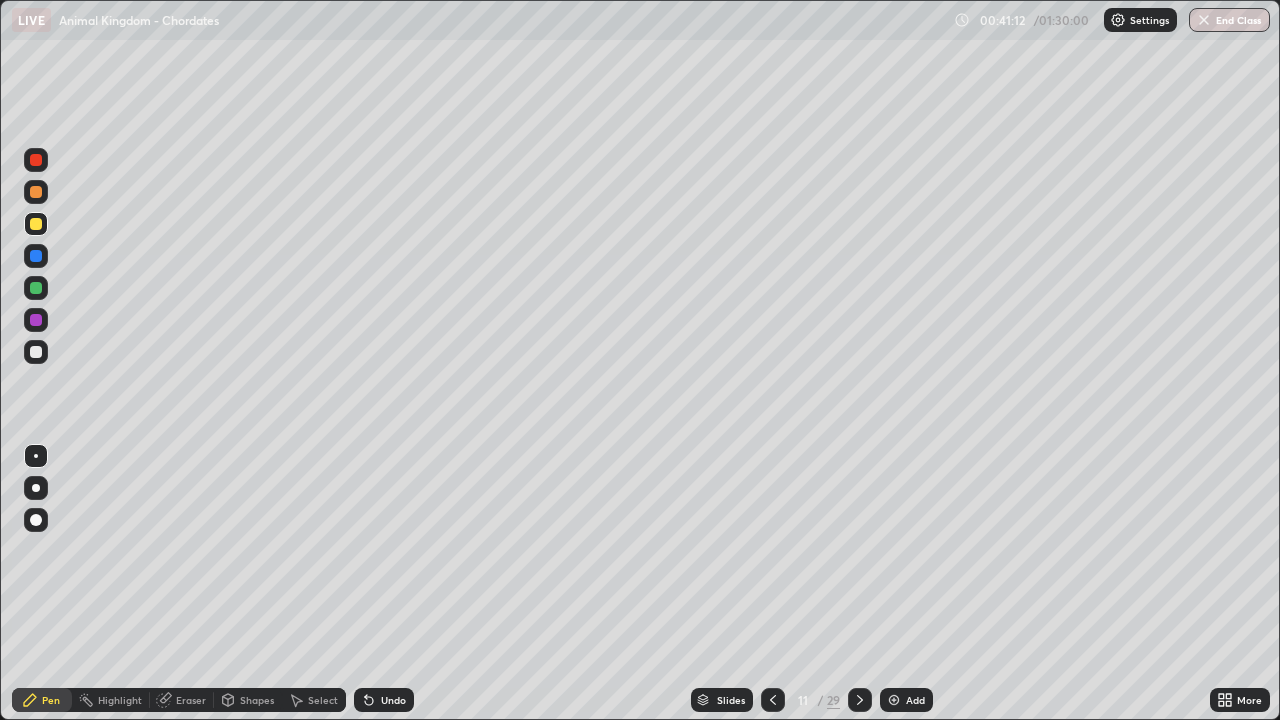 click at bounding box center [36, 256] 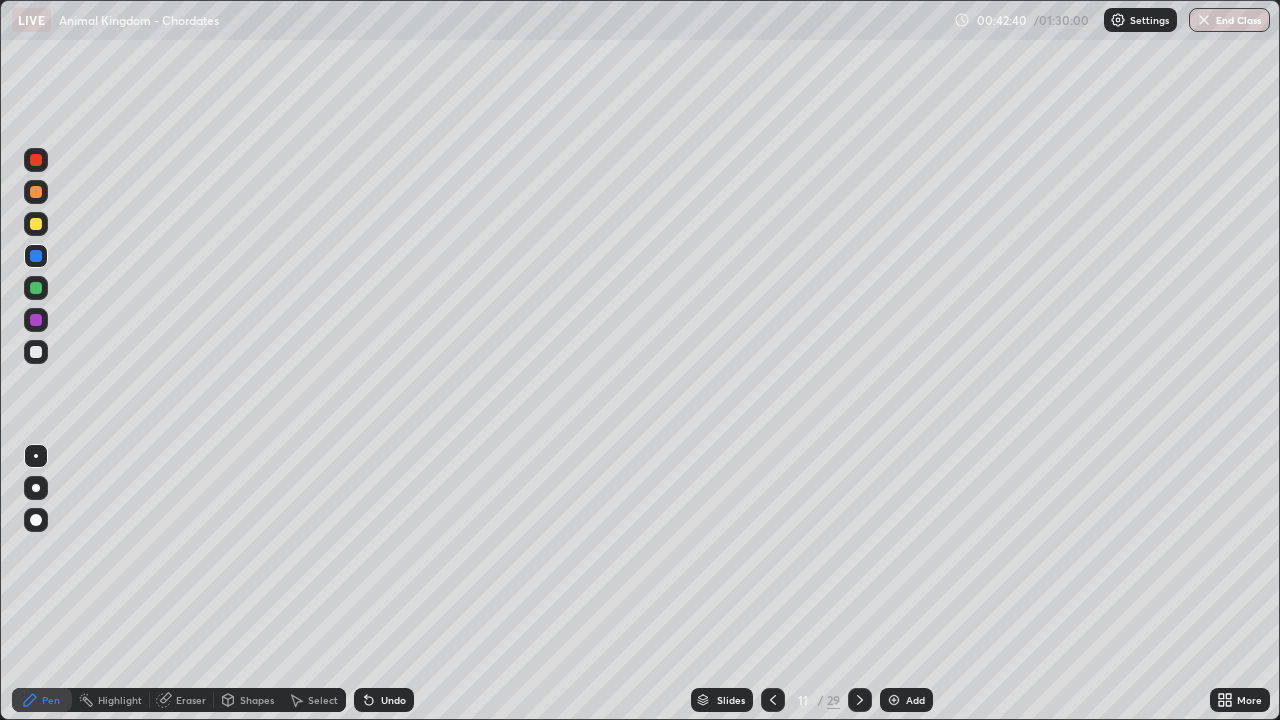 click at bounding box center (894, 700) 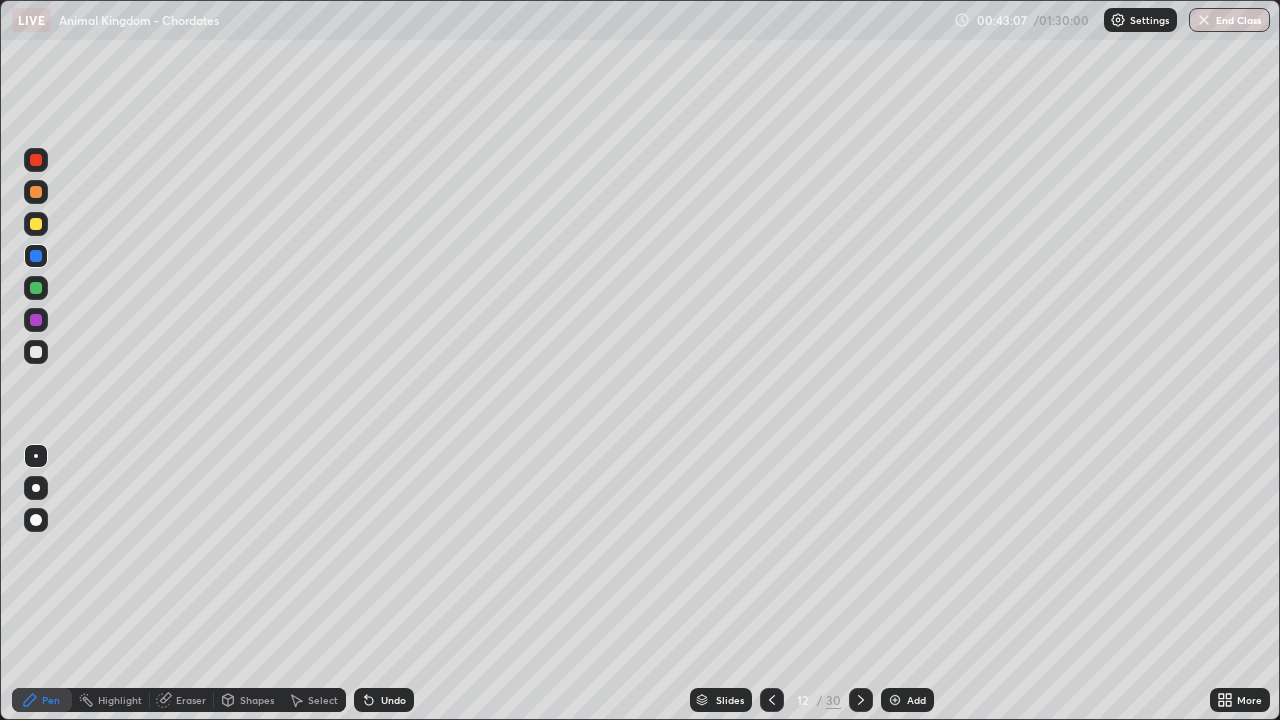 click at bounding box center (36, 288) 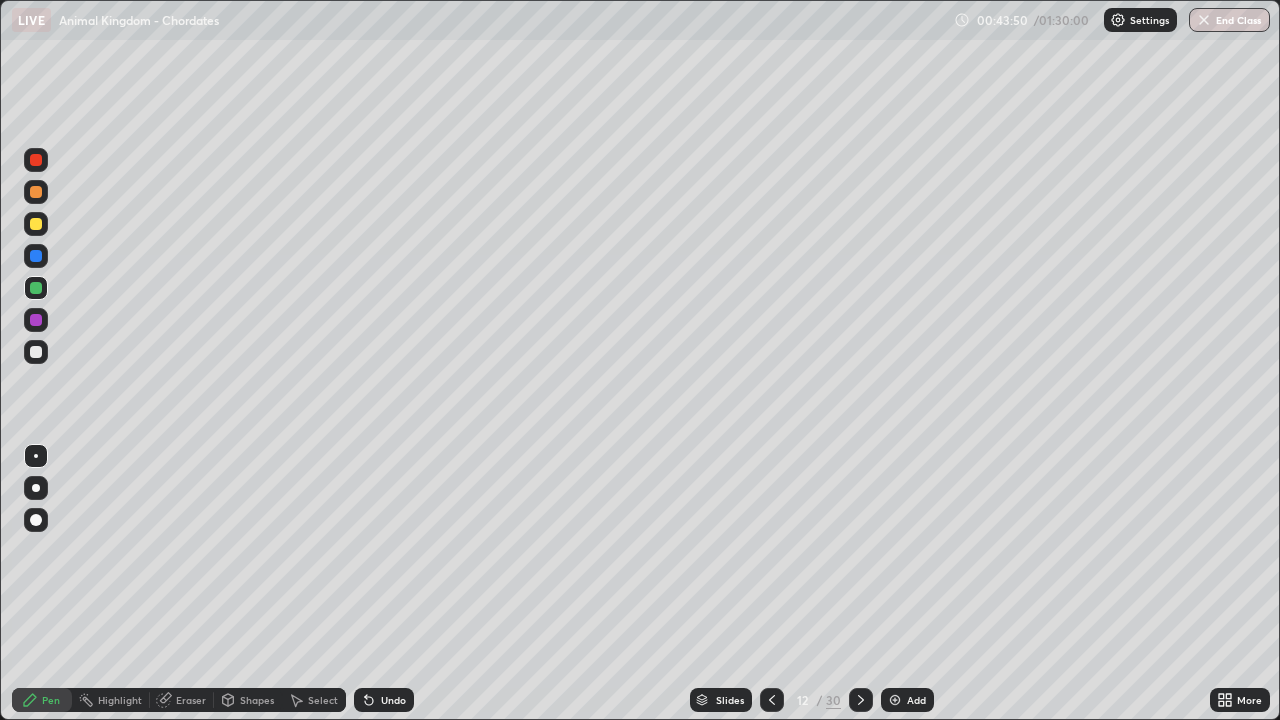click at bounding box center (36, 256) 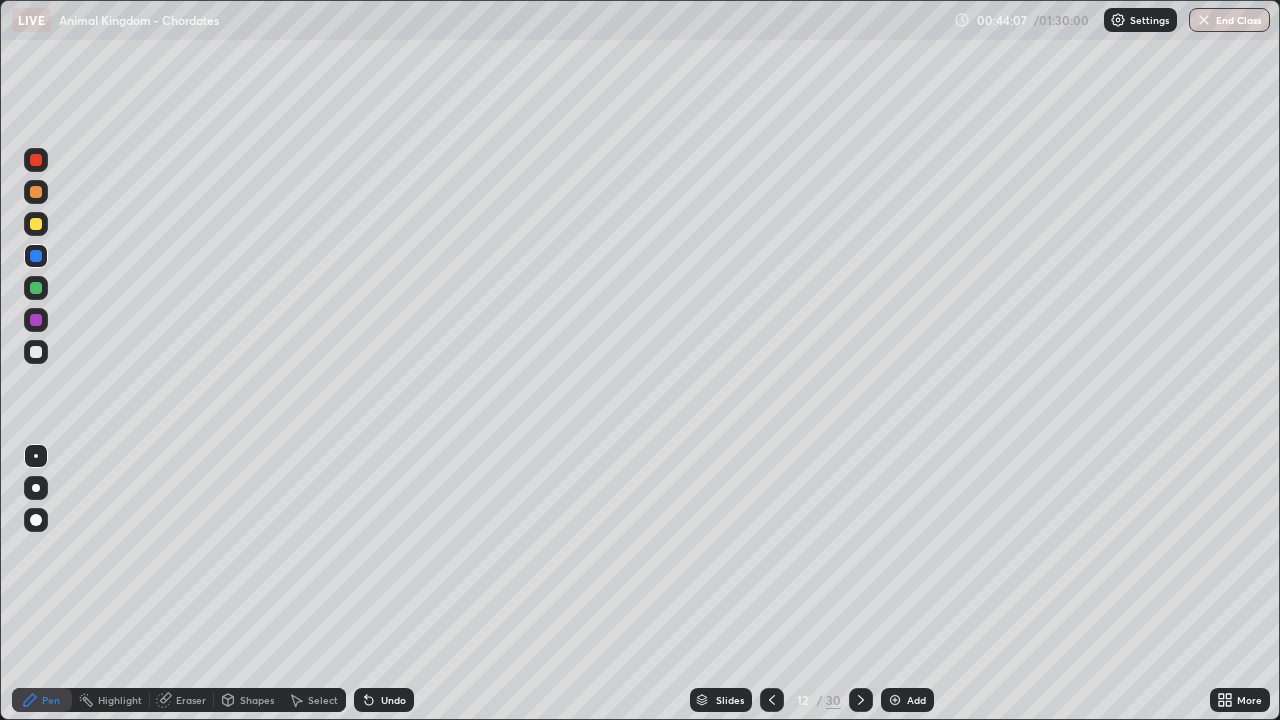 click on "Eraser" at bounding box center (191, 700) 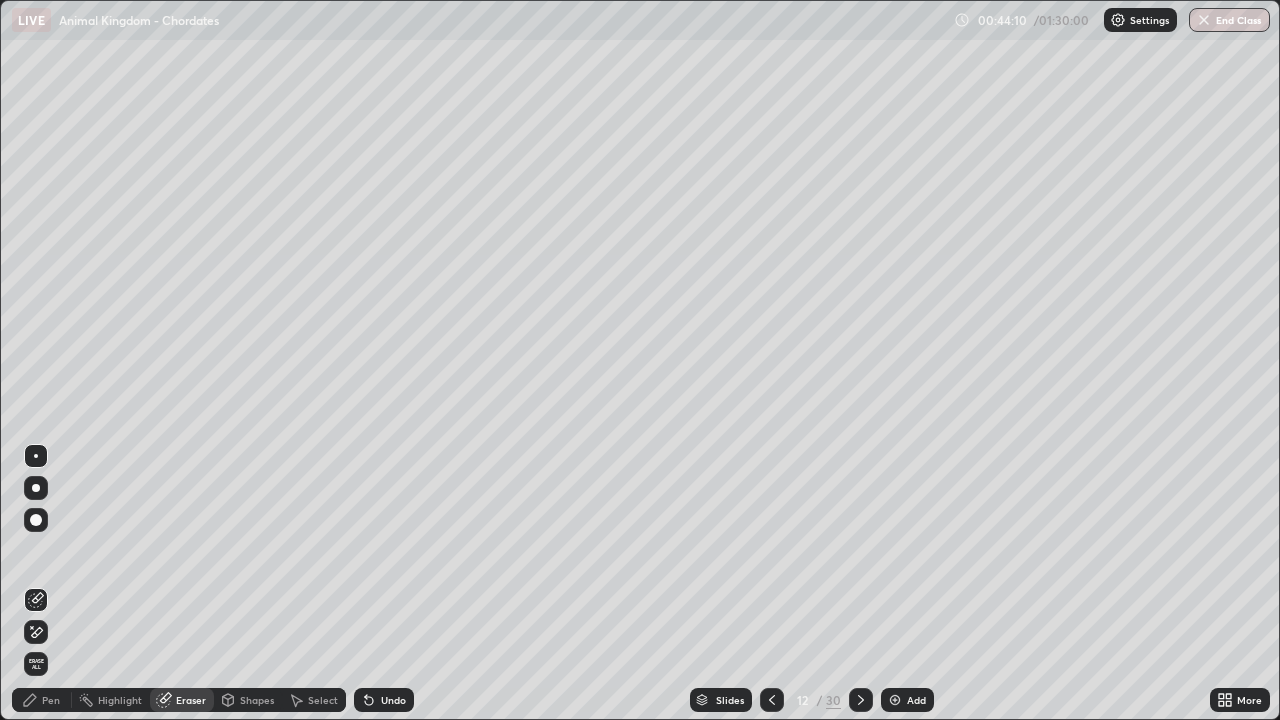 click on "Pen" at bounding box center (42, 700) 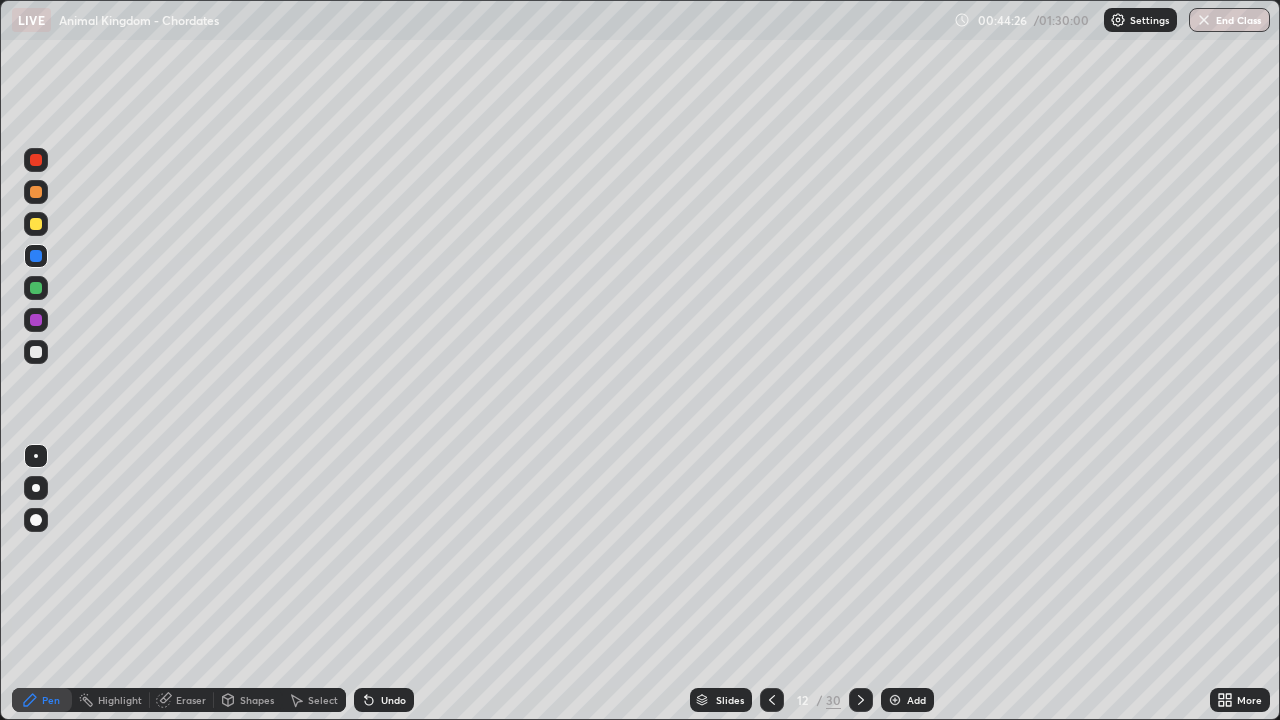 click at bounding box center [36, 224] 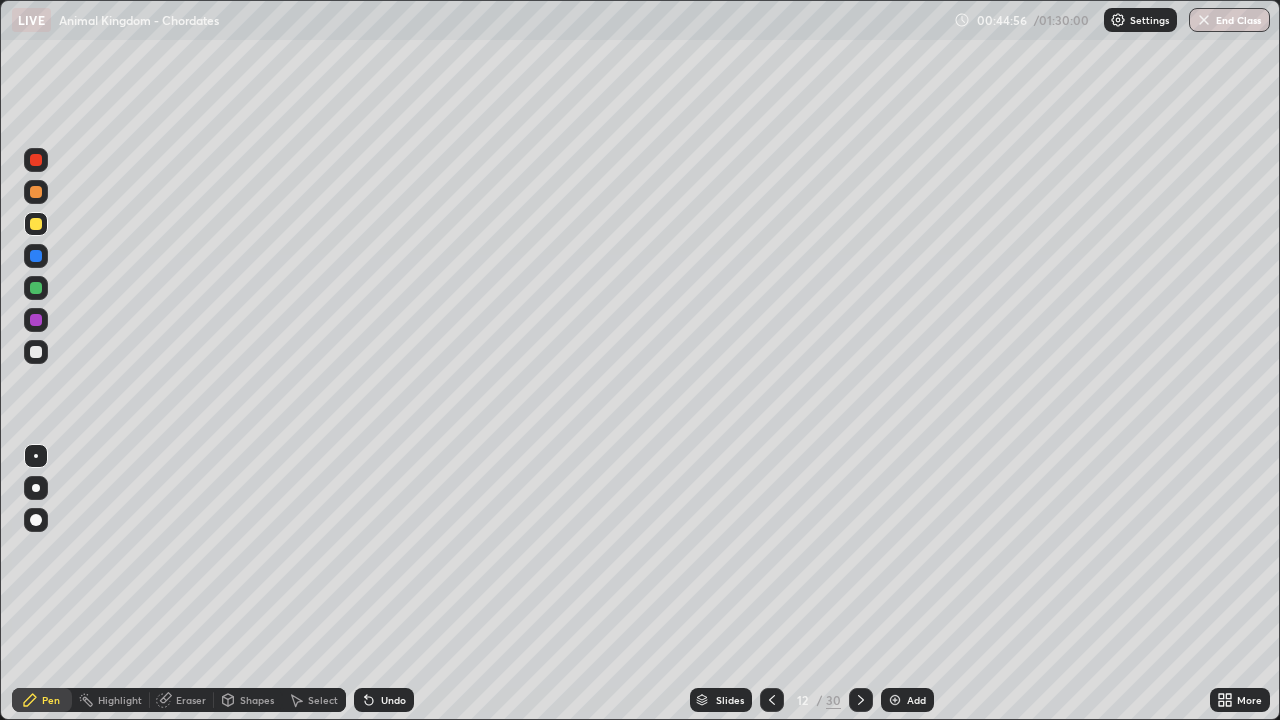 click on "Eraser" at bounding box center [191, 700] 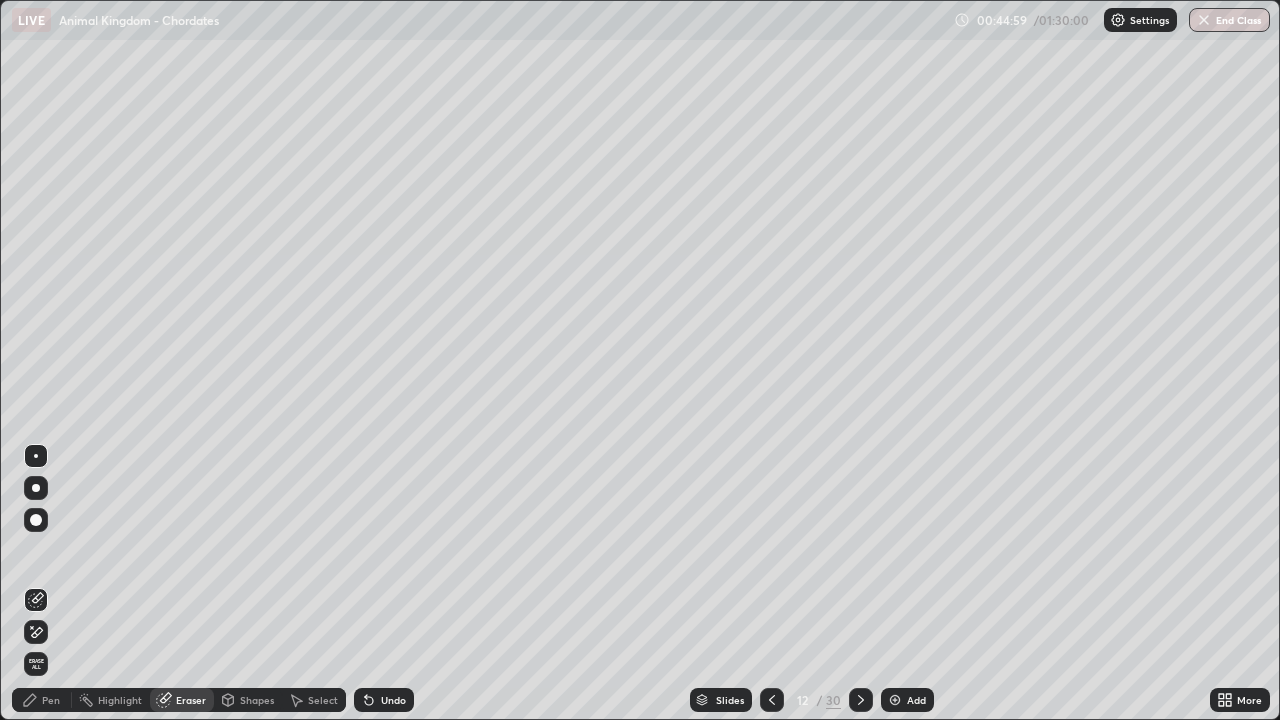 click on "Pen" at bounding box center (51, 700) 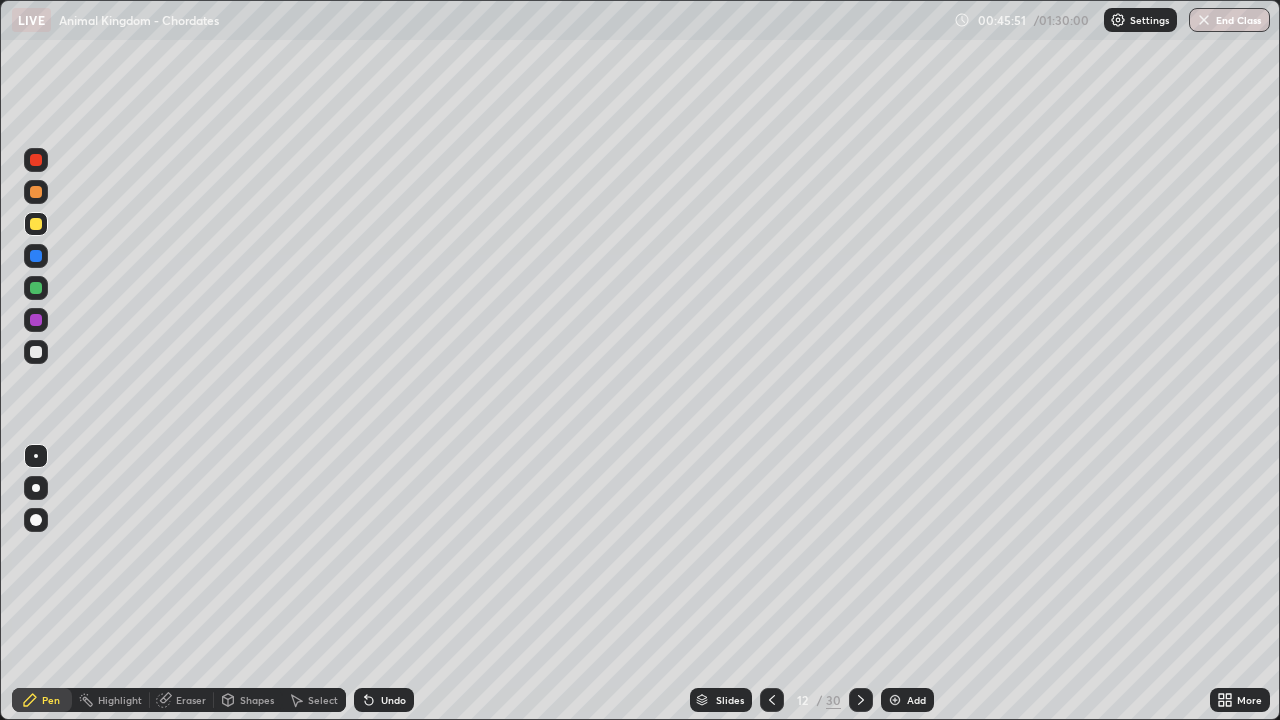 click at bounding box center (36, 352) 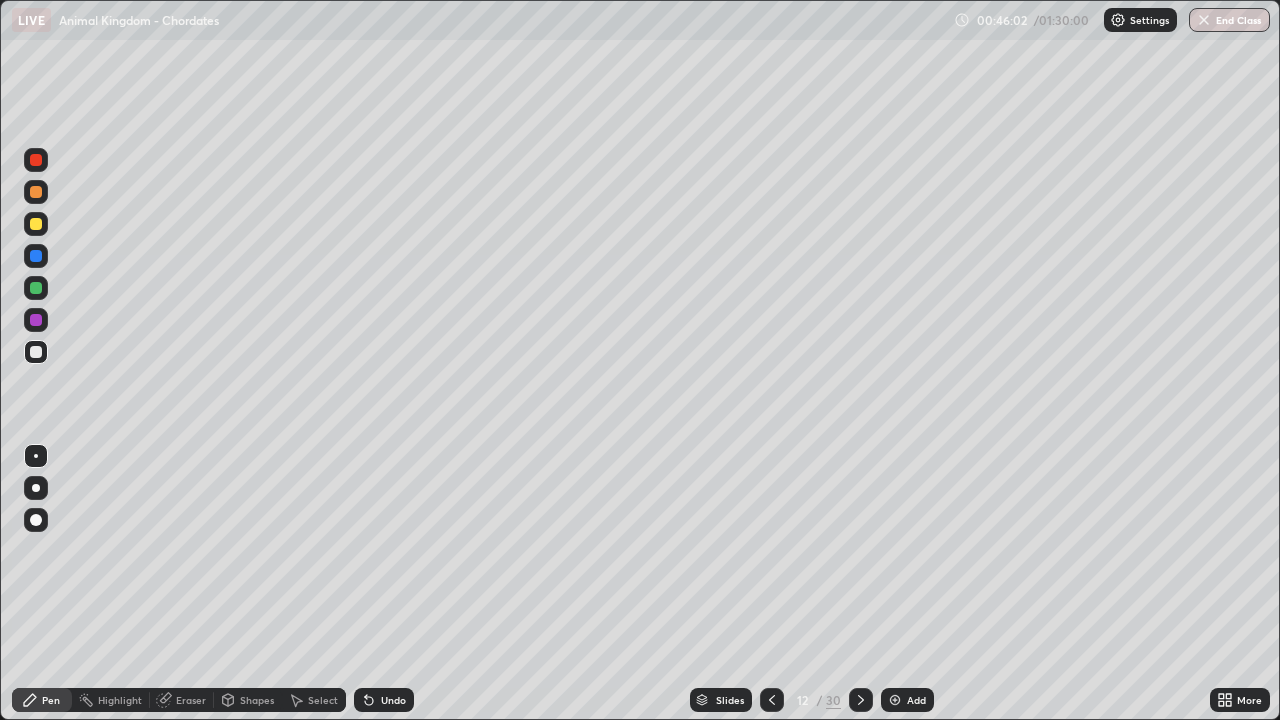 click at bounding box center (36, 288) 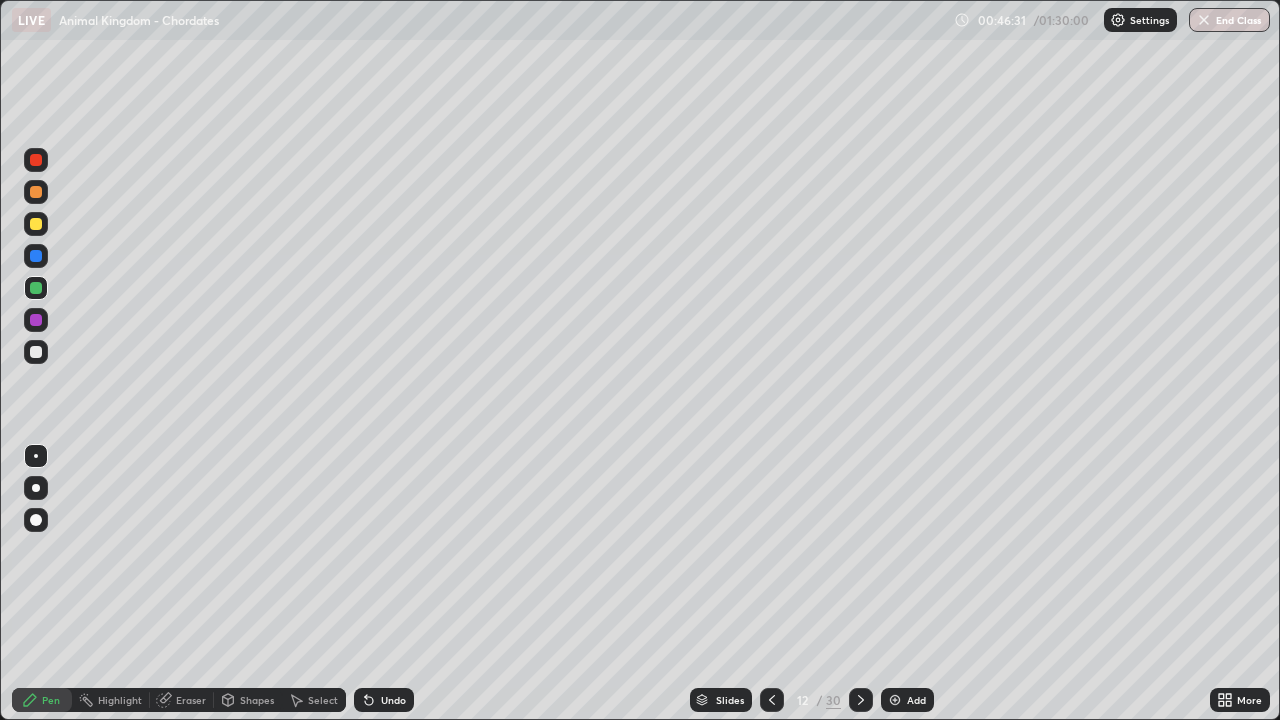 click at bounding box center [36, 256] 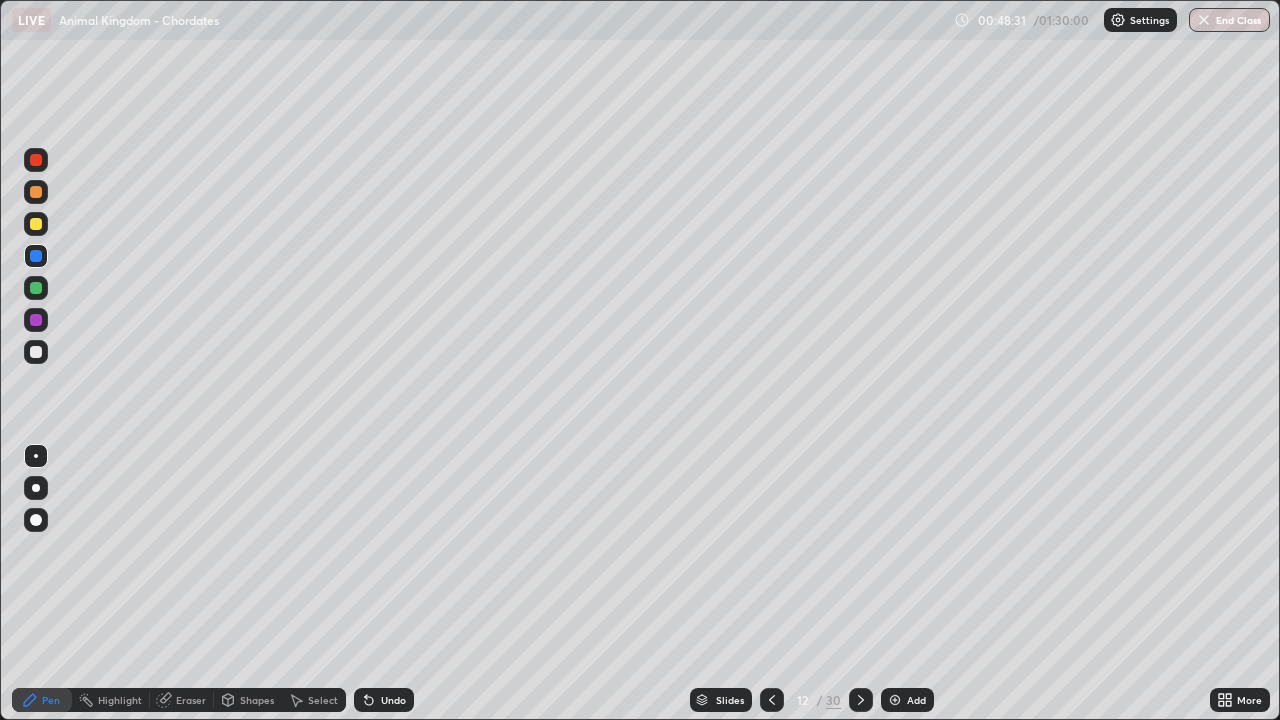 click at bounding box center [36, 352] 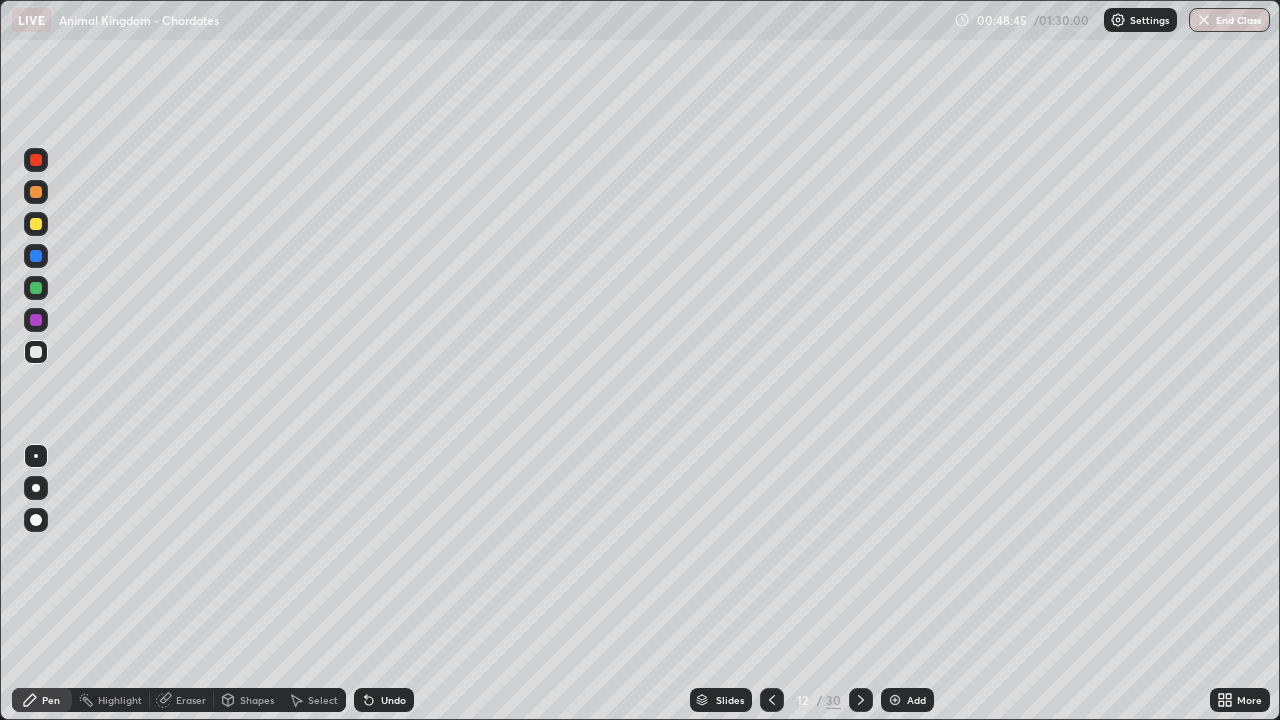 click at bounding box center [895, 700] 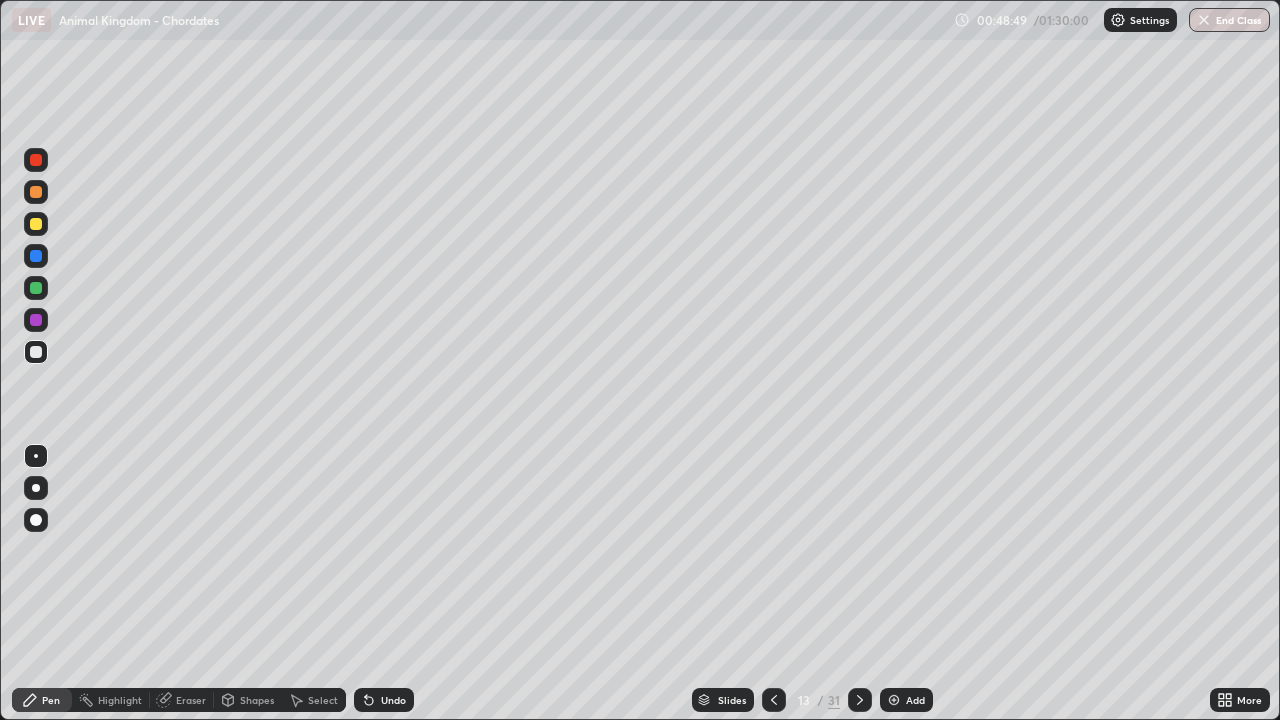 click 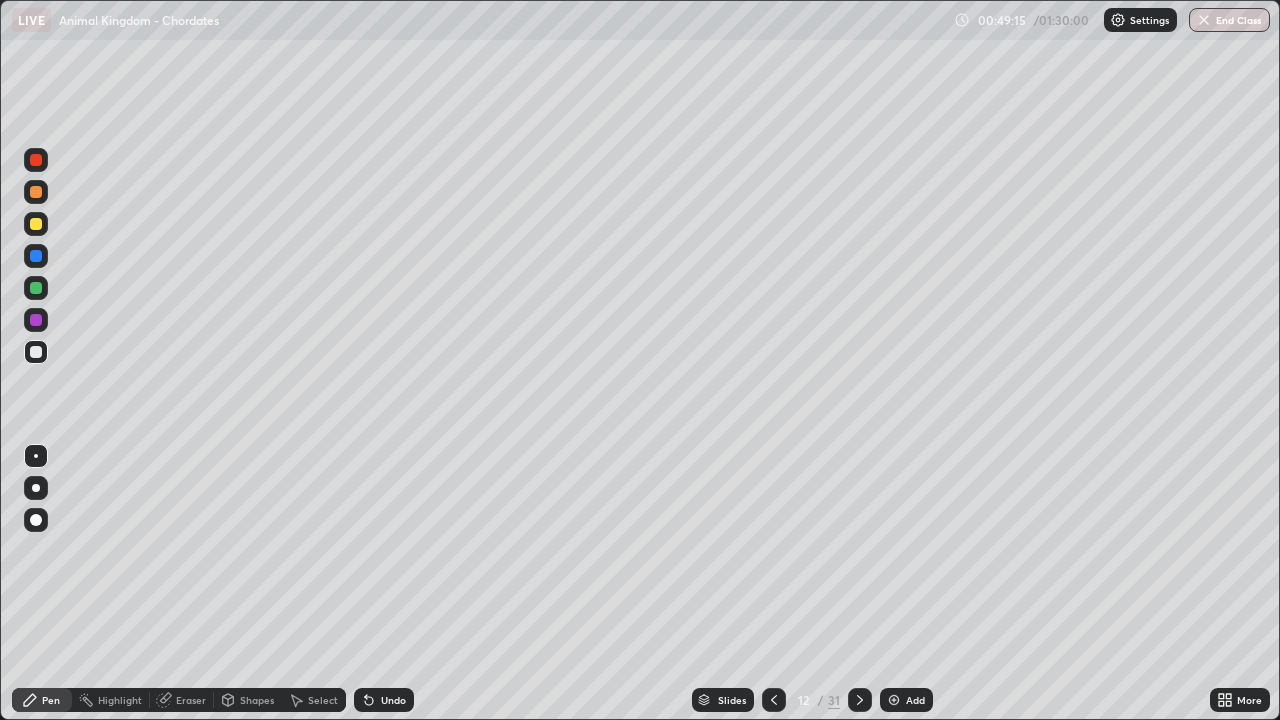 click at bounding box center (894, 700) 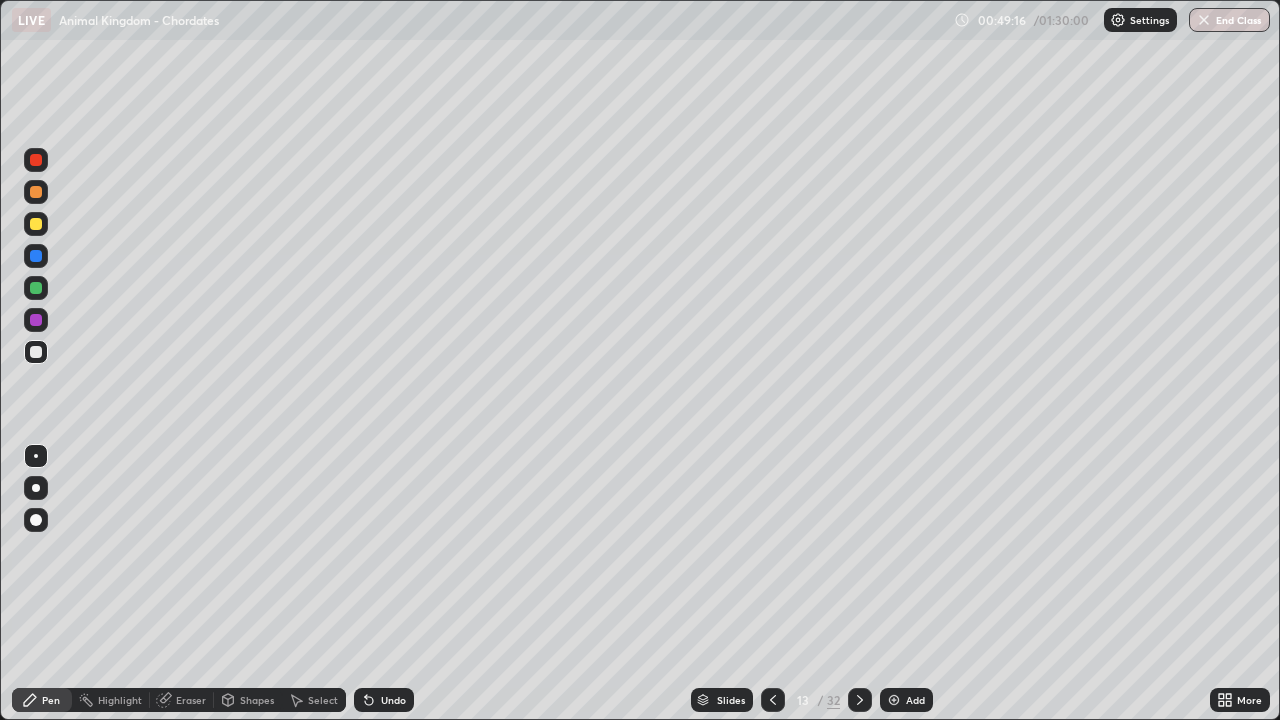click at bounding box center (36, 256) 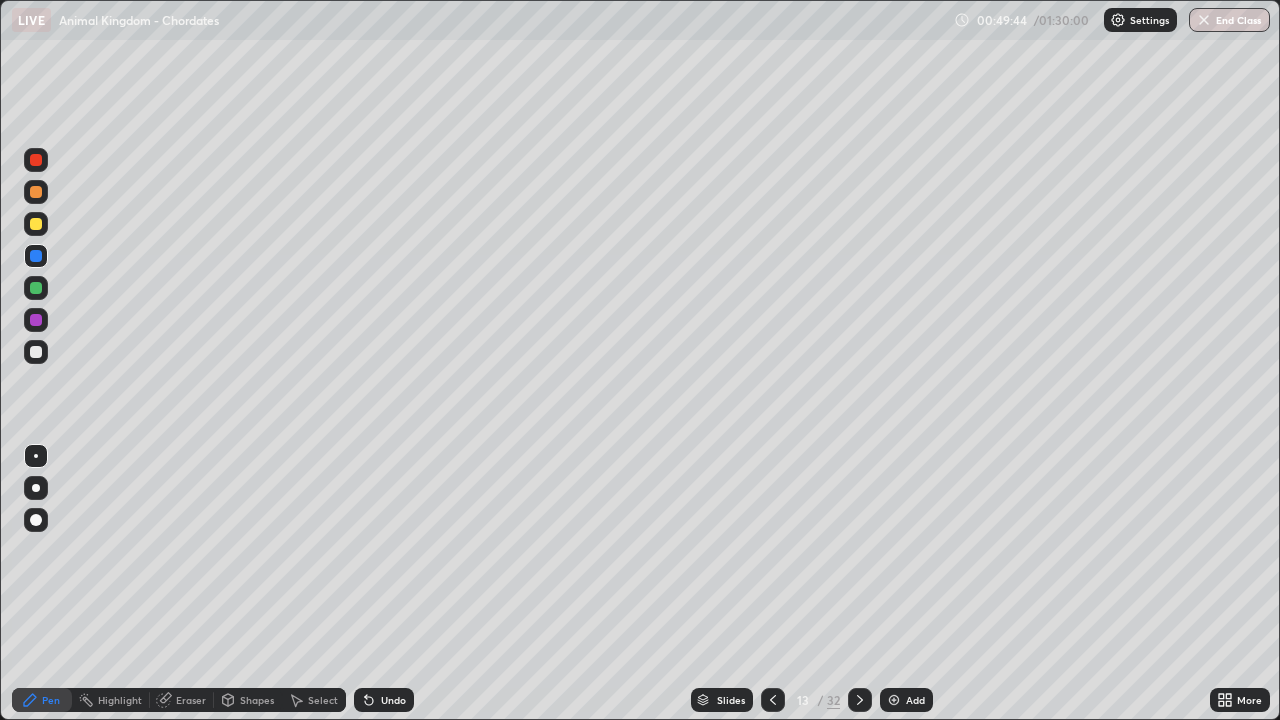 click at bounding box center (36, 256) 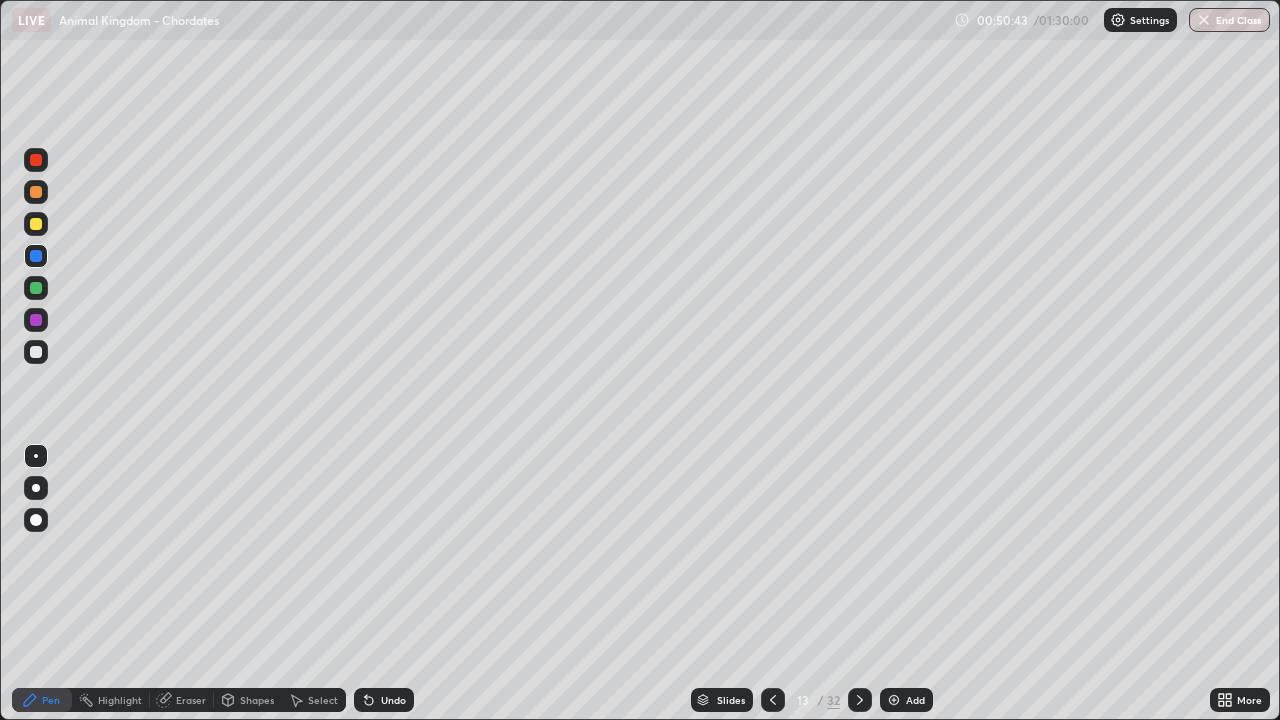 click at bounding box center (36, 288) 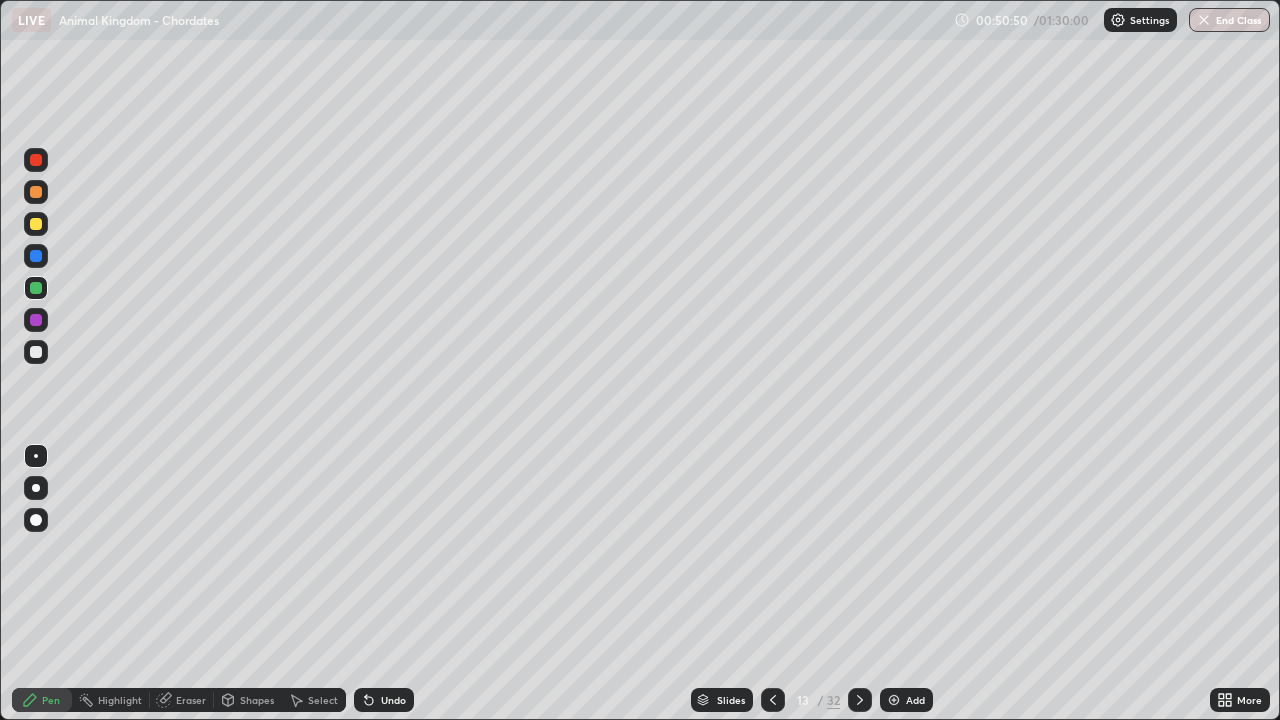 click 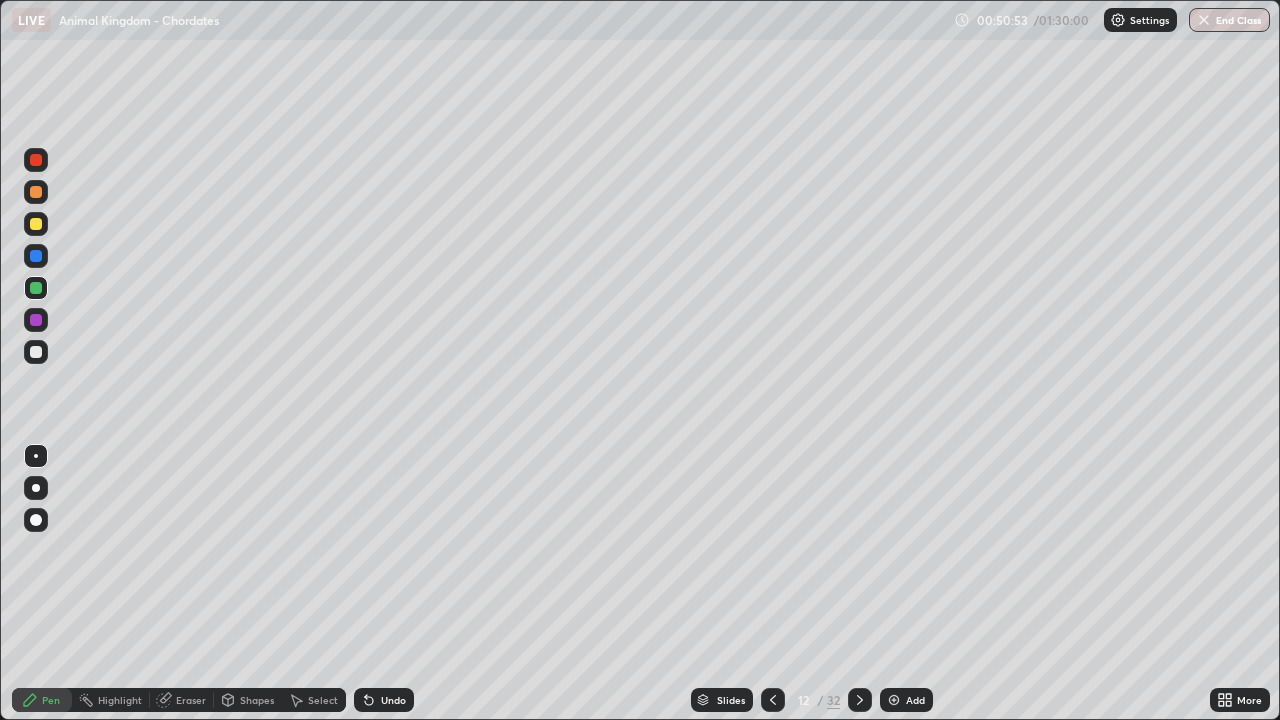 click 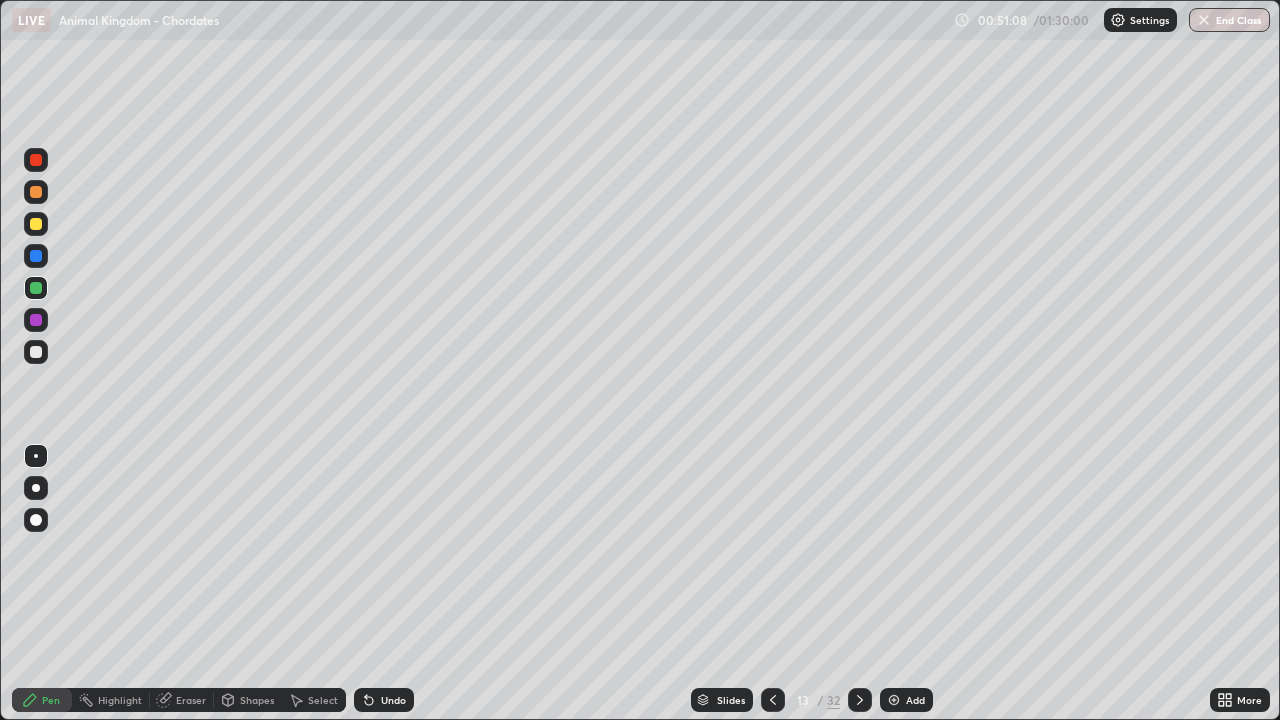 click at bounding box center [36, 256] 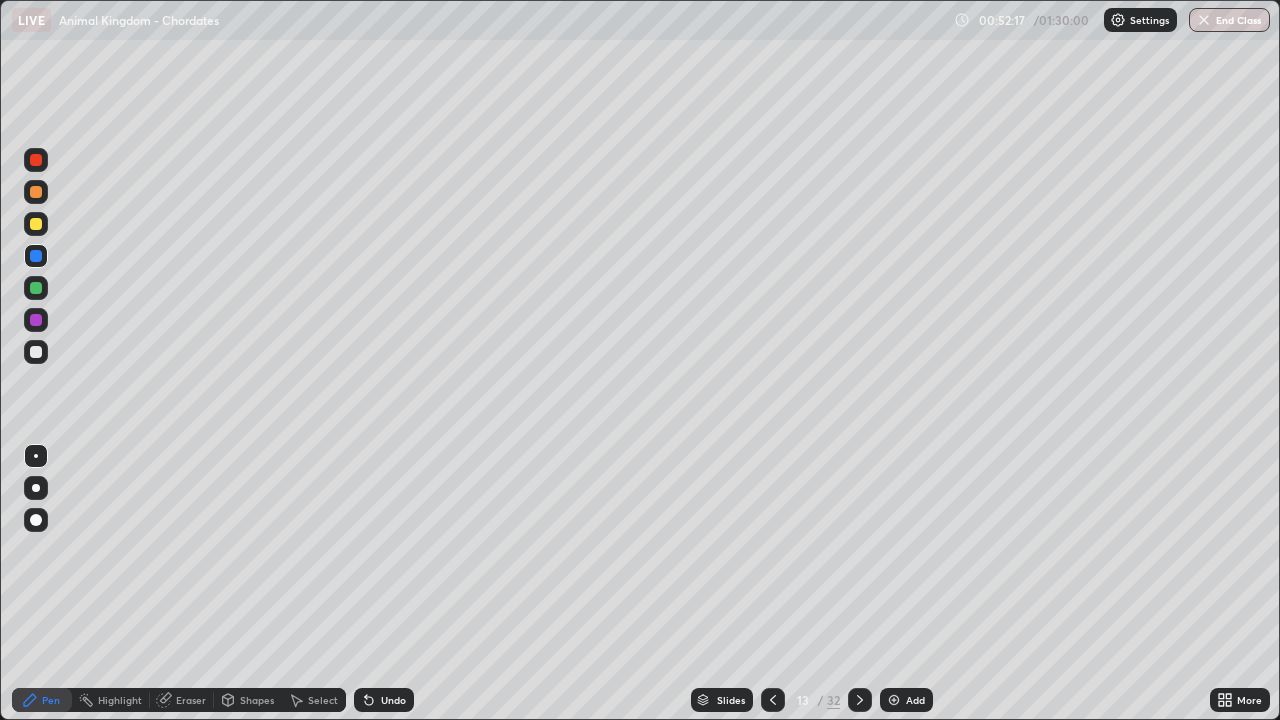 click at bounding box center [36, 224] 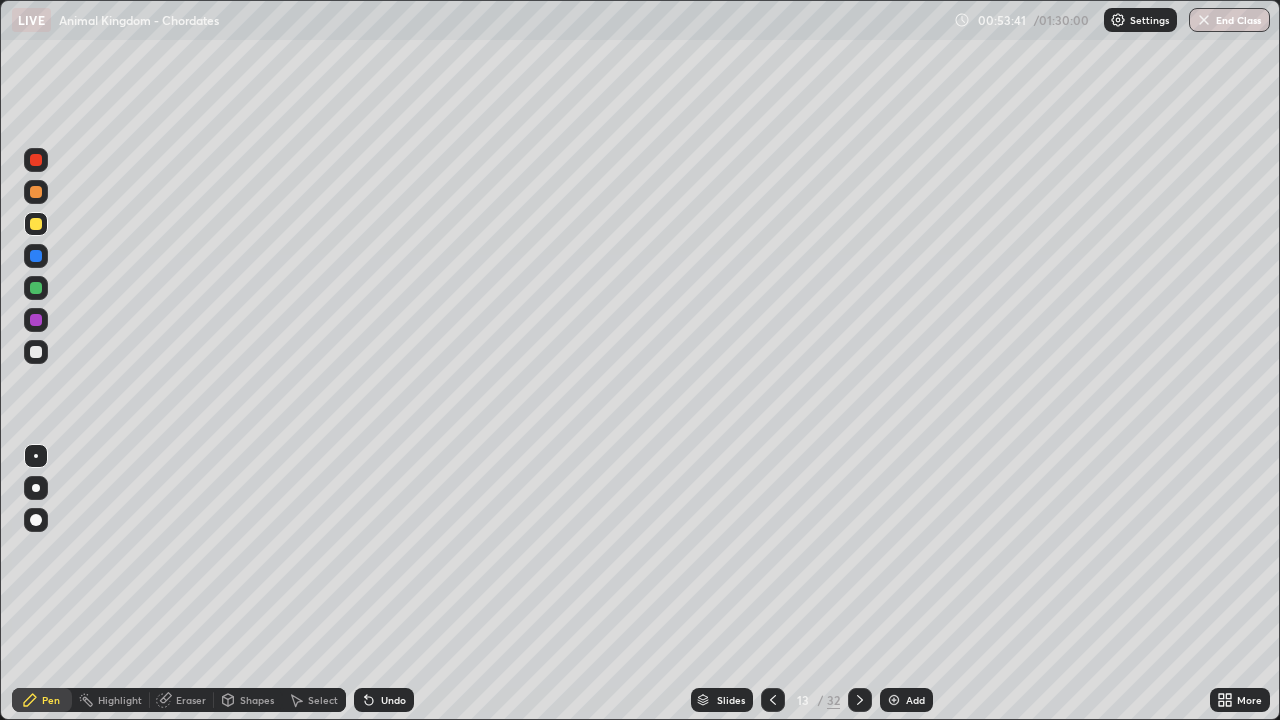 click on "Slides" at bounding box center (731, 700) 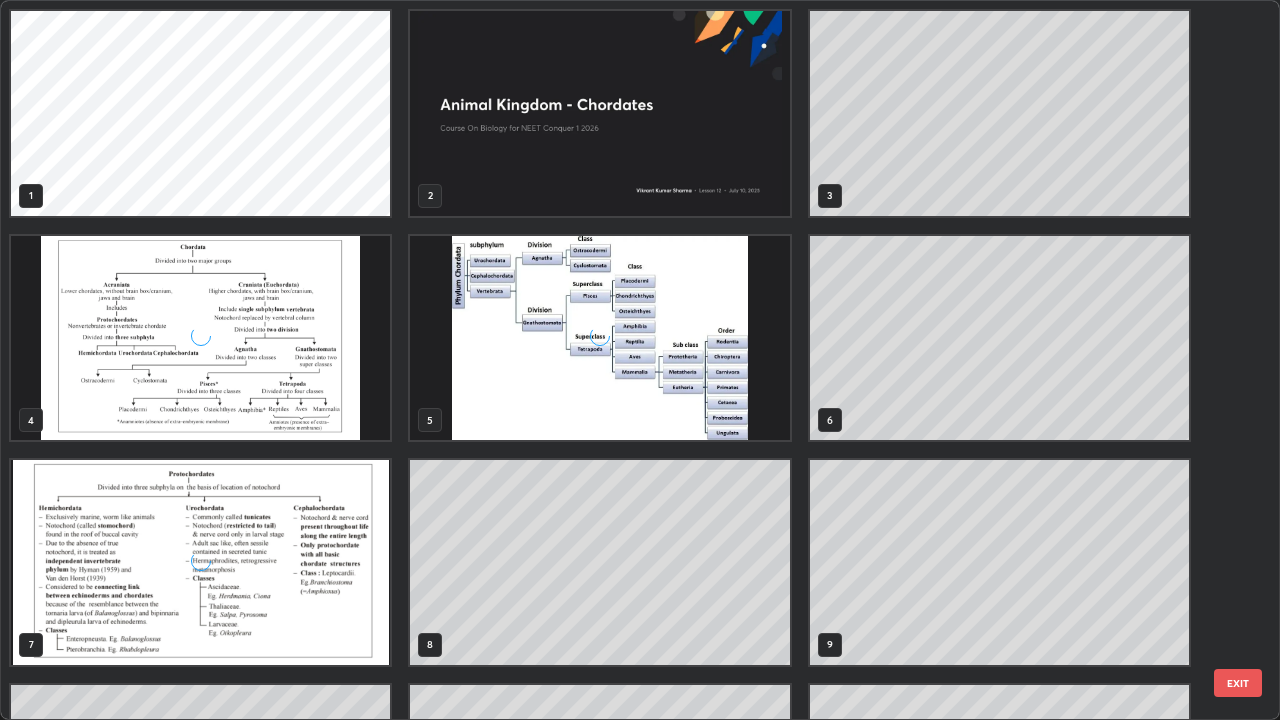 scroll, scrollTop: 405, scrollLeft: 0, axis: vertical 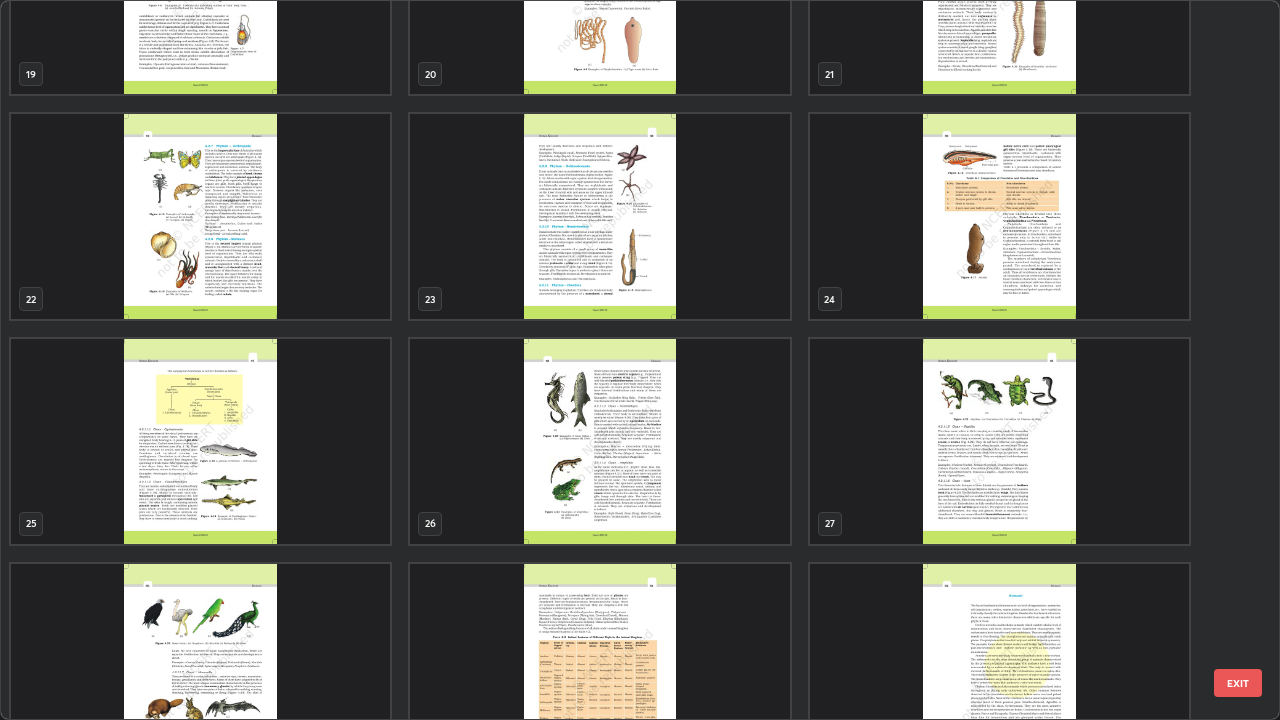 click at bounding box center (200, 441) 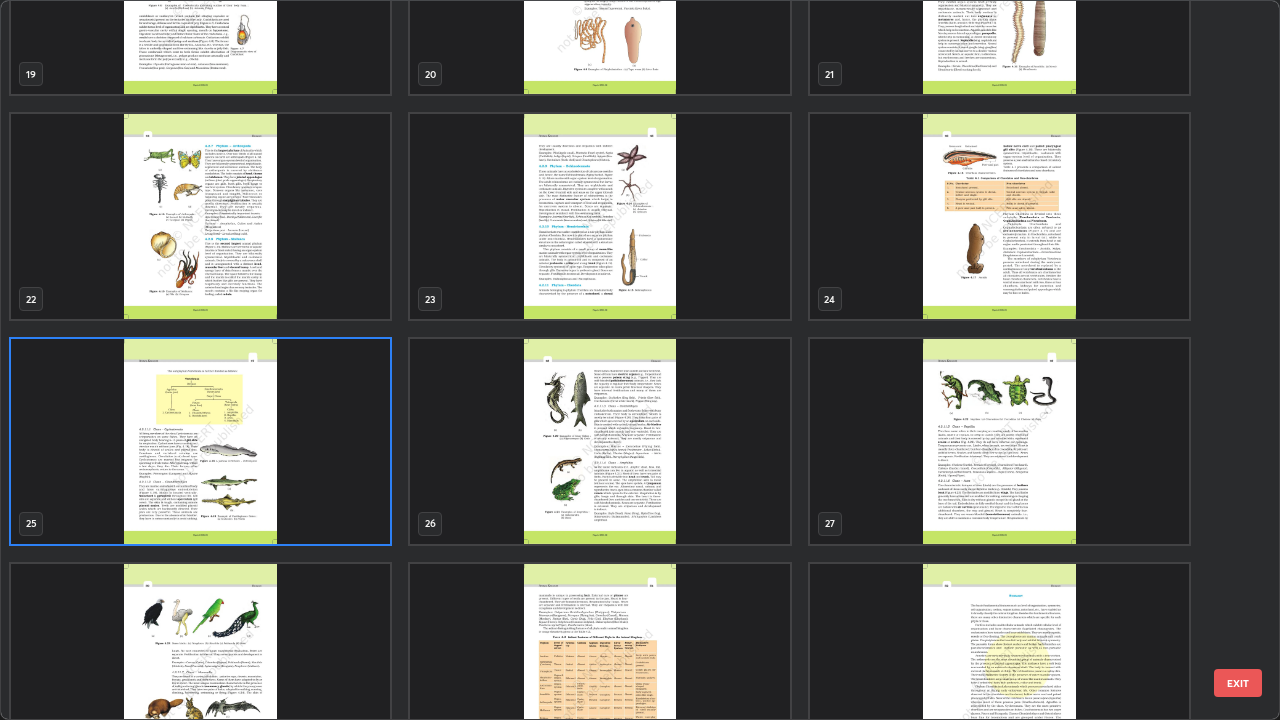 click at bounding box center (200, 441) 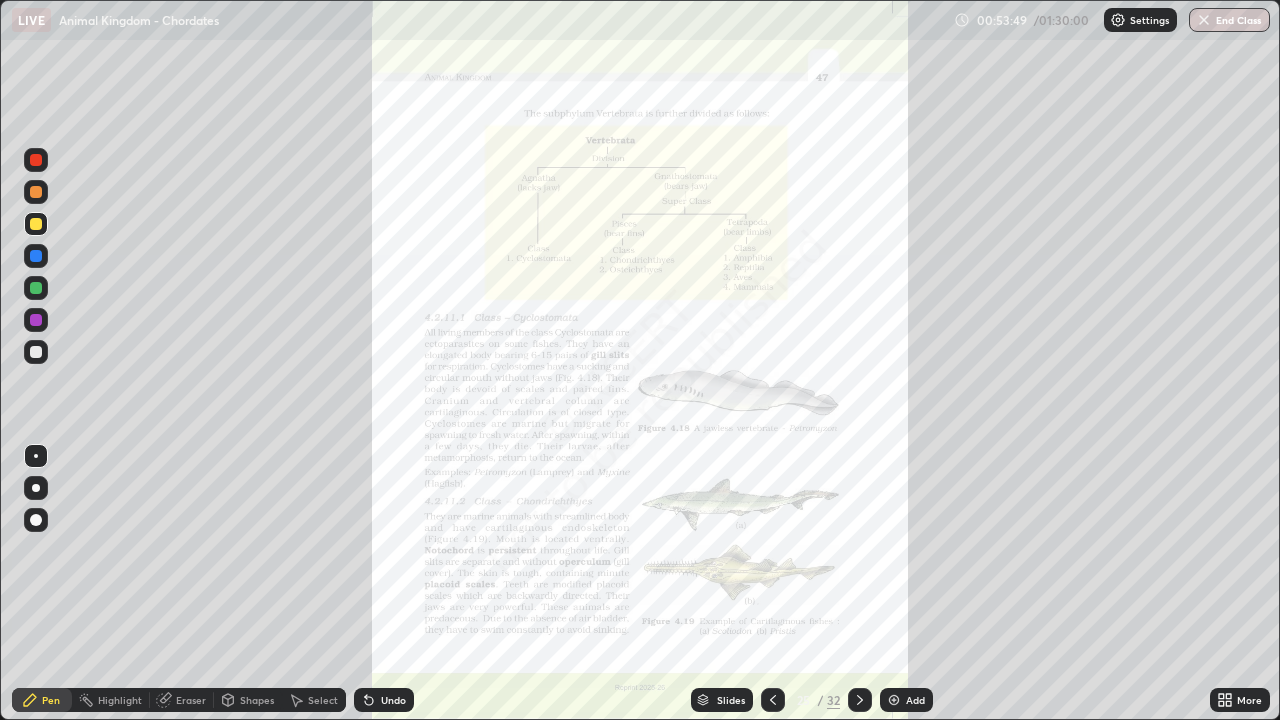 click 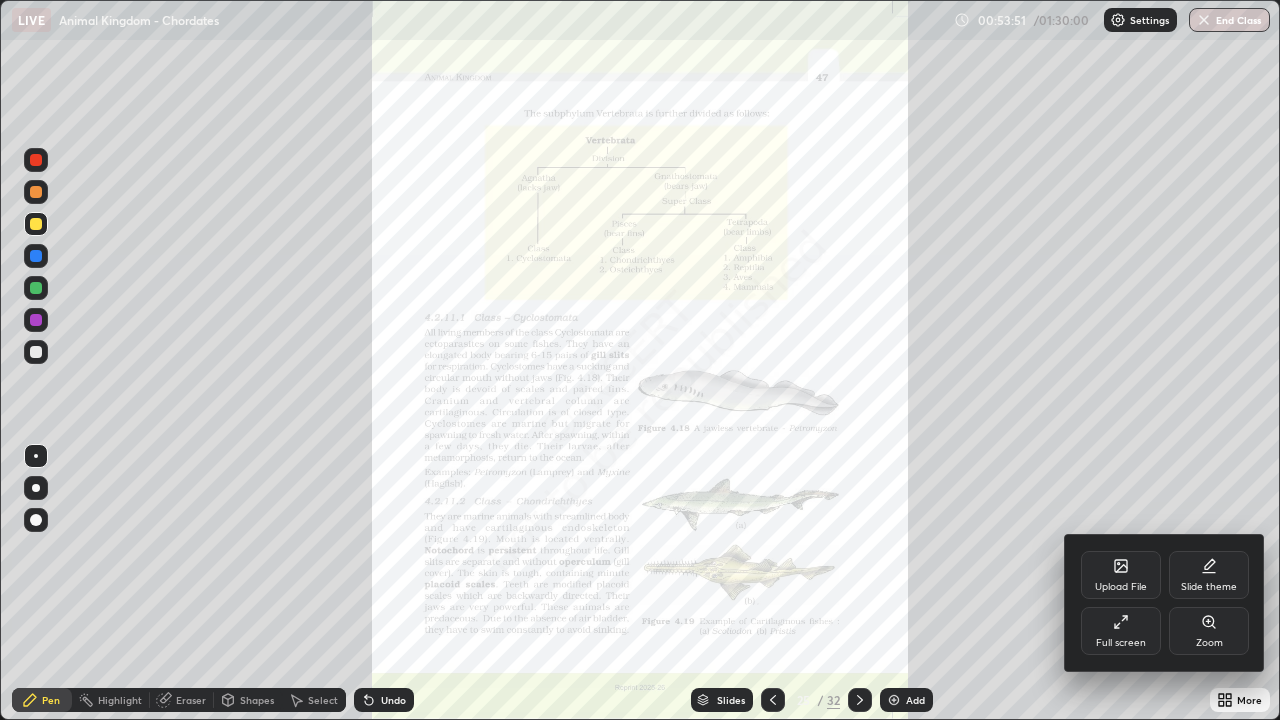 click 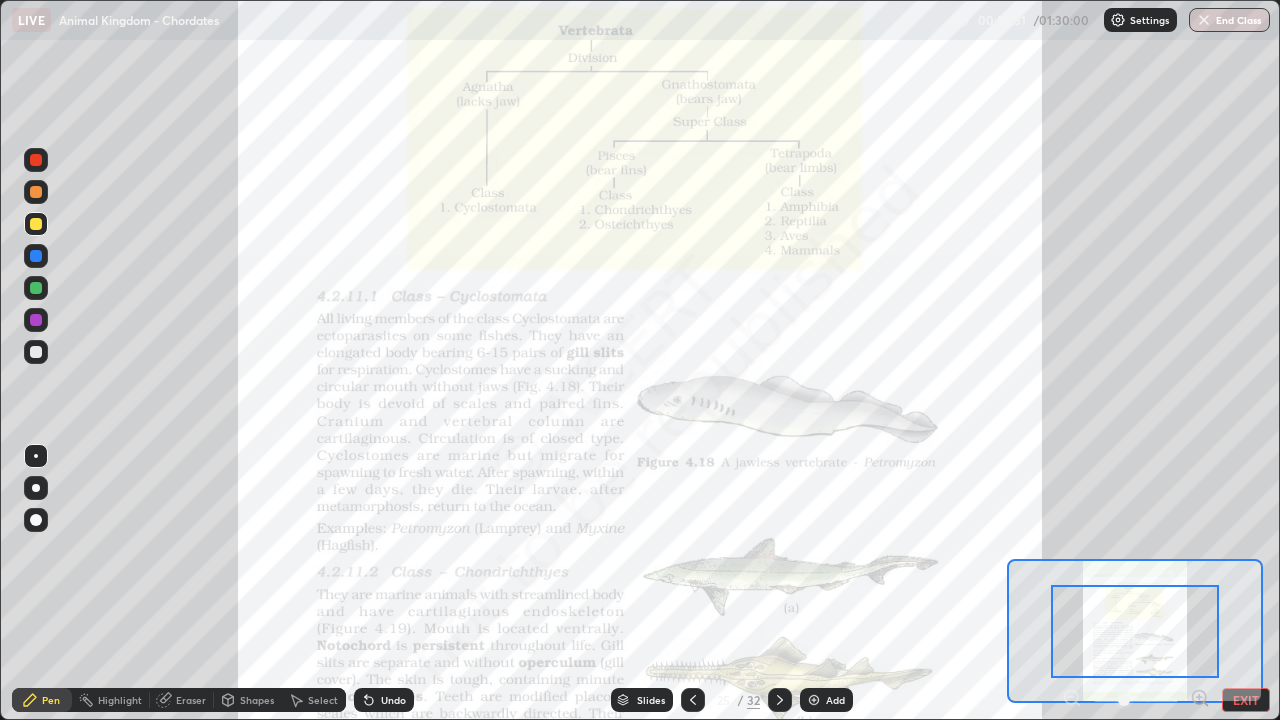 click 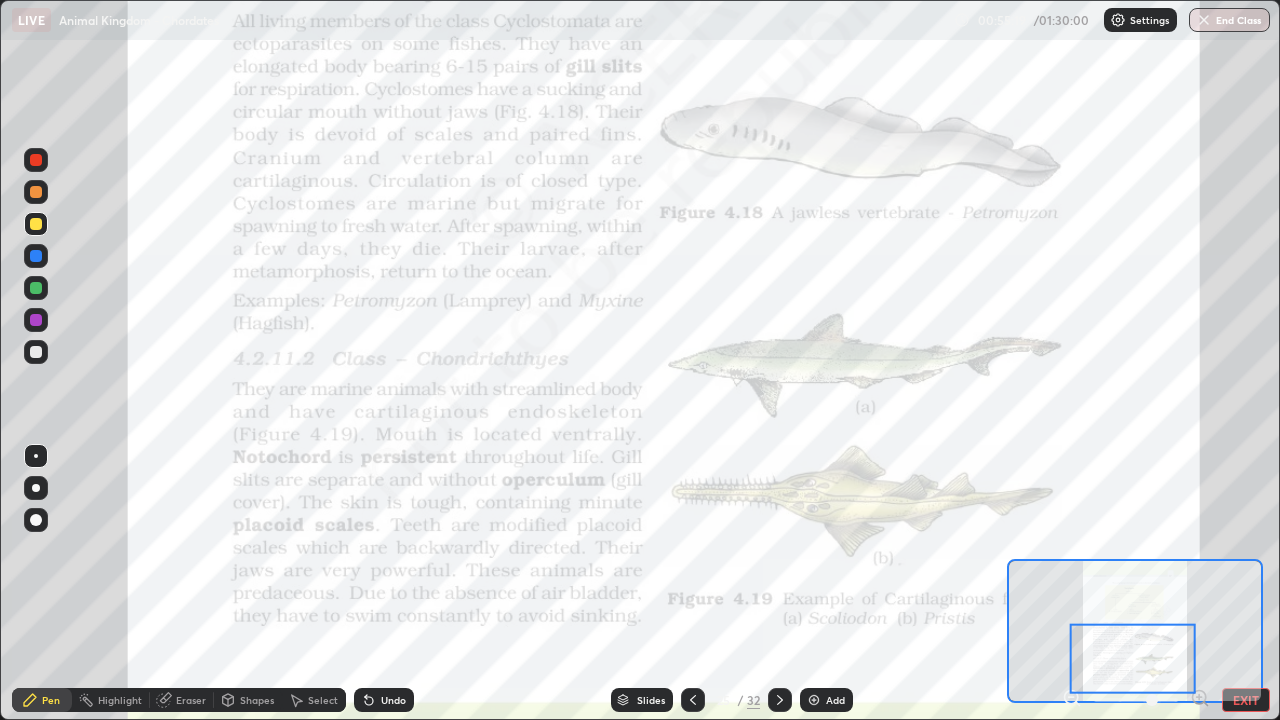 click on "Slides" at bounding box center [651, 700] 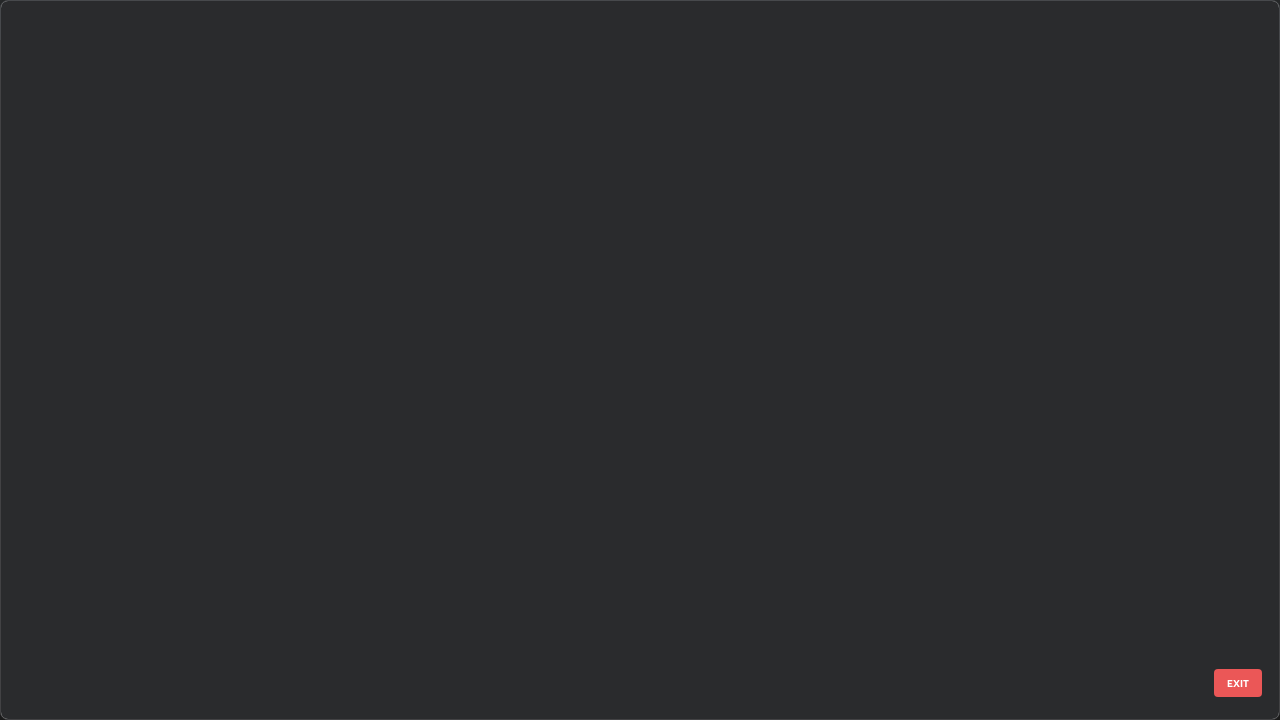 scroll, scrollTop: 1303, scrollLeft: 0, axis: vertical 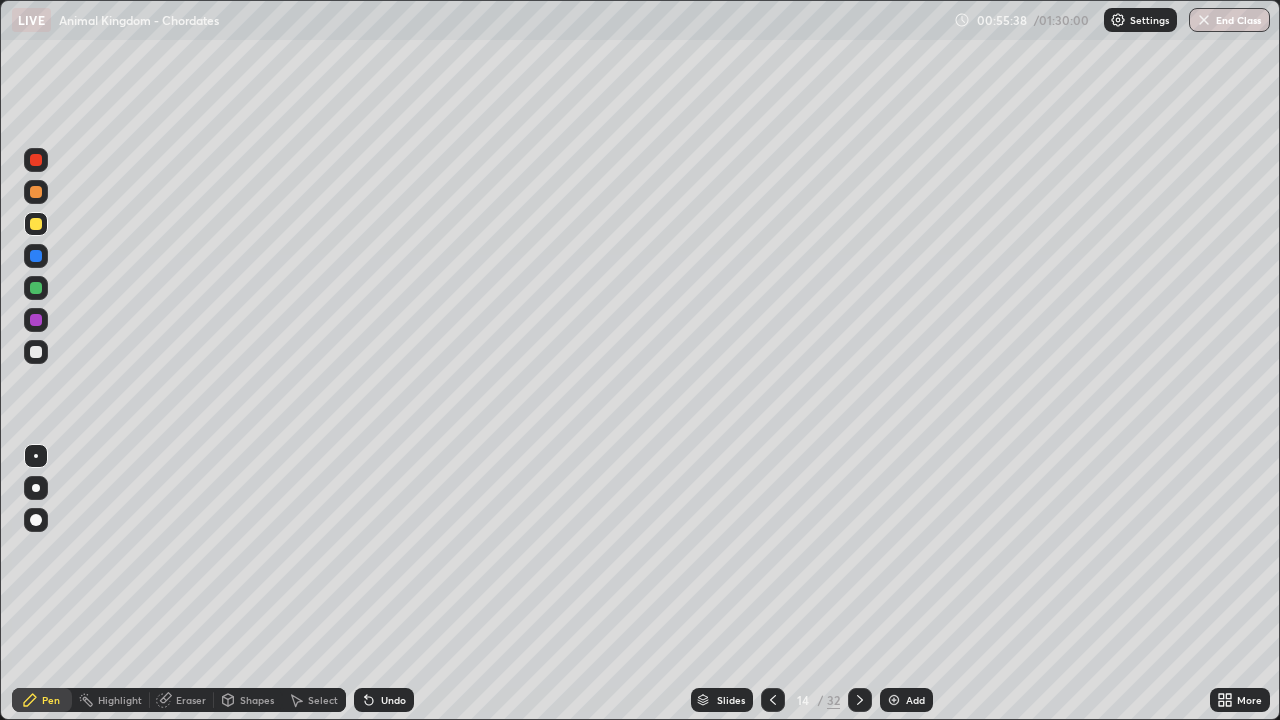 click at bounding box center [36, 192] 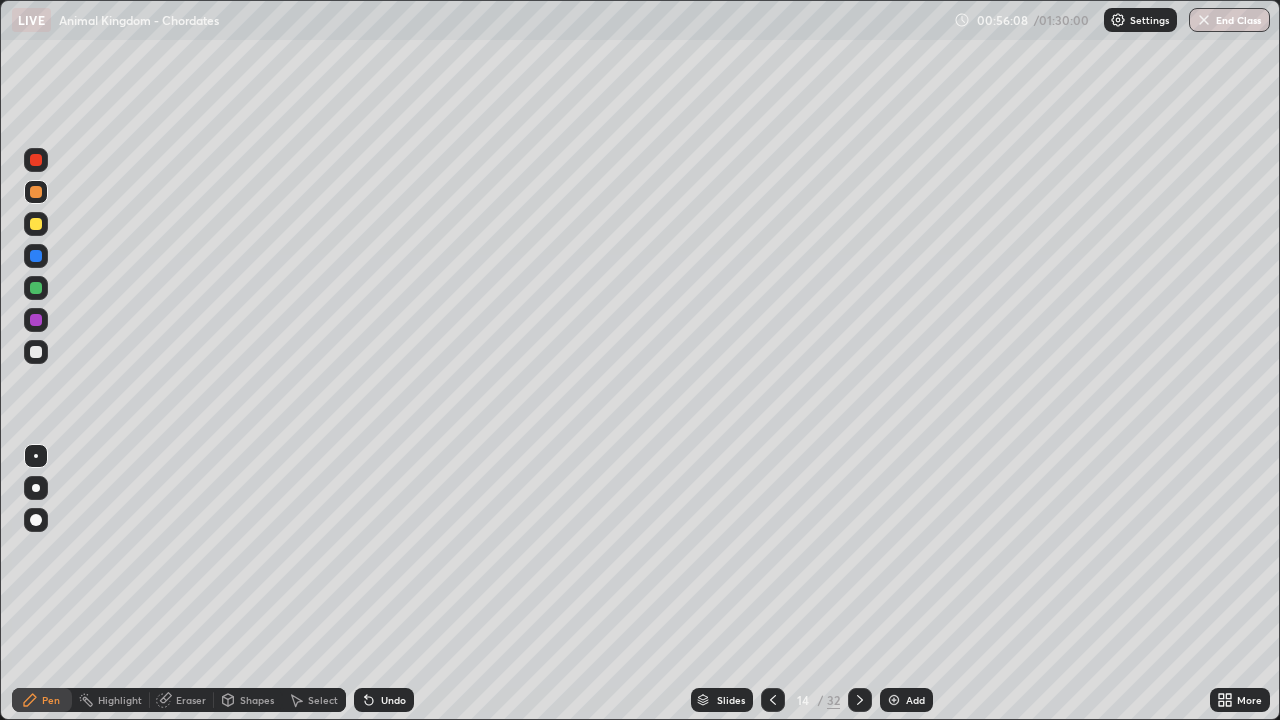 click at bounding box center (36, 224) 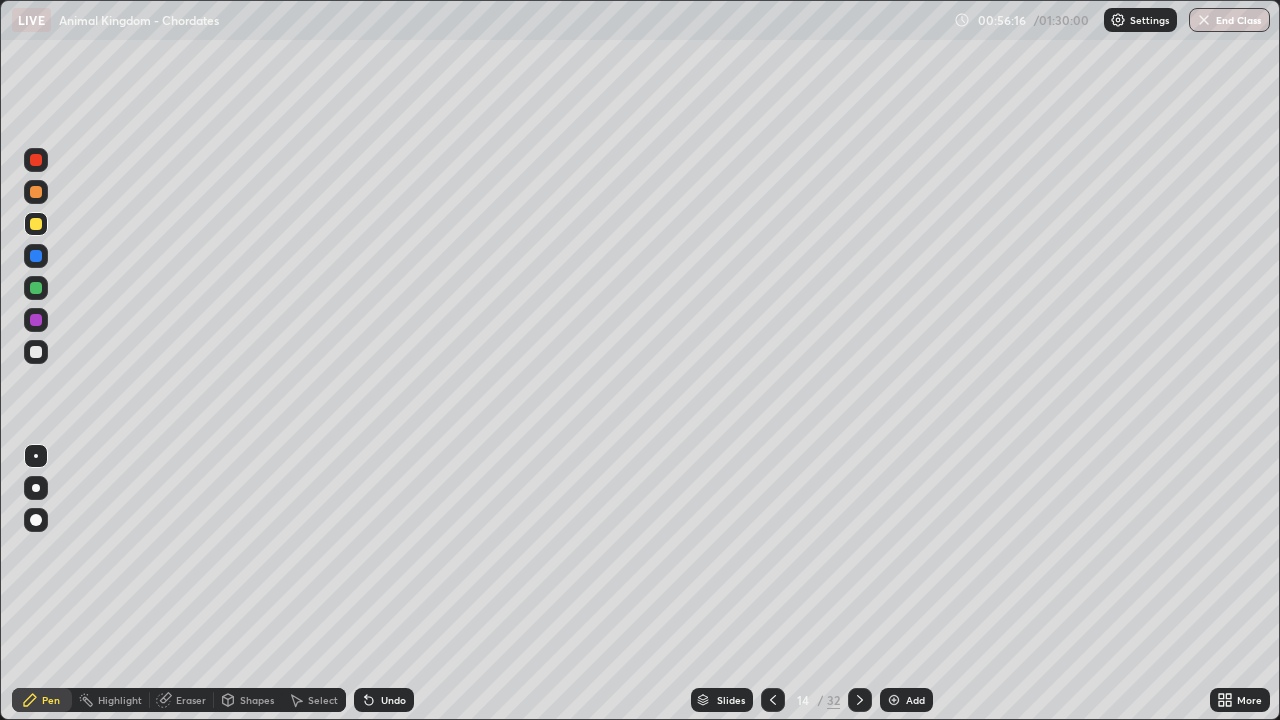 click at bounding box center [36, 192] 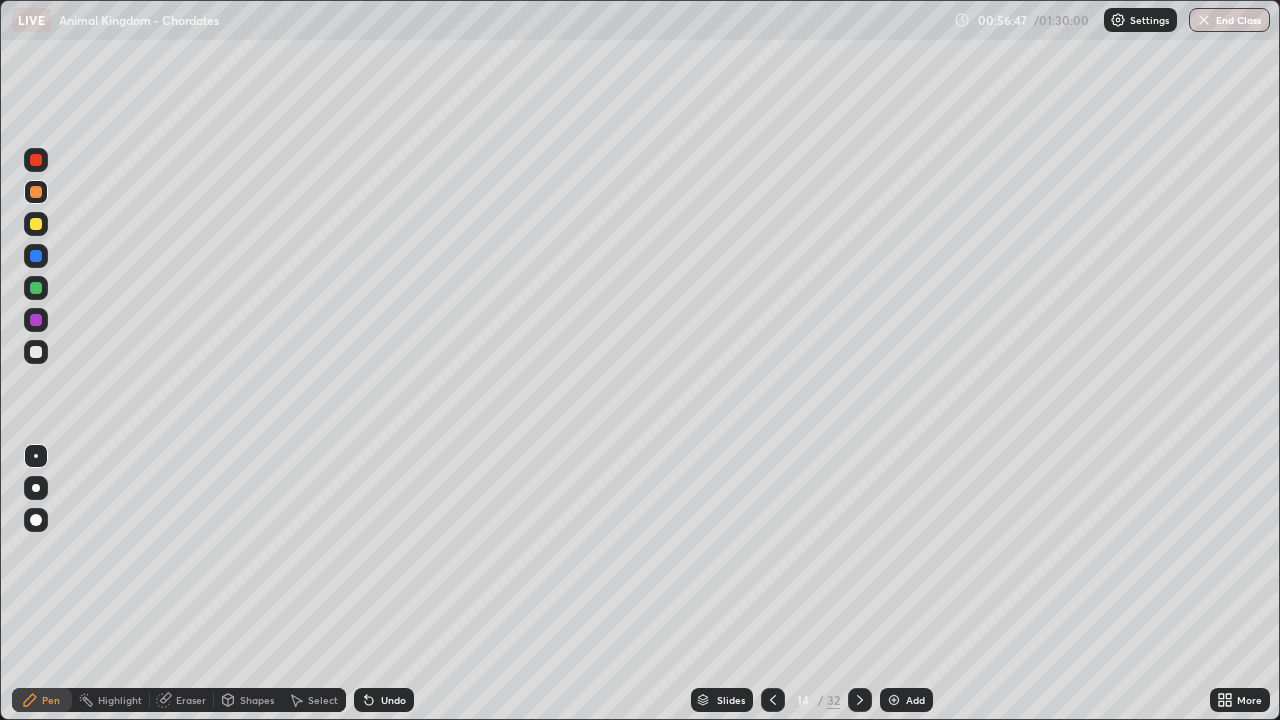 click at bounding box center (36, 288) 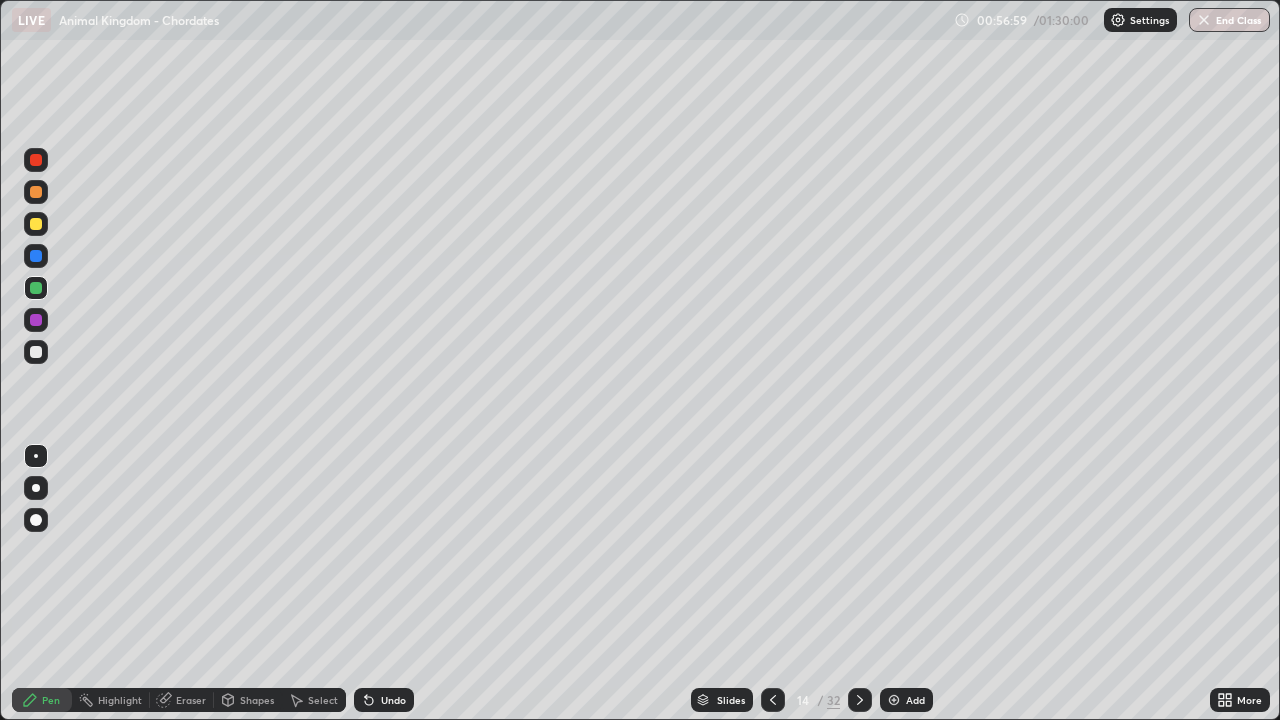 click at bounding box center (36, 352) 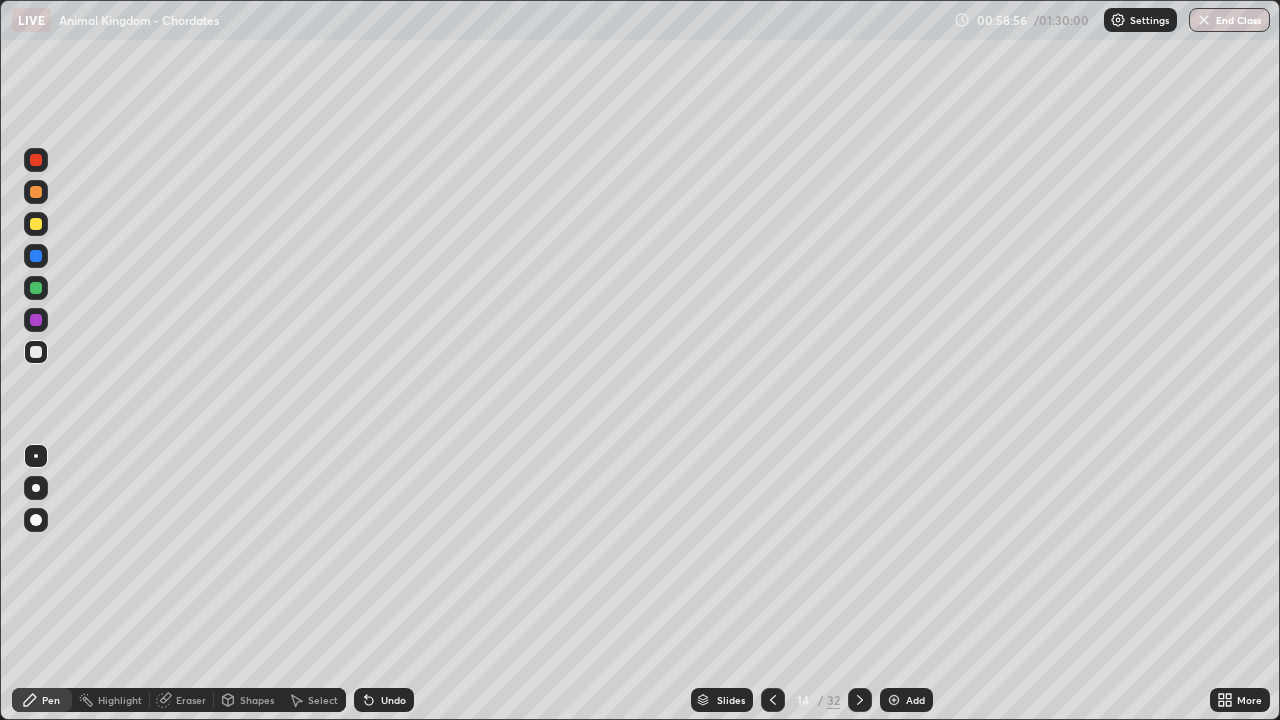 click 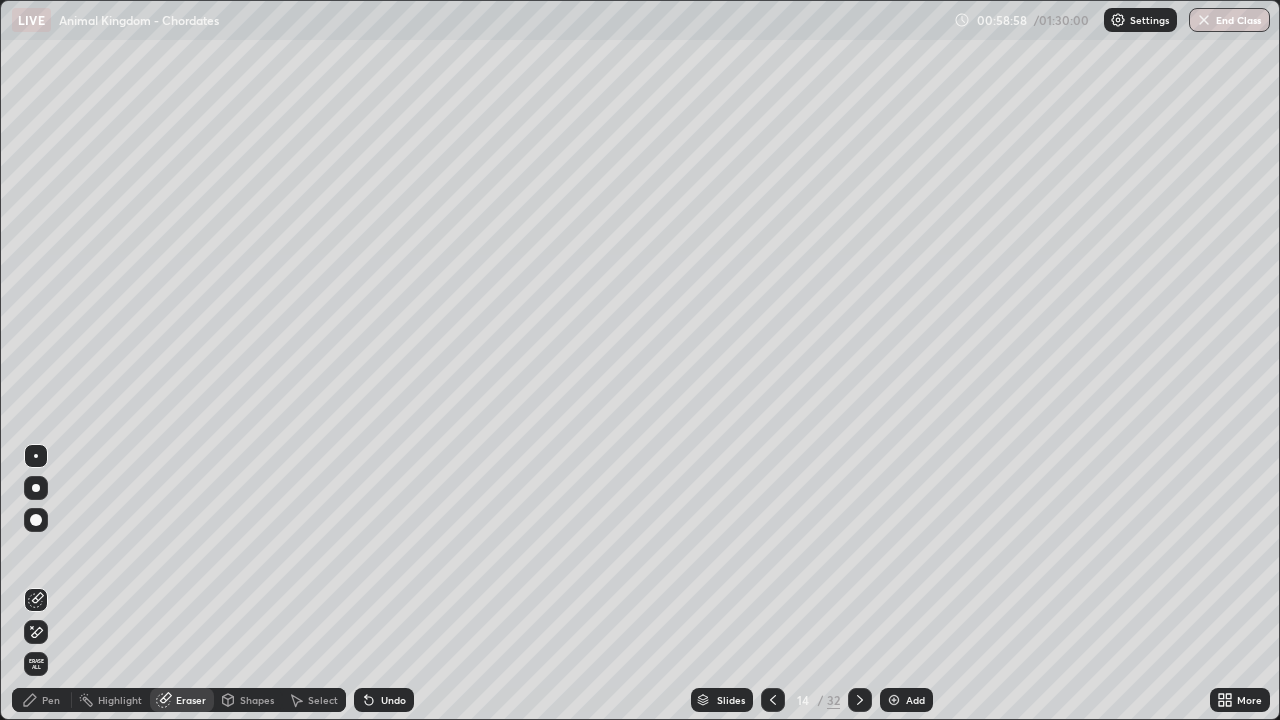 click on "Pen" at bounding box center (51, 700) 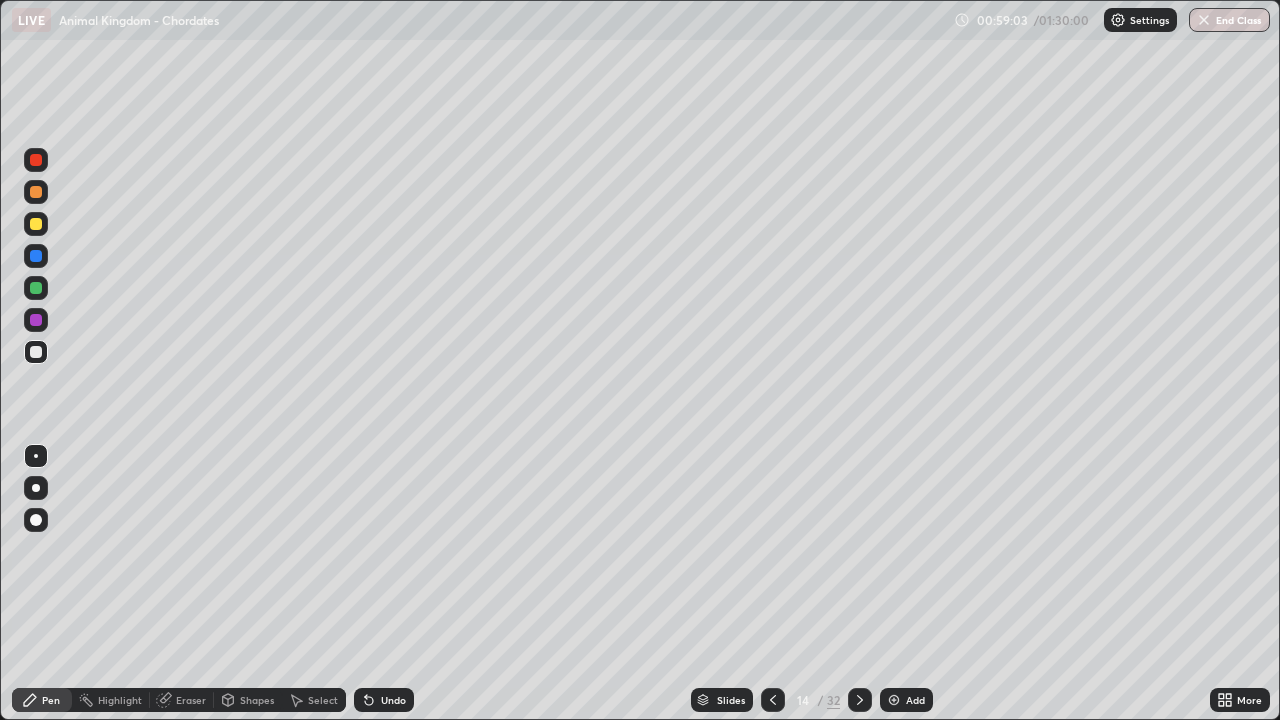click at bounding box center [36, 288] 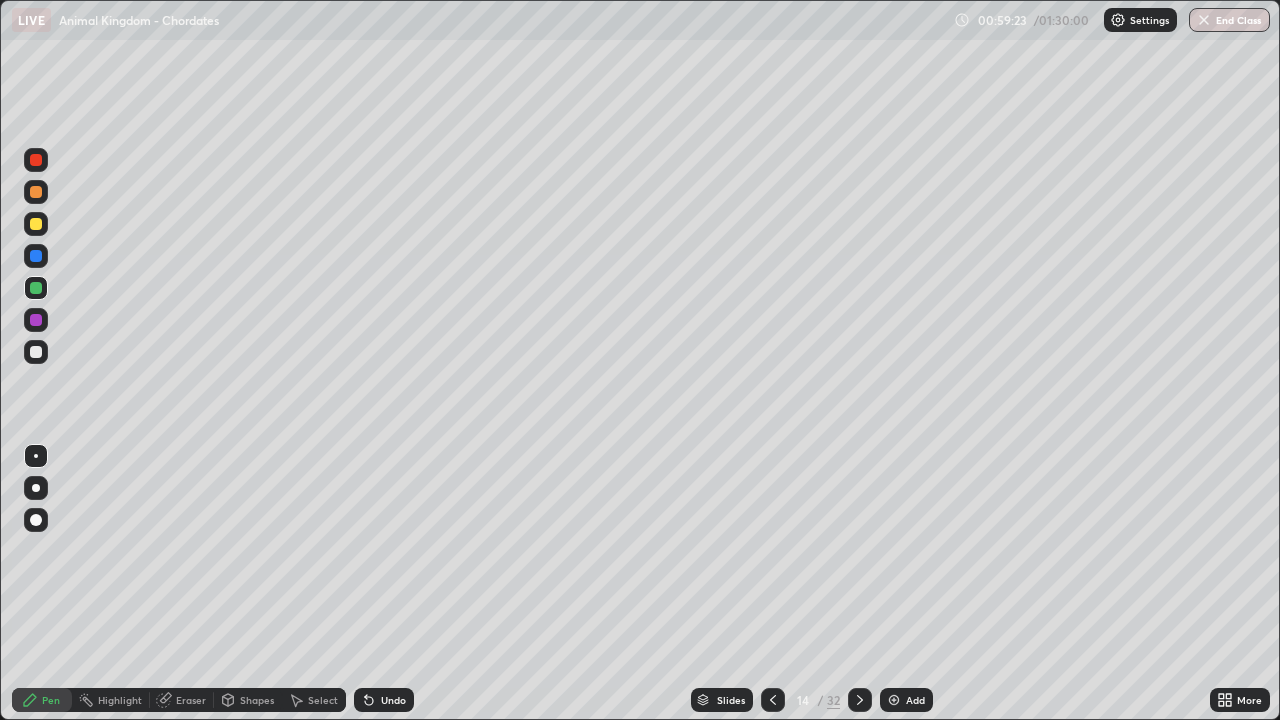 click at bounding box center [36, 352] 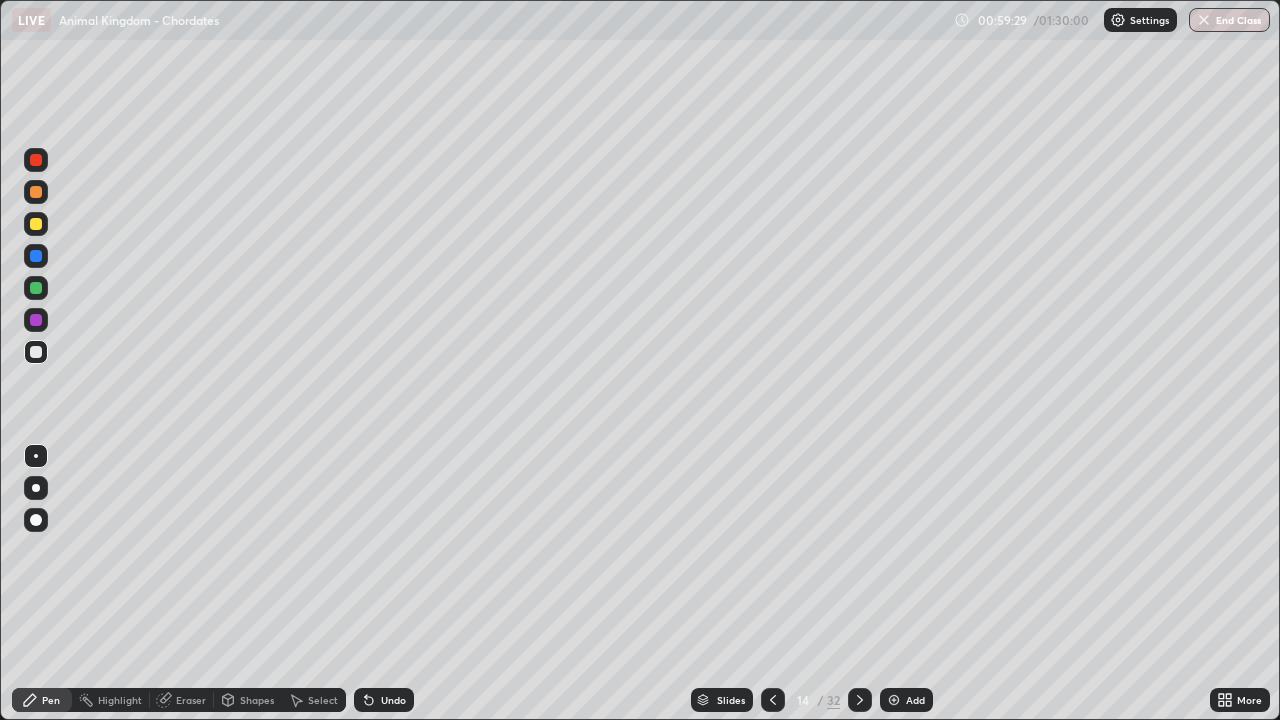 click at bounding box center [36, 256] 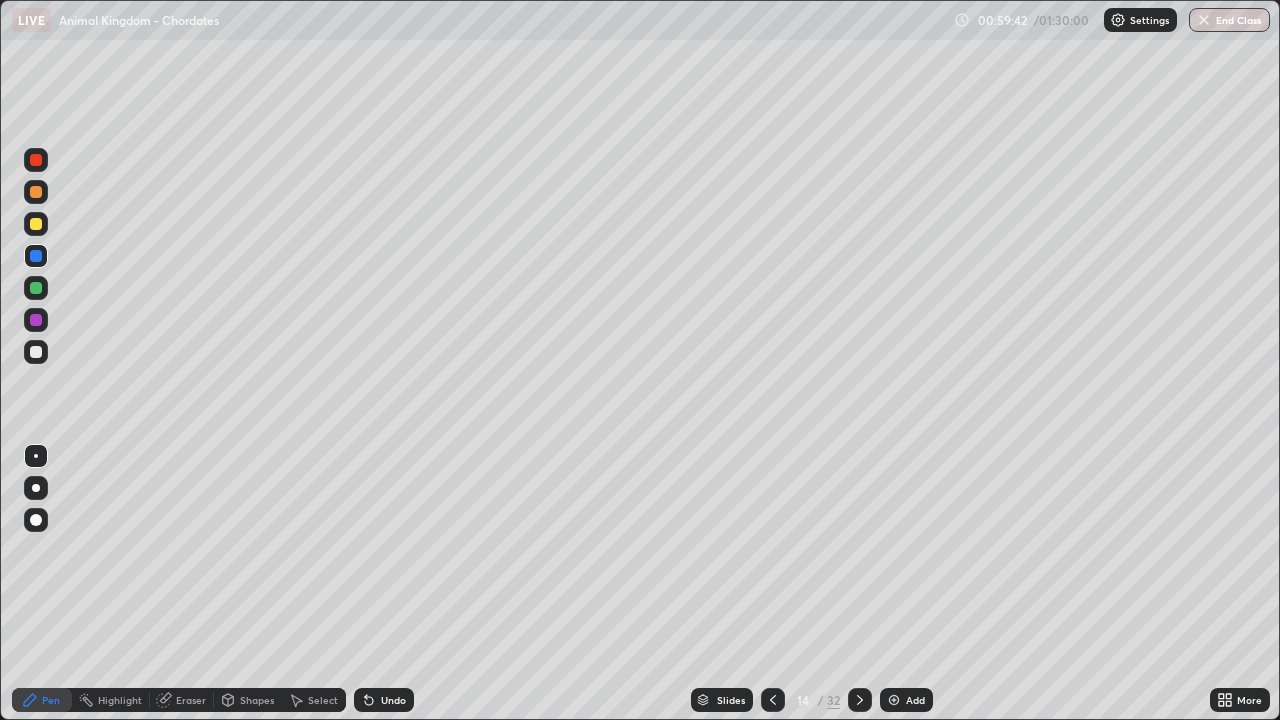 click on "Eraser" at bounding box center (182, 700) 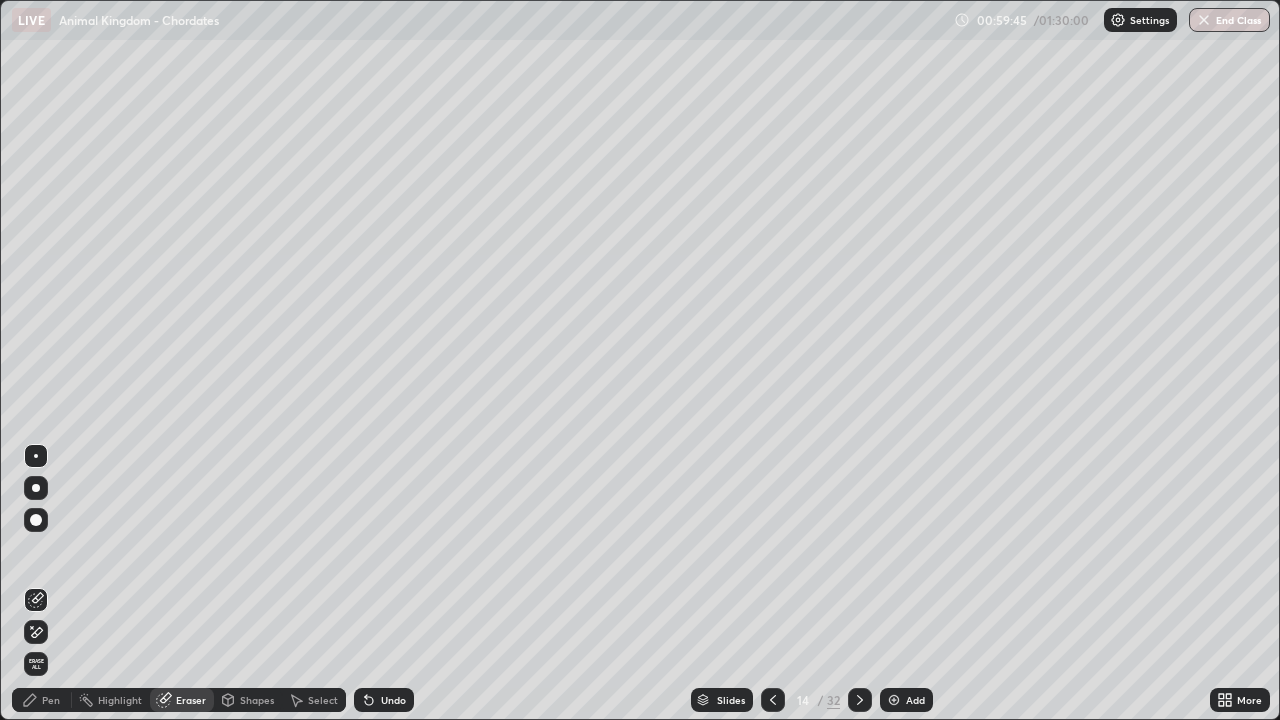 click on "Pen" at bounding box center (42, 700) 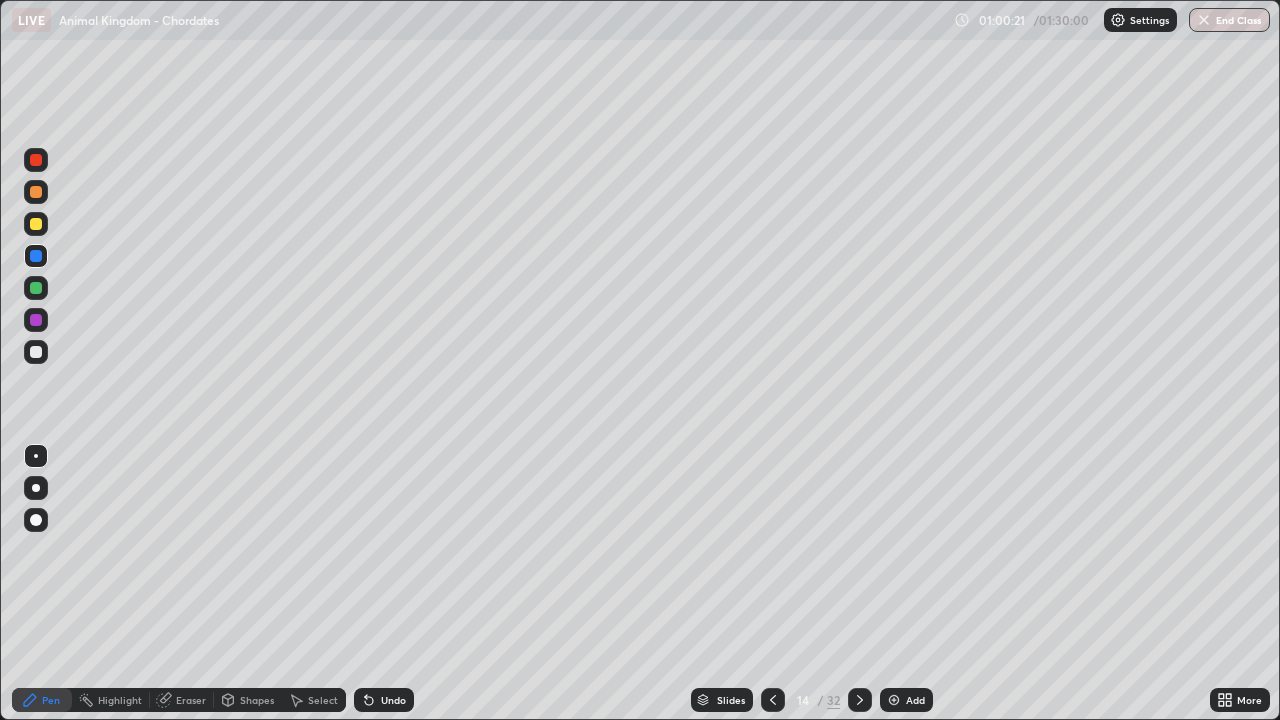 click at bounding box center [36, 352] 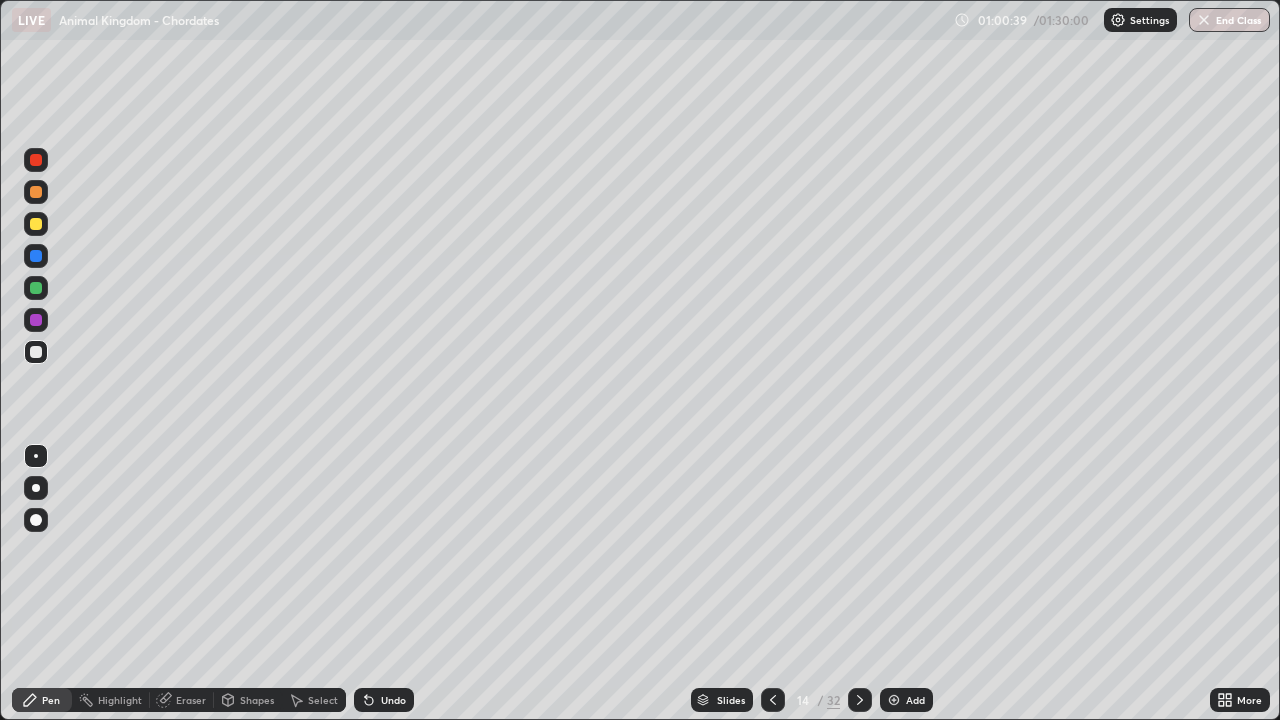 click on "Slides" at bounding box center (731, 700) 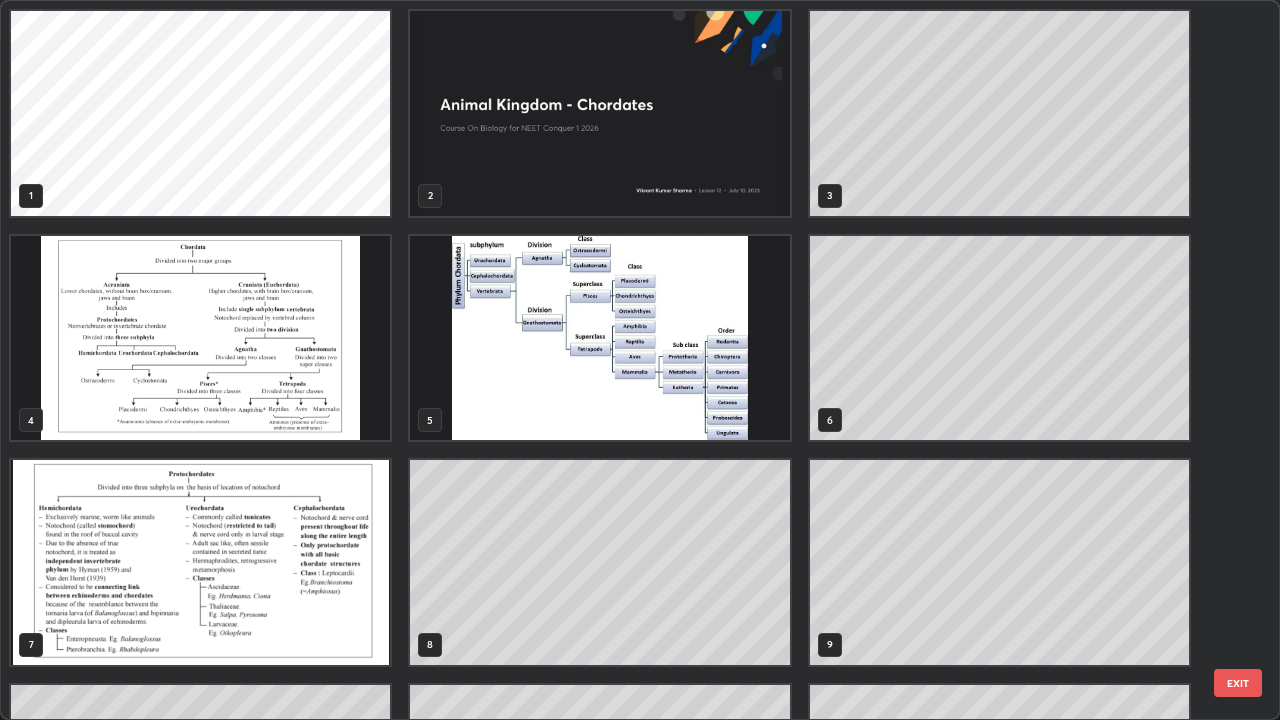 scroll, scrollTop: 405, scrollLeft: 0, axis: vertical 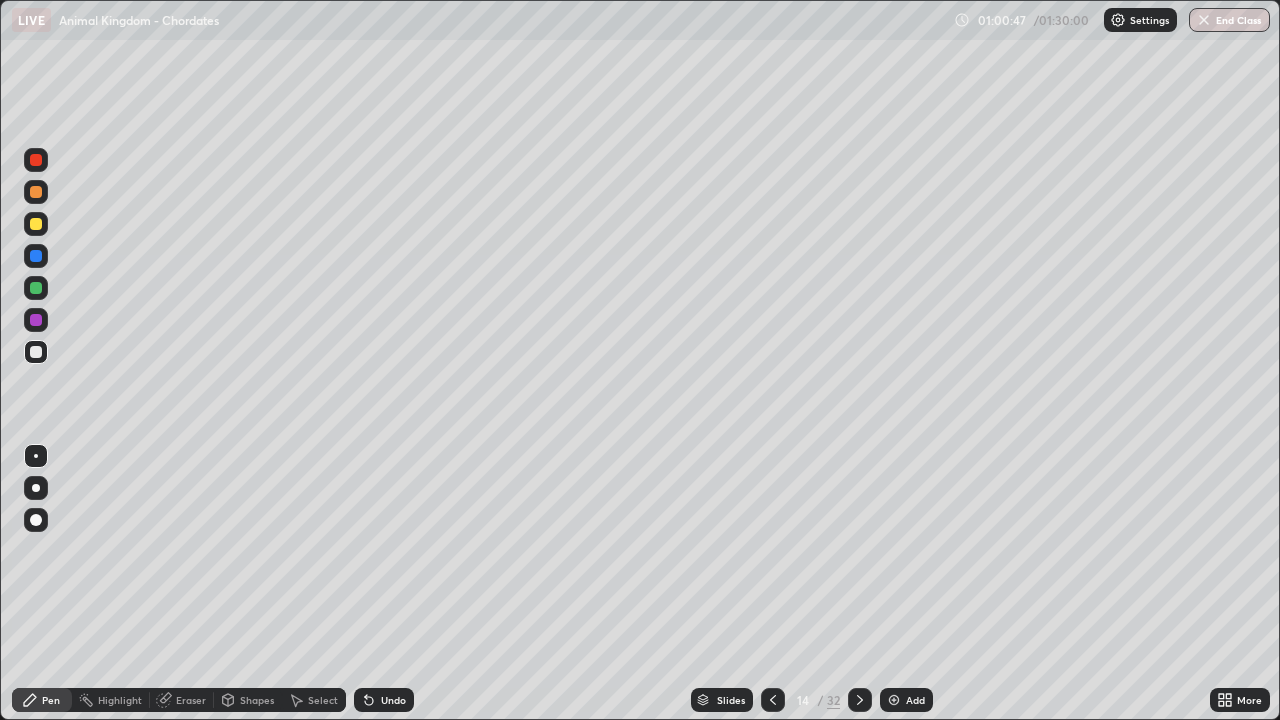 click on "More" at bounding box center (1249, 700) 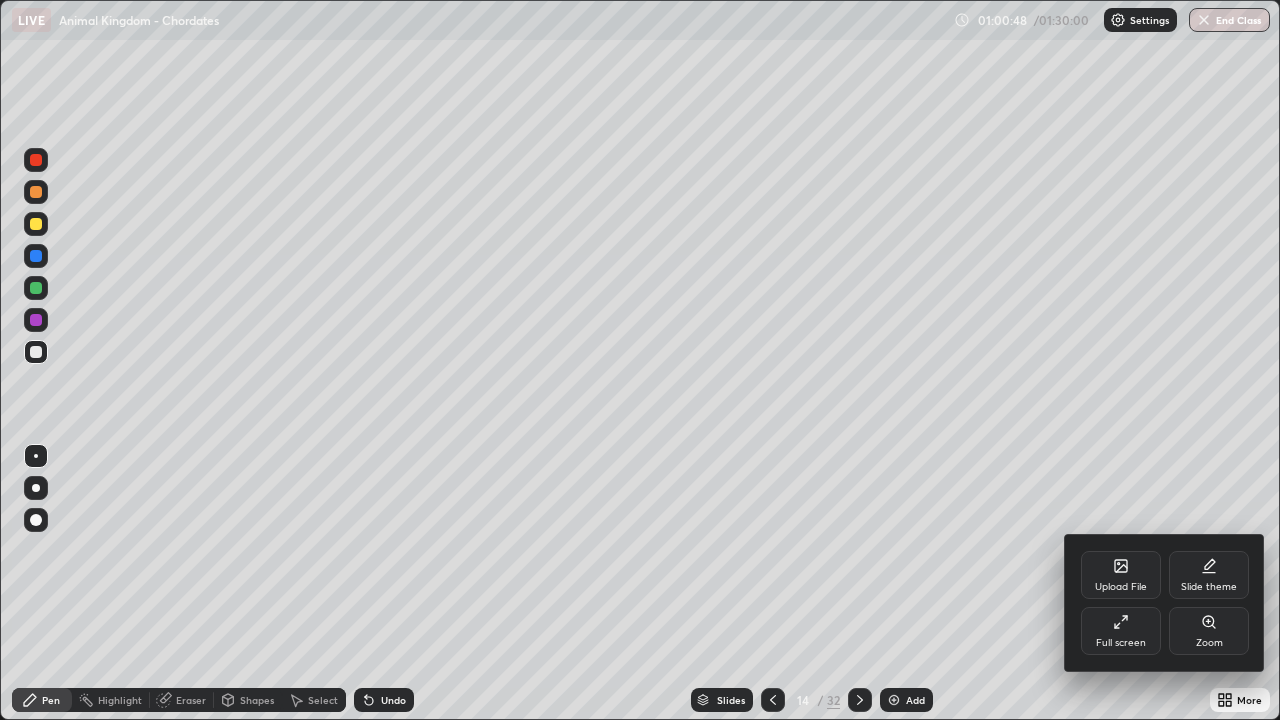 click on "Upload File" at bounding box center [1121, 575] 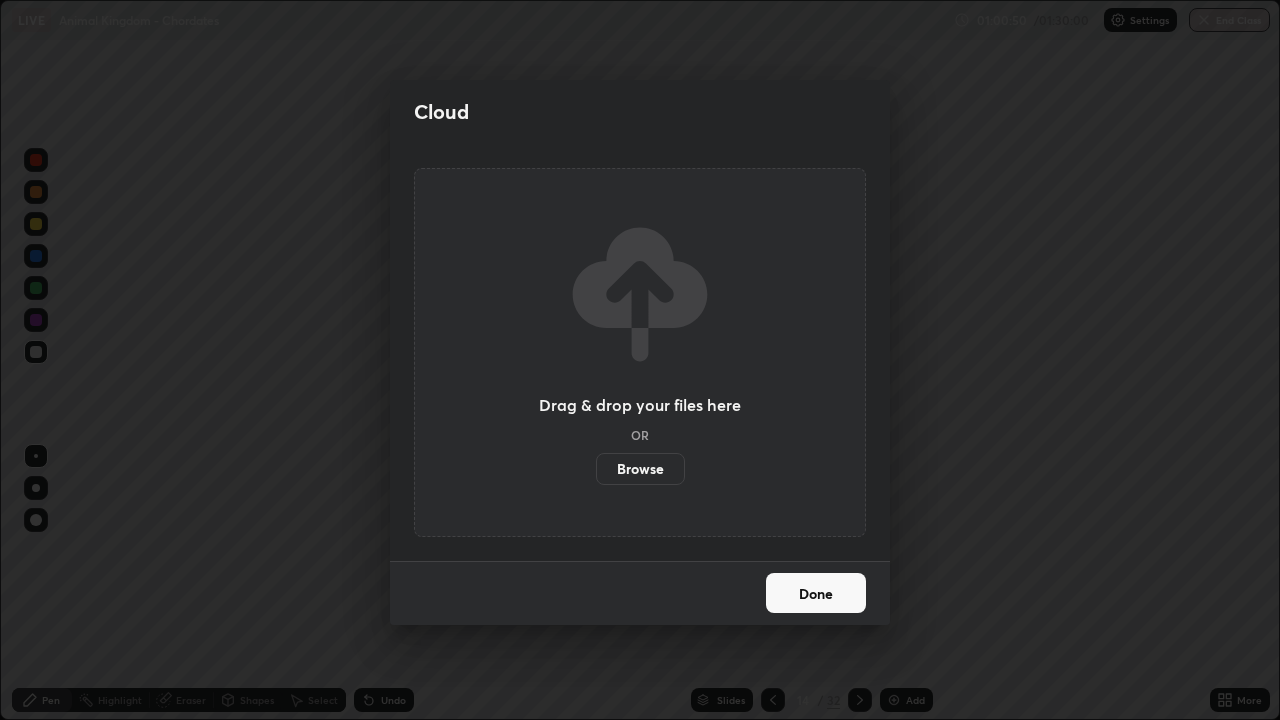 click on "Browse" at bounding box center (640, 469) 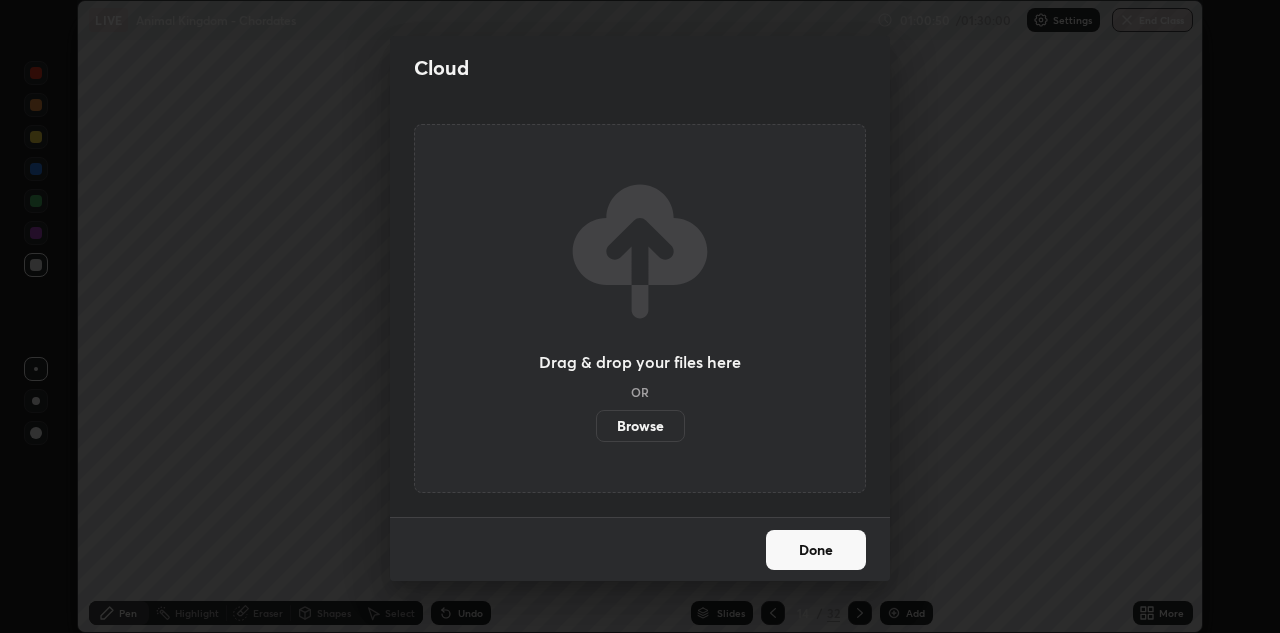scroll, scrollTop: 633, scrollLeft: 1280, axis: both 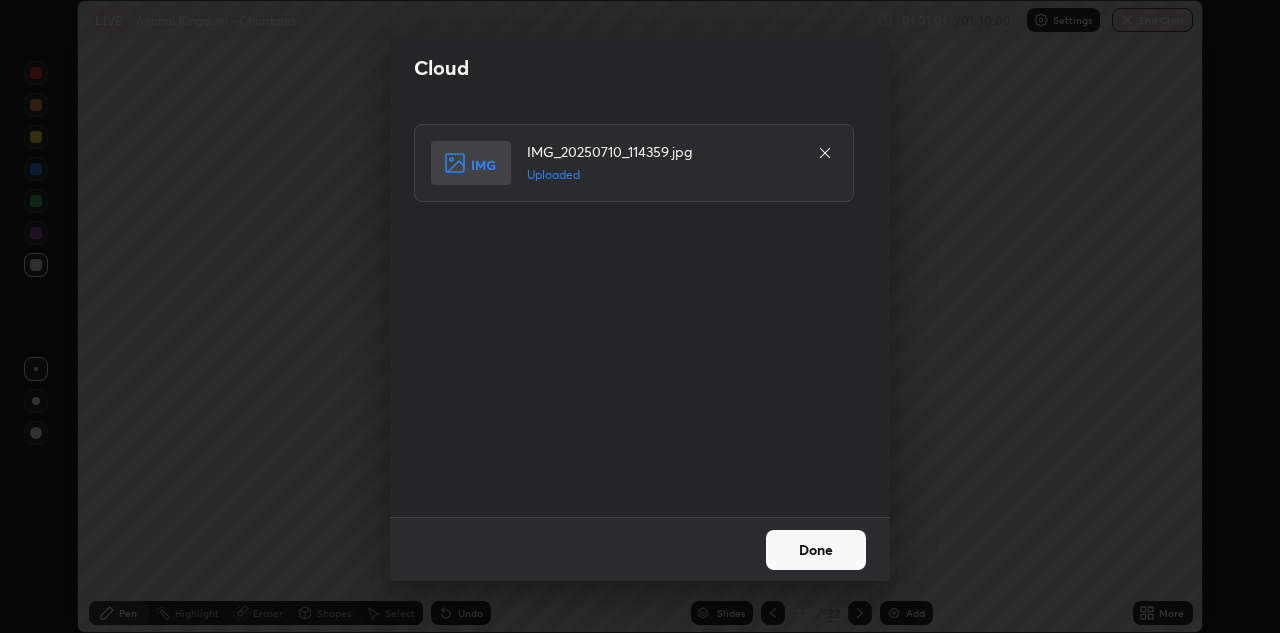 click on "Done" at bounding box center (816, 550) 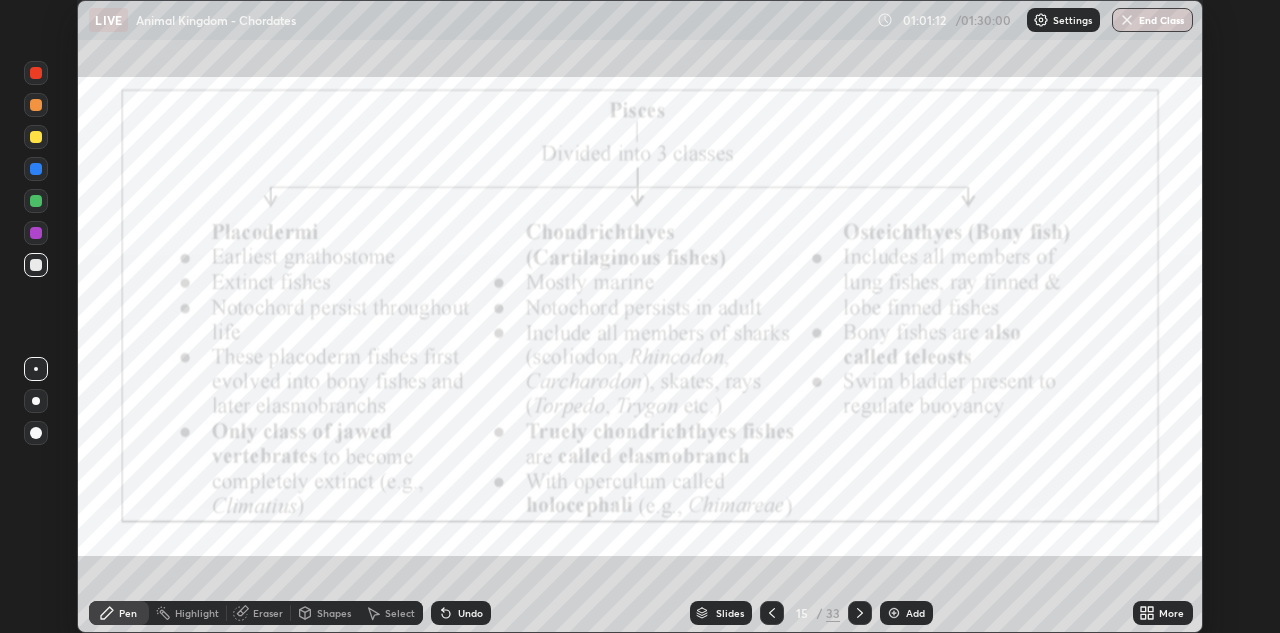 click at bounding box center [36, 201] 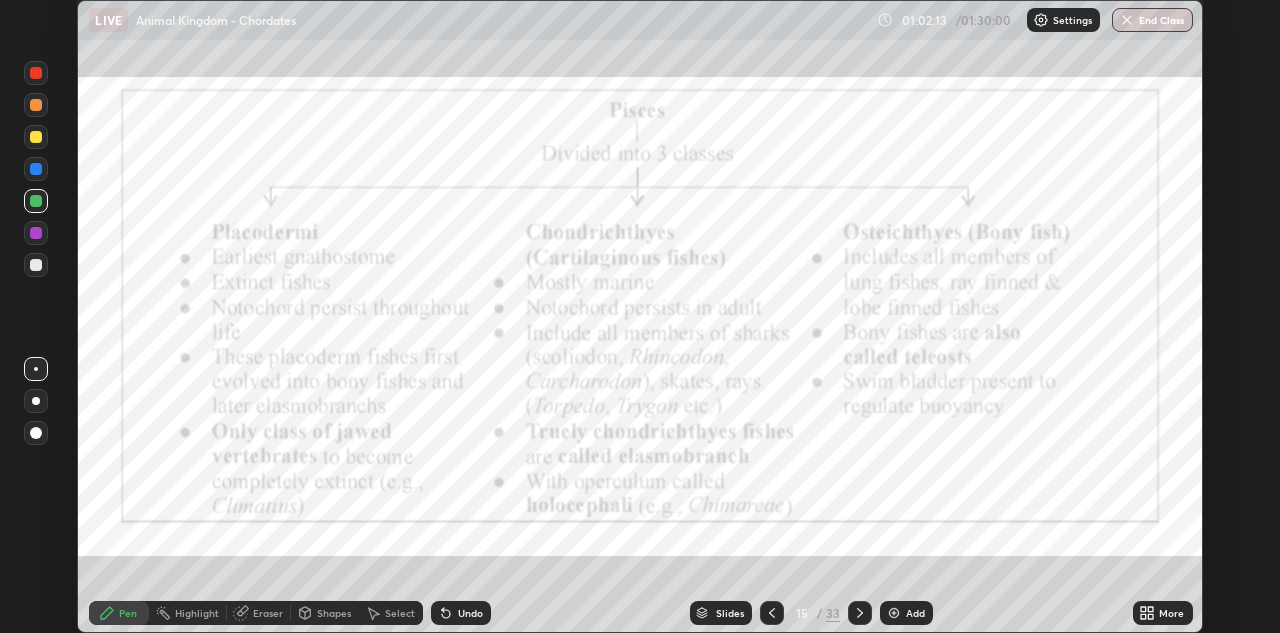click 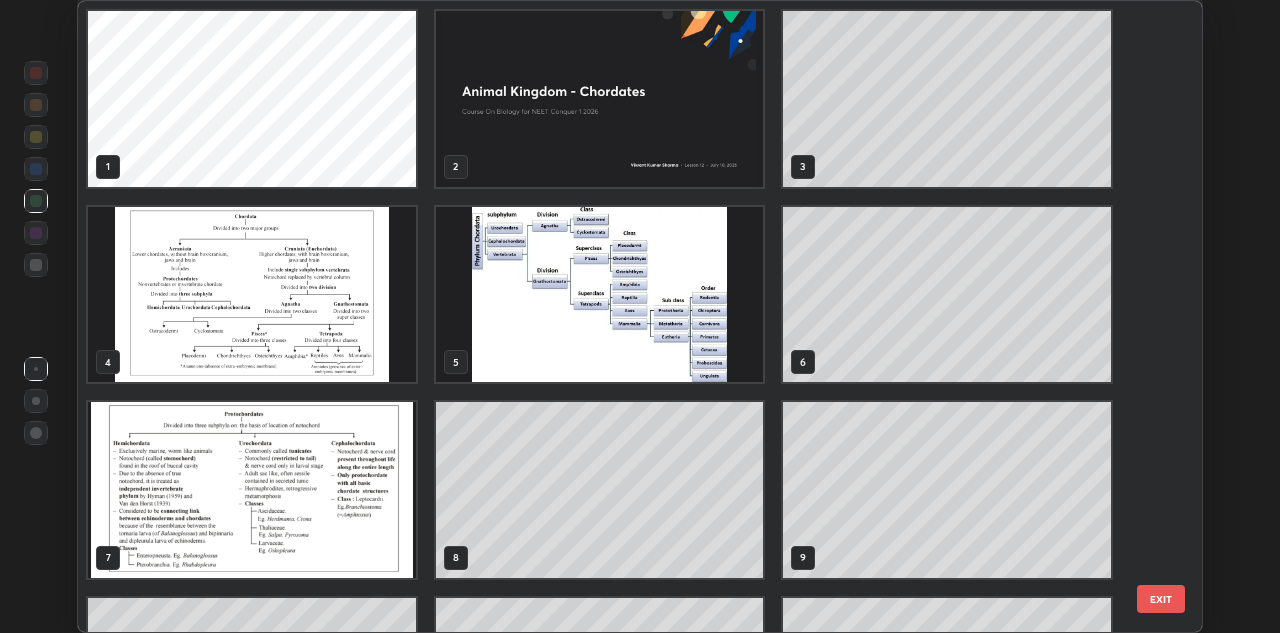 scroll, scrollTop: 346, scrollLeft: 0, axis: vertical 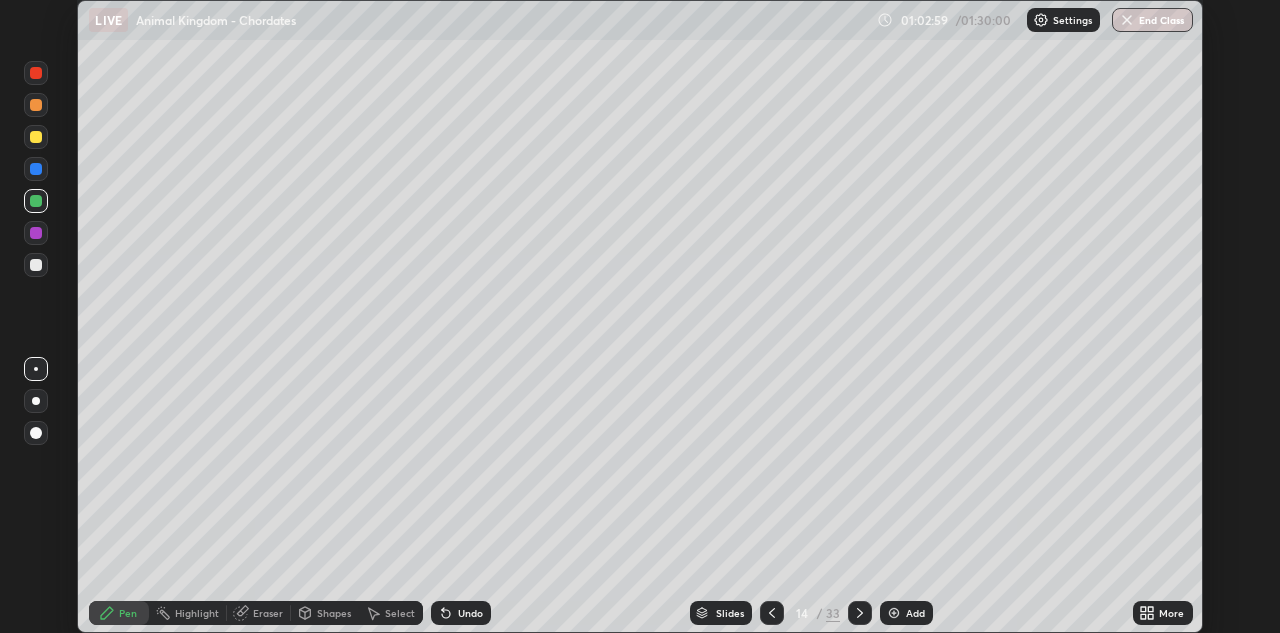 click at bounding box center [894, 613] 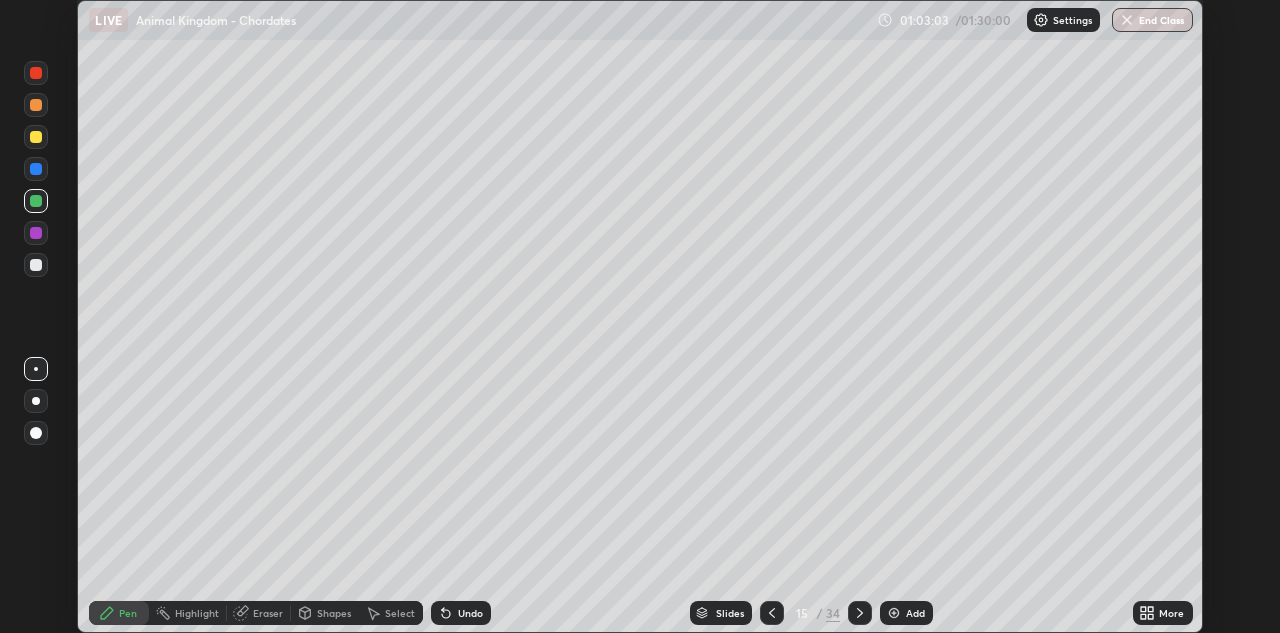 click 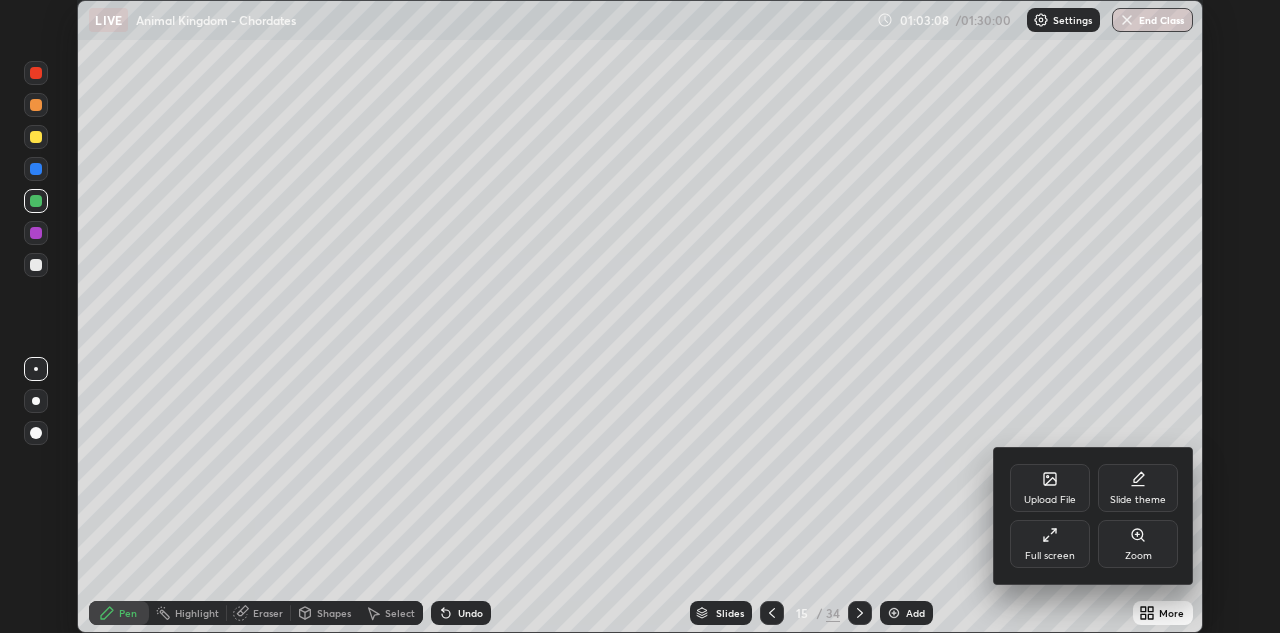 click 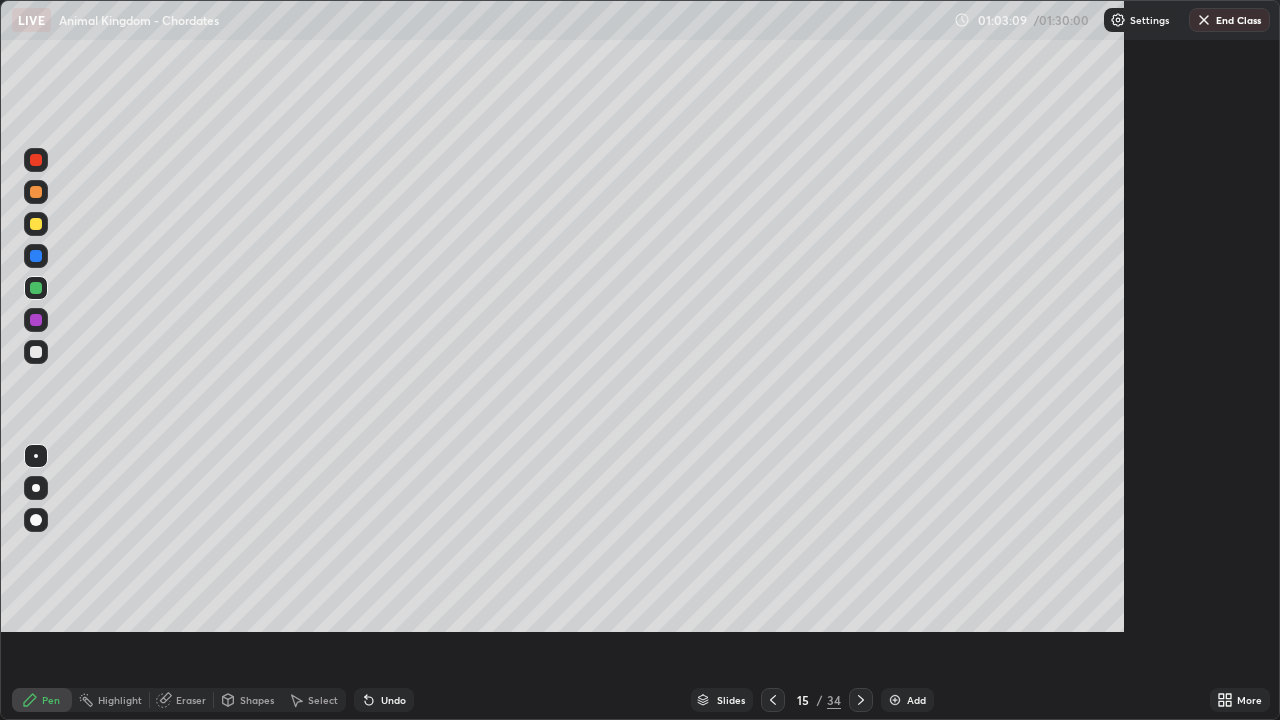 scroll, scrollTop: 99280, scrollLeft: 98720, axis: both 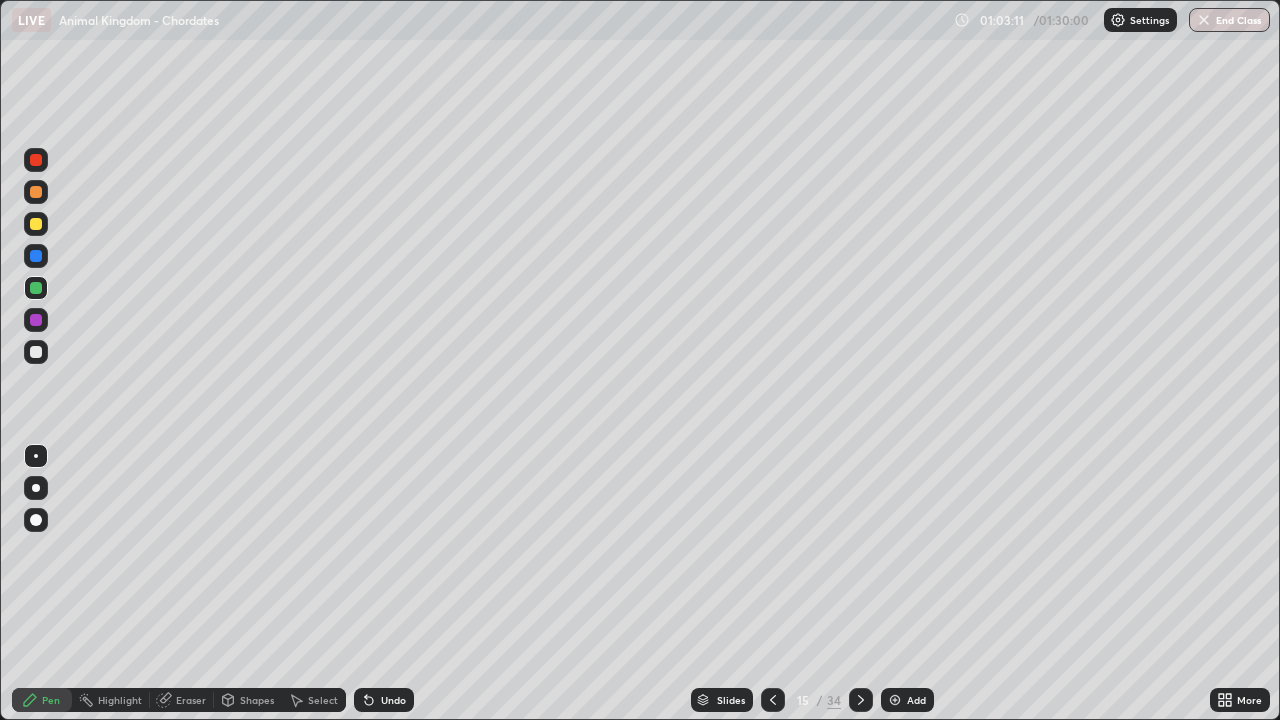click at bounding box center [36, 456] 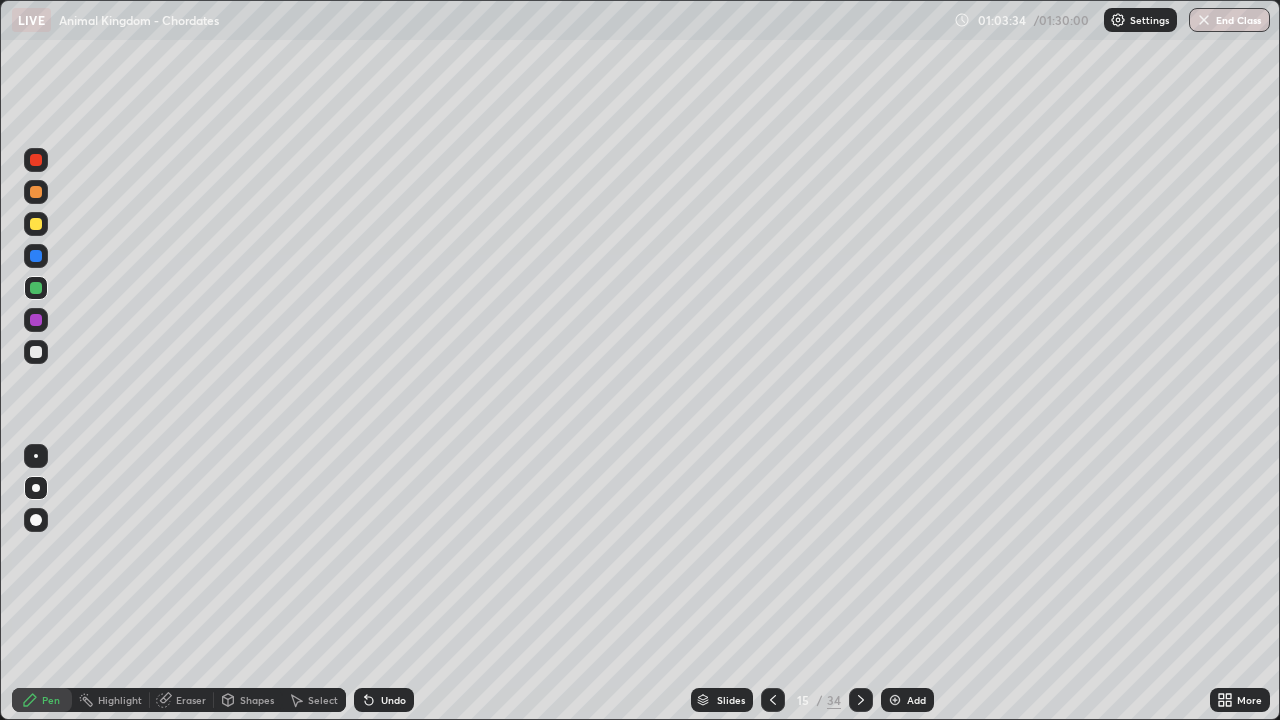 click at bounding box center [1204, 20] 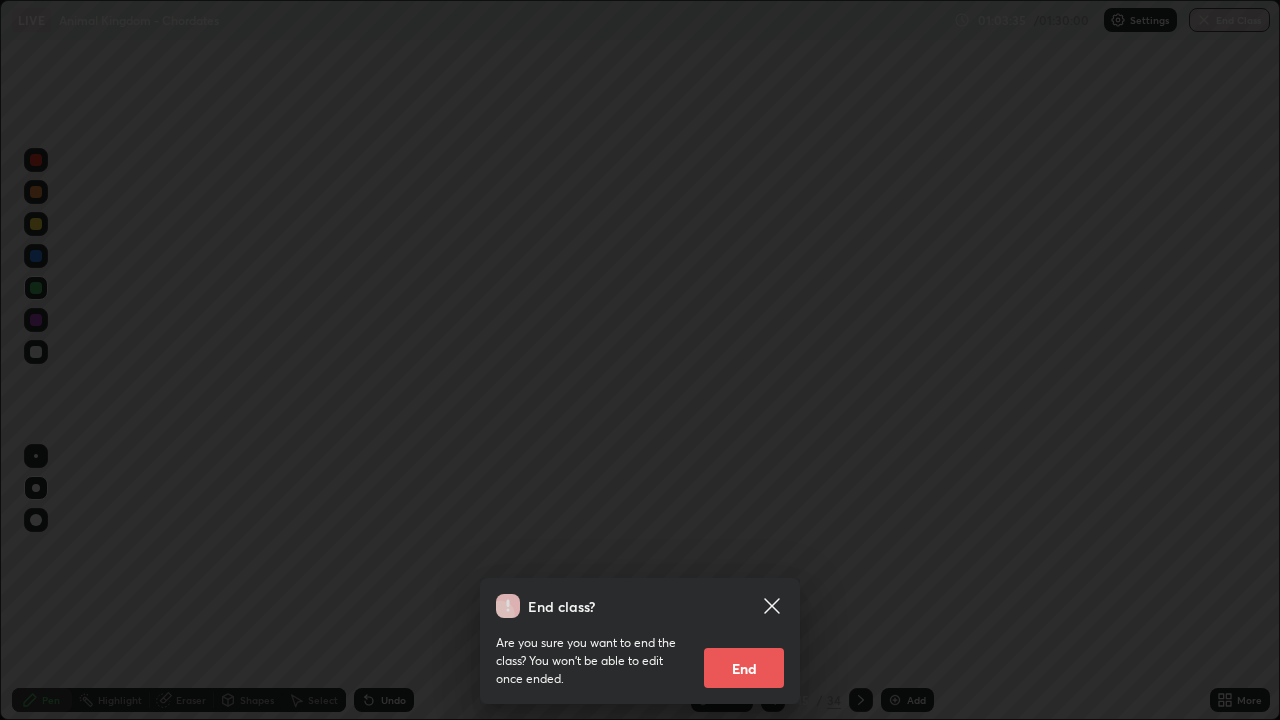 click on "End" at bounding box center (744, 668) 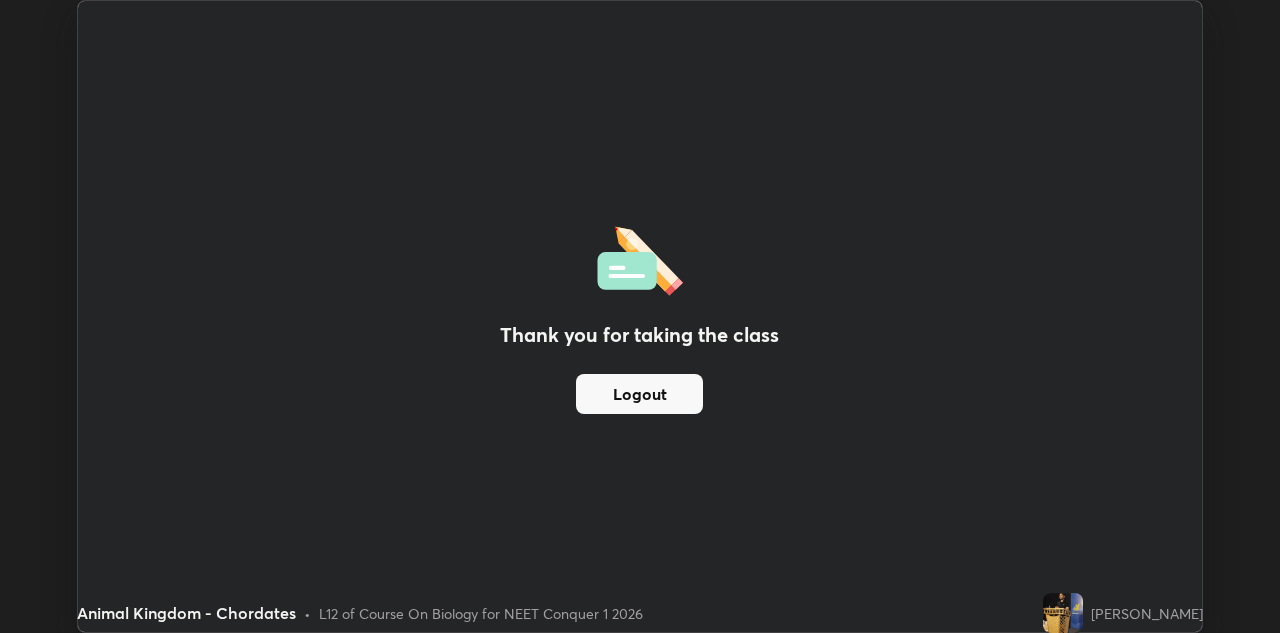 scroll, scrollTop: 633, scrollLeft: 1280, axis: both 